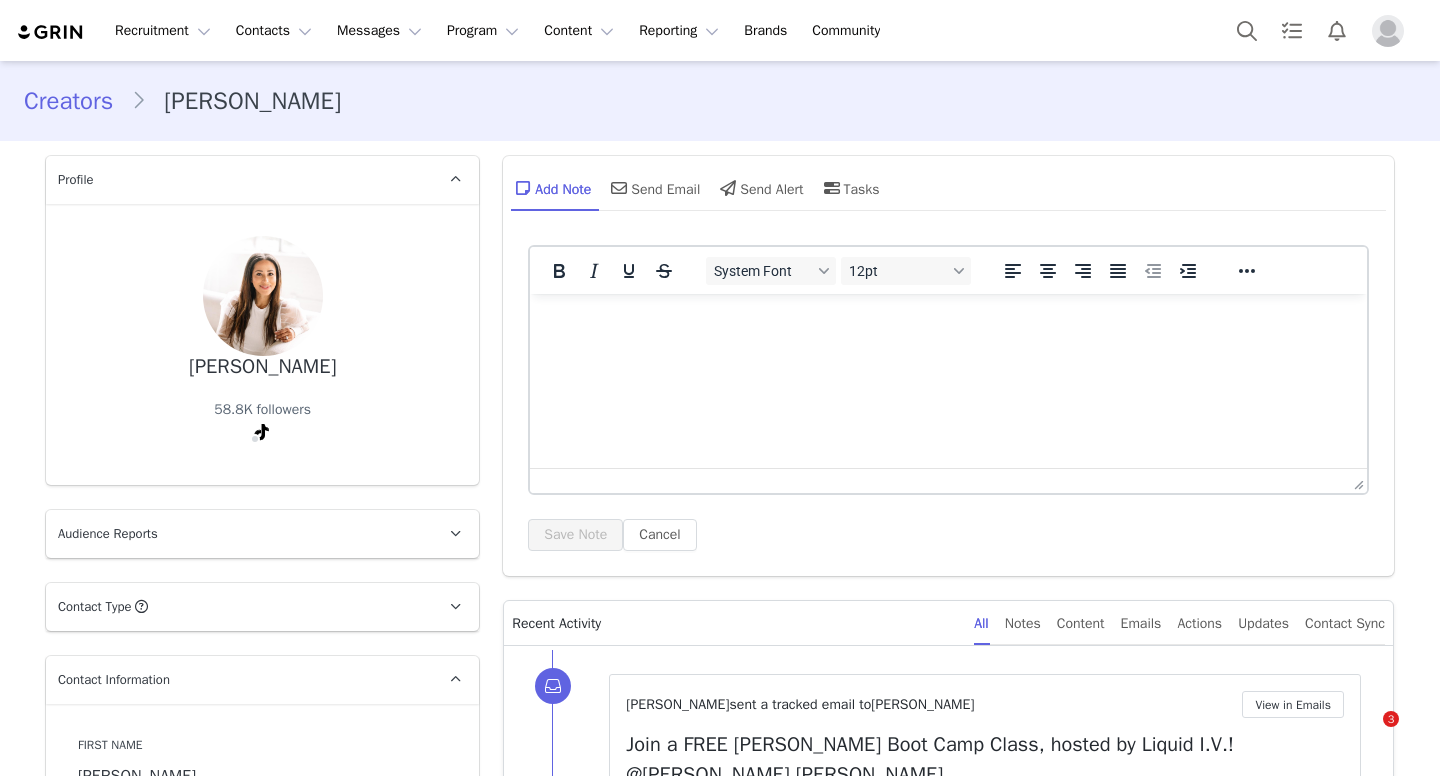 scroll, scrollTop: 0, scrollLeft: 0, axis: both 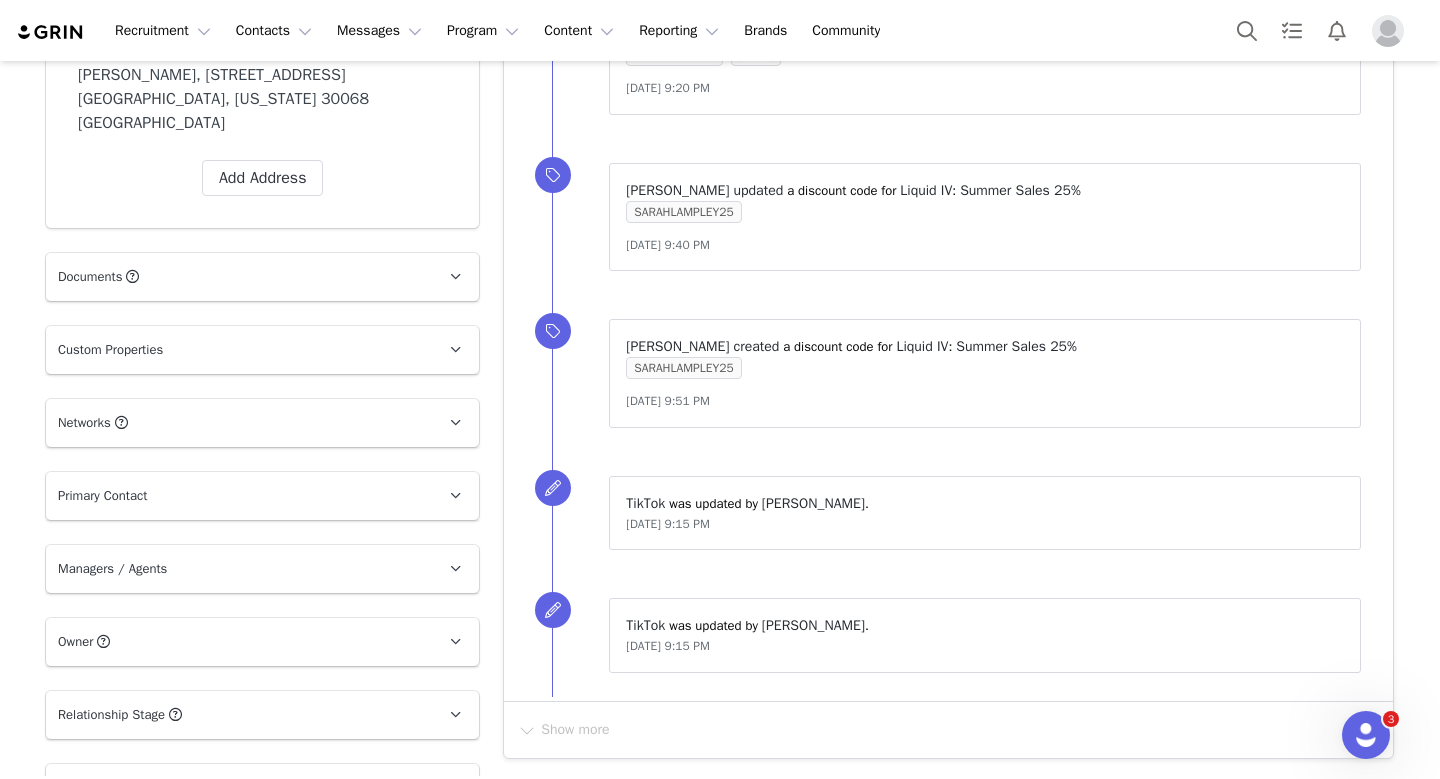 click on "Networks  You can add or change your creators network URL' here, your active creators can authenticate their accounts later." at bounding box center [238, 423] 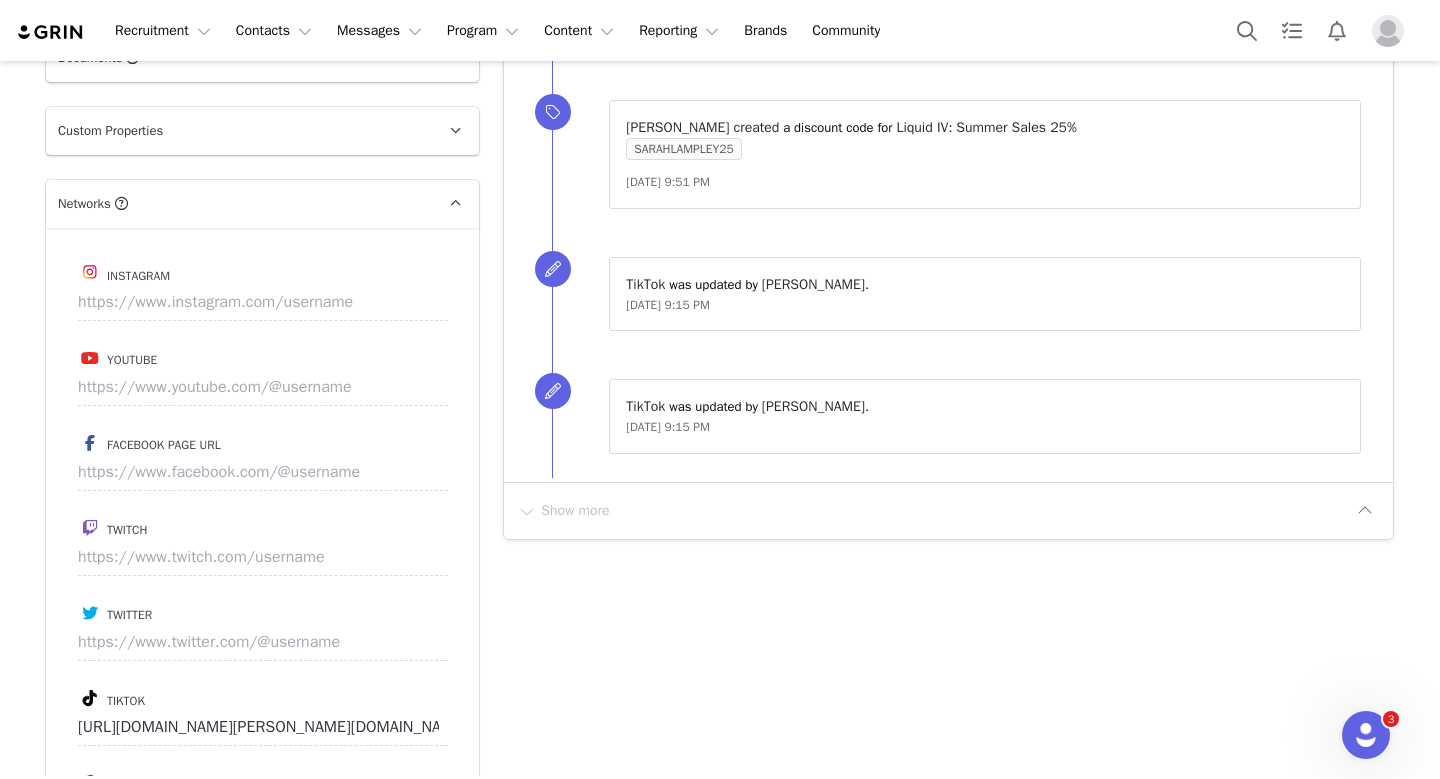 scroll, scrollTop: 1724, scrollLeft: 0, axis: vertical 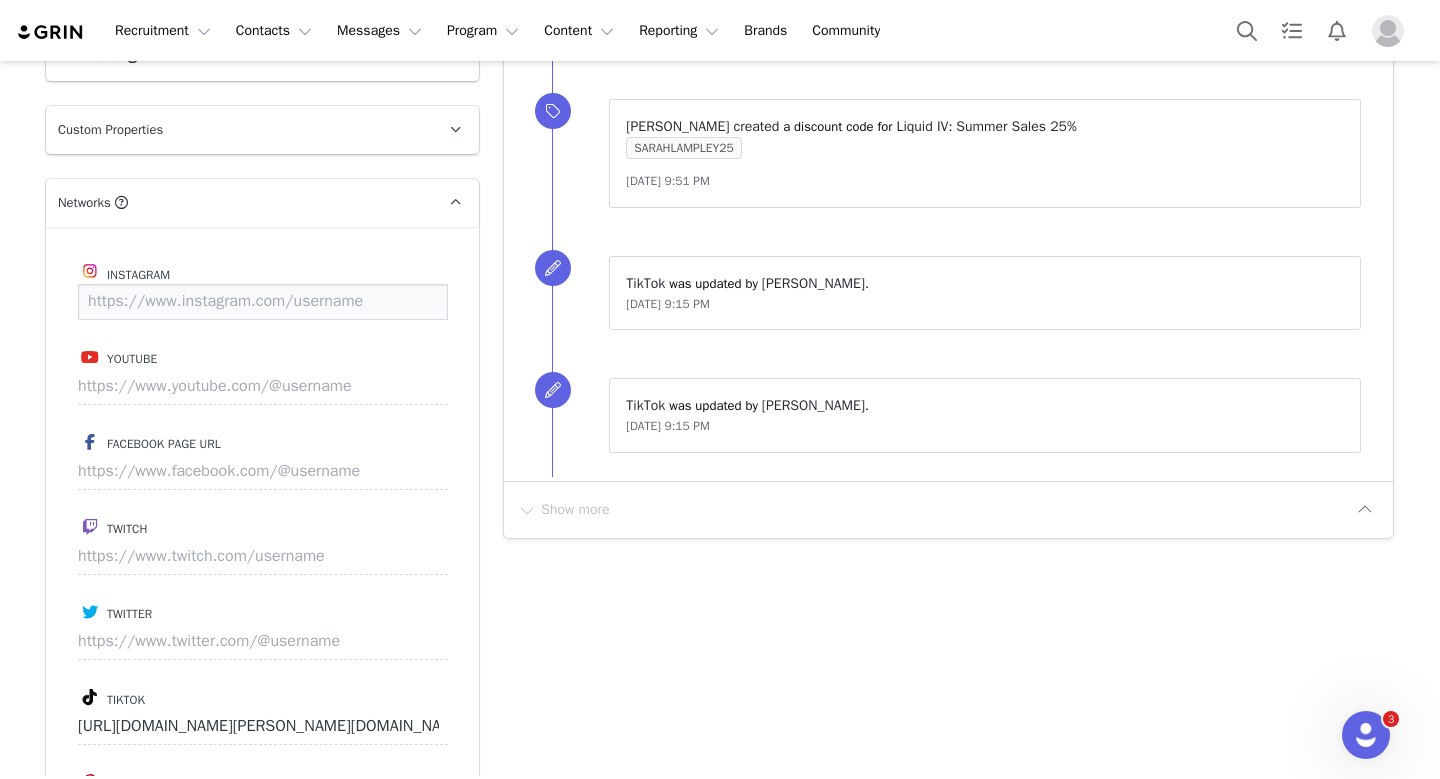 click at bounding box center (263, 302) 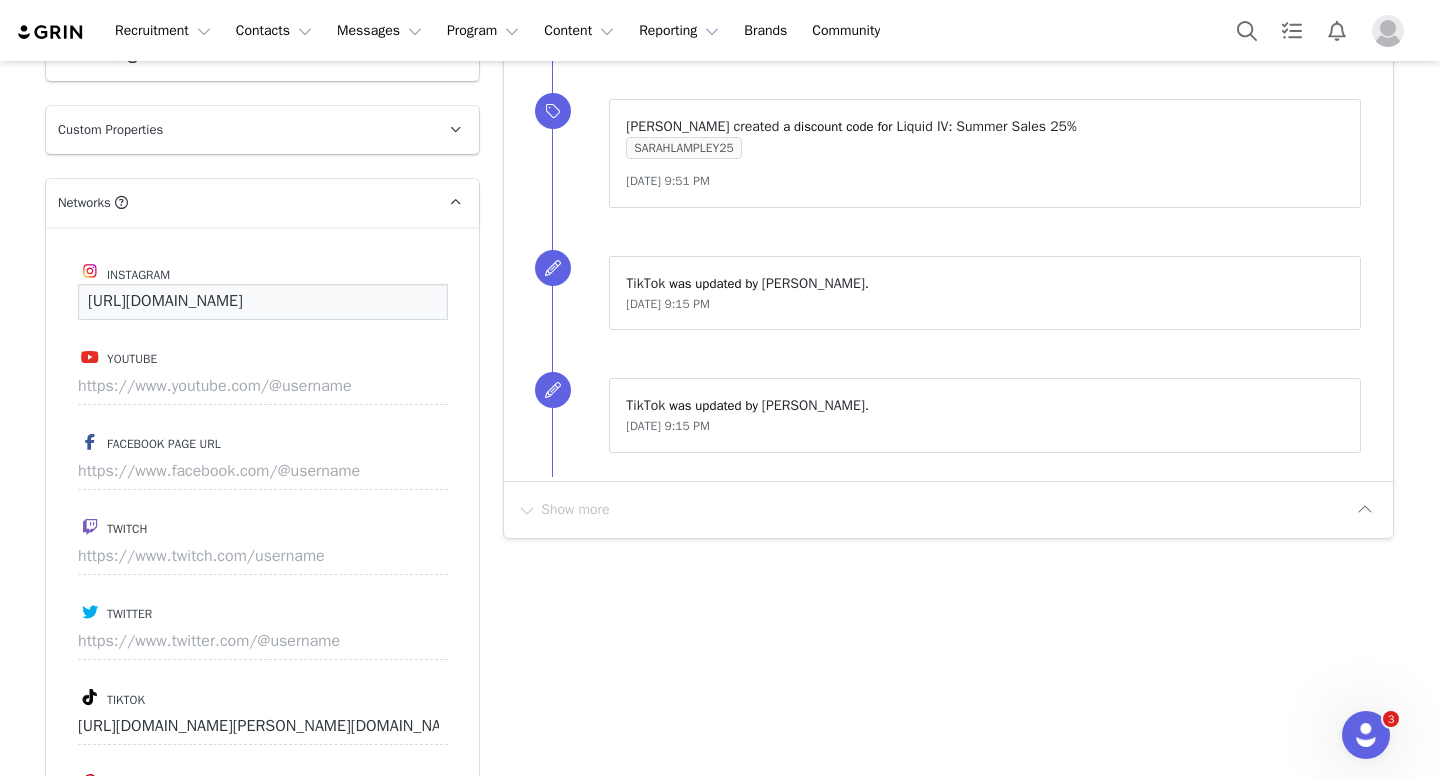 scroll, scrollTop: 0, scrollLeft: 17, axis: horizontal 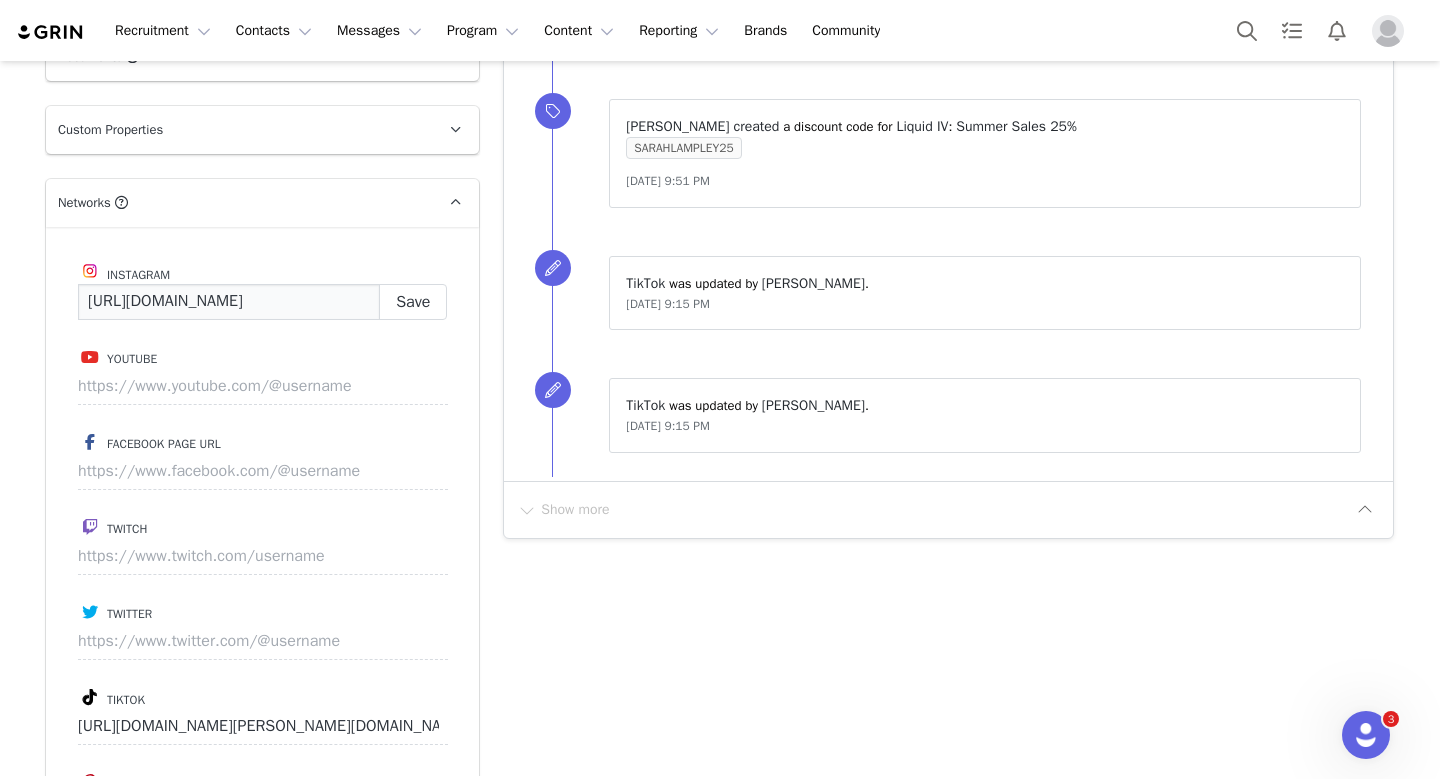 type on "https://www.instagram.com/sarahlampley" 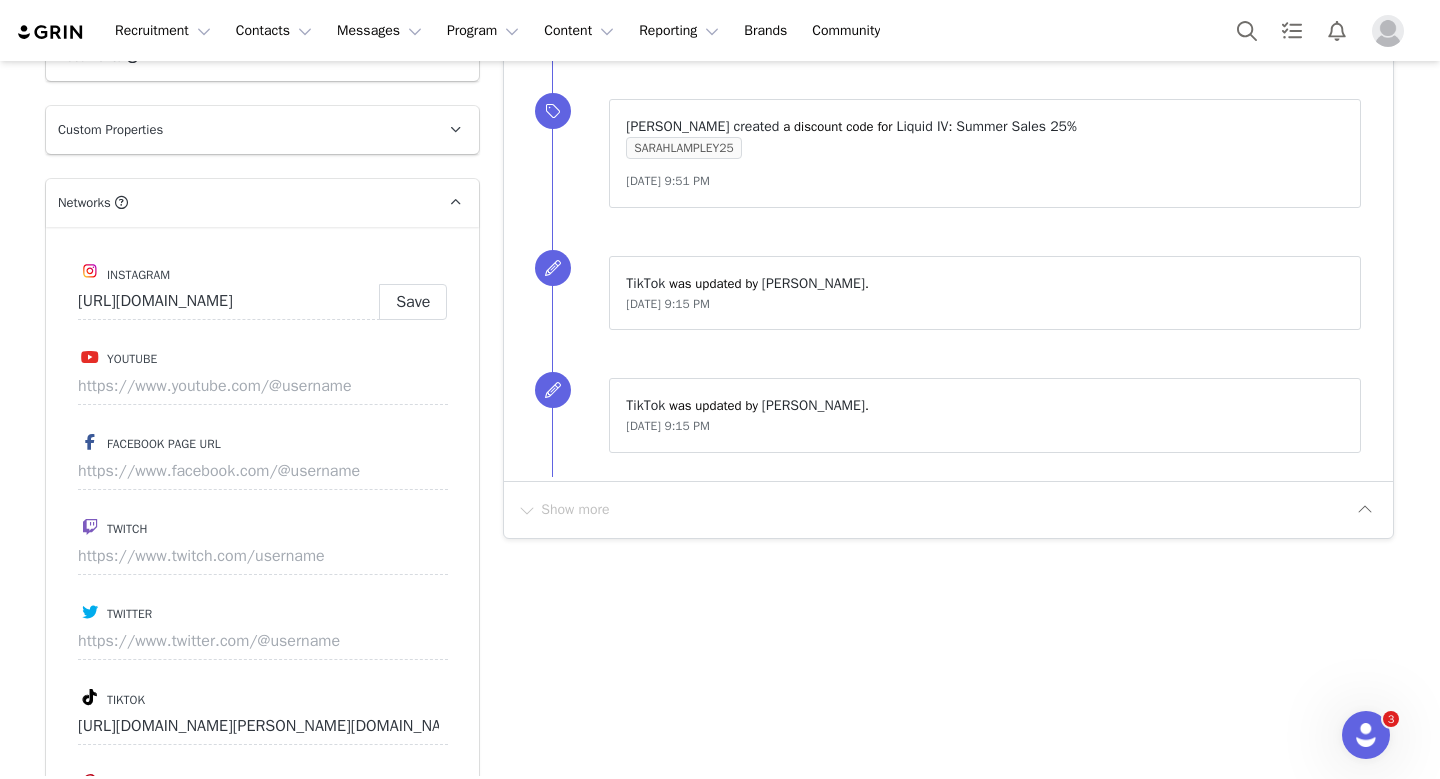 click on "Creators Sarah Lampley Profile  Sarah Lampley      58.8K followers  TikTok  (   @sarah.lampley   )   — Personal/Creator  Not Connected  — No Content or Insights. To capture videos and insights, the Creator must connect their TikTok personal account. Audience Reports  Request a detailed report of this creator's audience demographics and content performance for each social channel. Limit 100 reports per month.  0 / 100 reports used this month  TikTok          Request Report Contact Type  Contact type can be Creator, Prospect, Application, or Manager.   Creator  Demote this Creator? This will remove all accepted proposals attached to this creator.  Yes, demote  Demote to Prospect Archive this Creator? Important:  marking a creator as "Archived" will stop conversion and content tracking. Previous conversions and content will still be available for reporting purposes. Are you sure you want to continue?   Yes, archive  Archive Creator Contact Information  First Name  Sarah  Last Name  Lampley Email Address home" at bounding box center (720, 643) 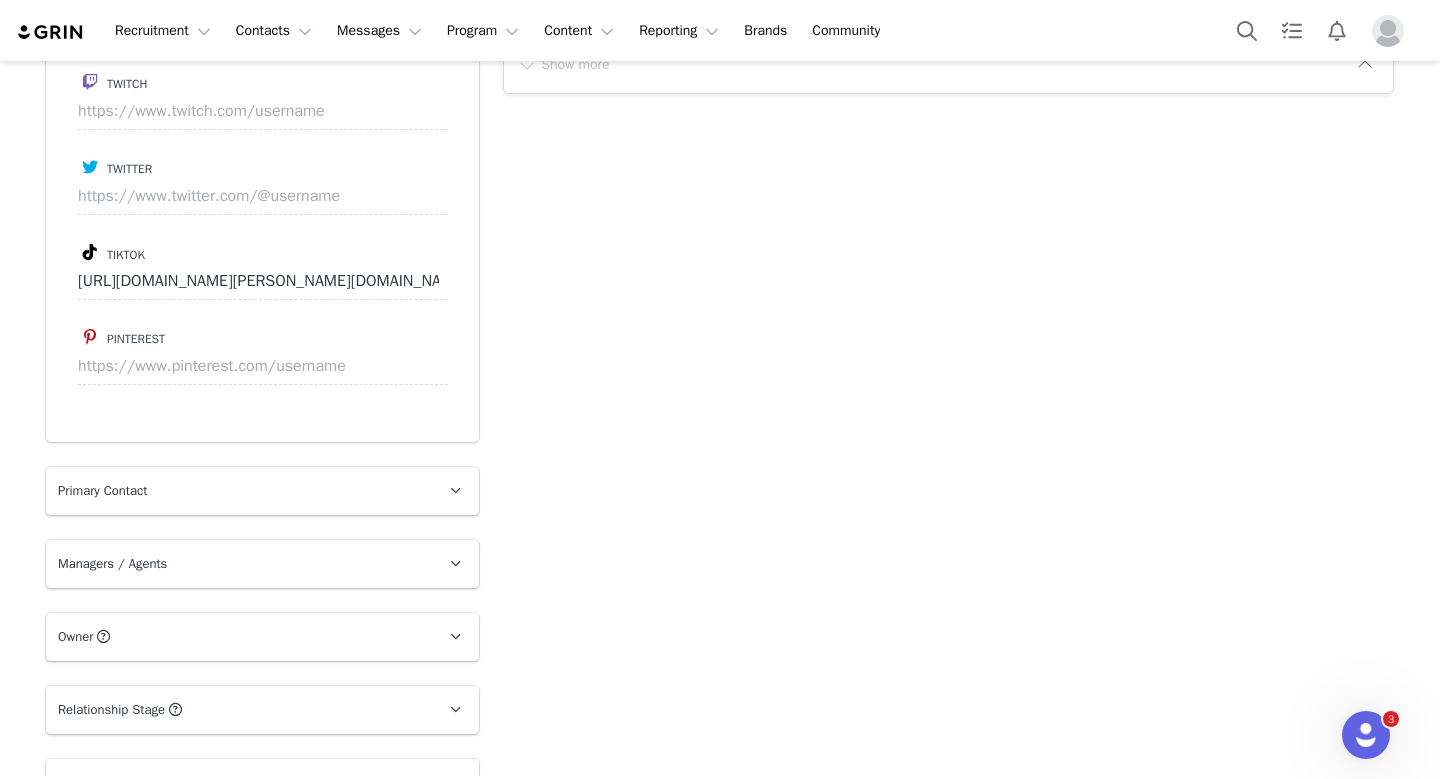 scroll, scrollTop: 1678, scrollLeft: 0, axis: vertical 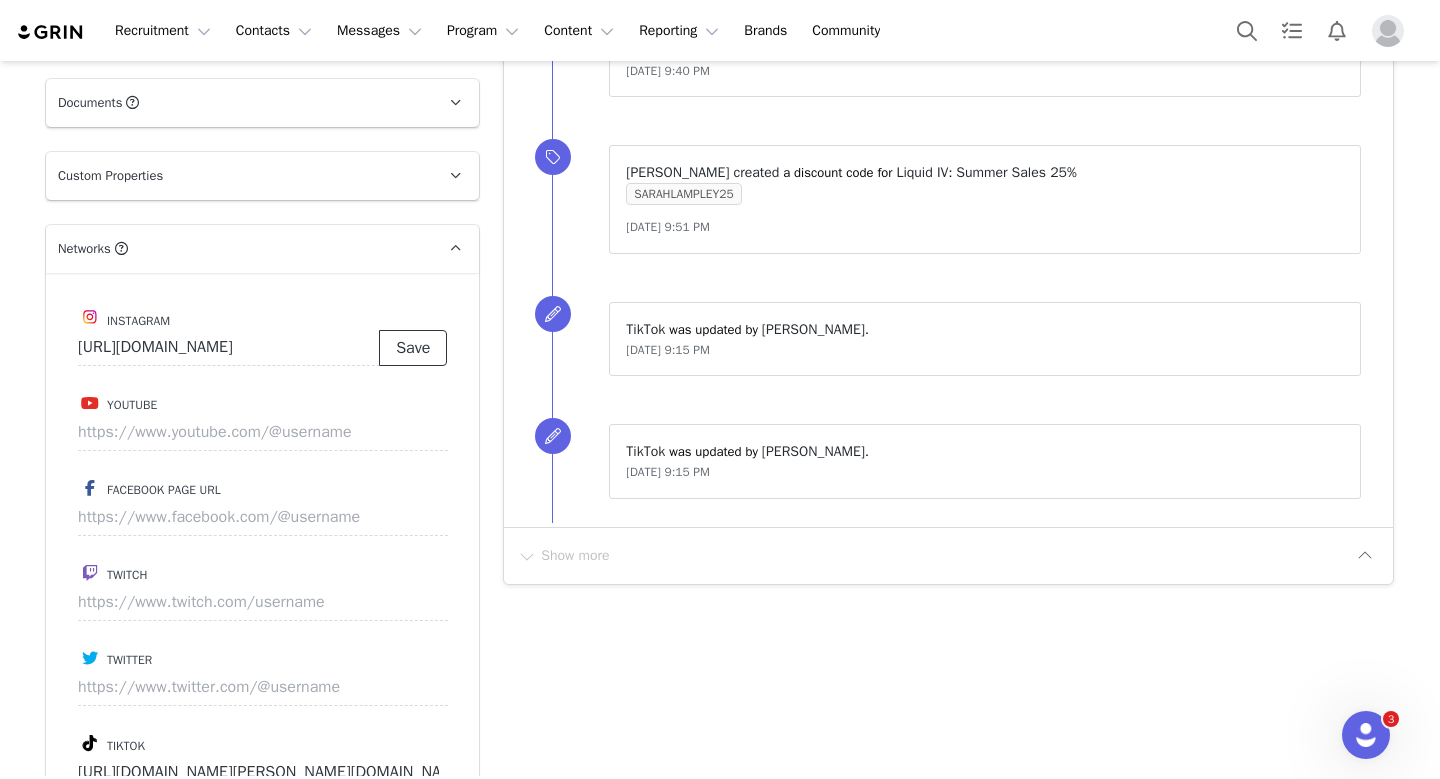 click on "Save" at bounding box center [413, 348] 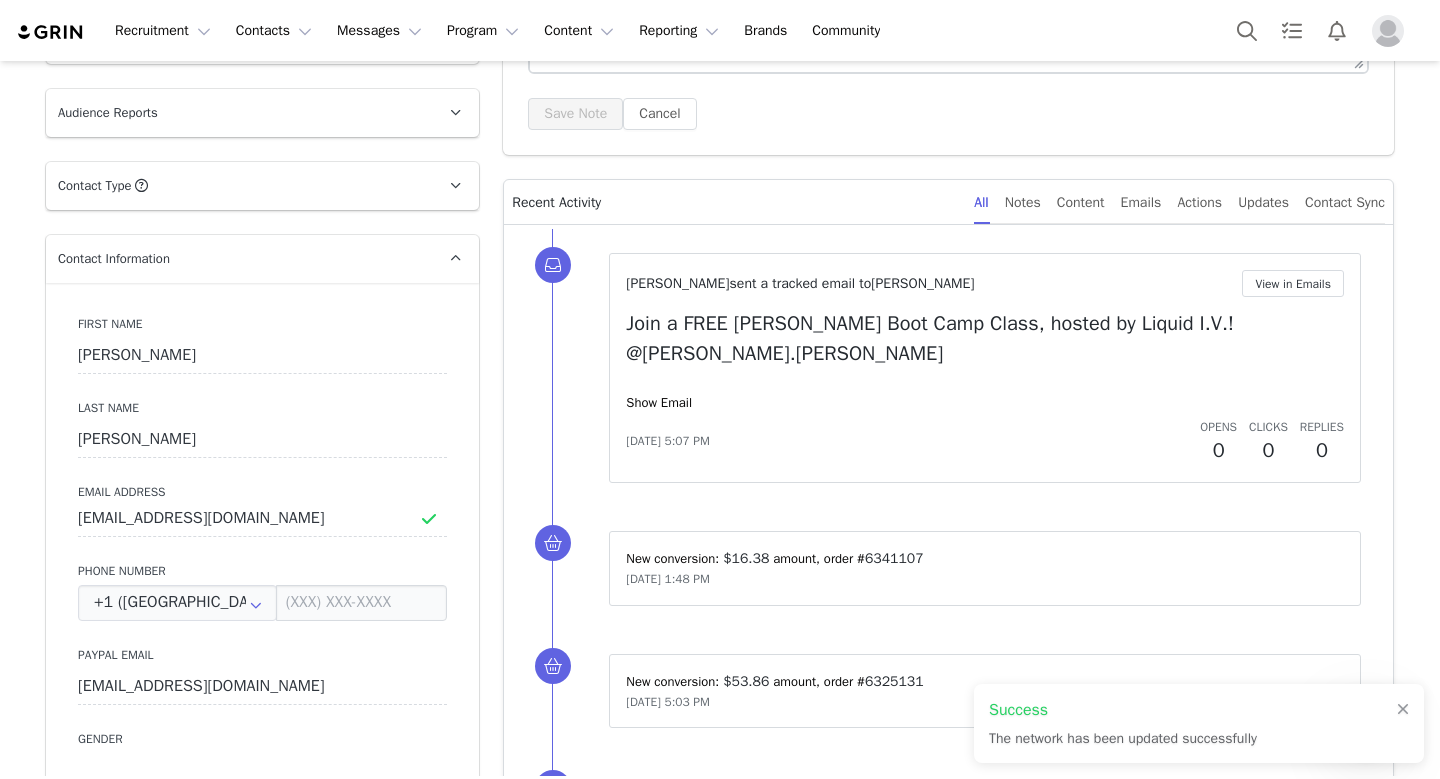 scroll, scrollTop: 422, scrollLeft: 0, axis: vertical 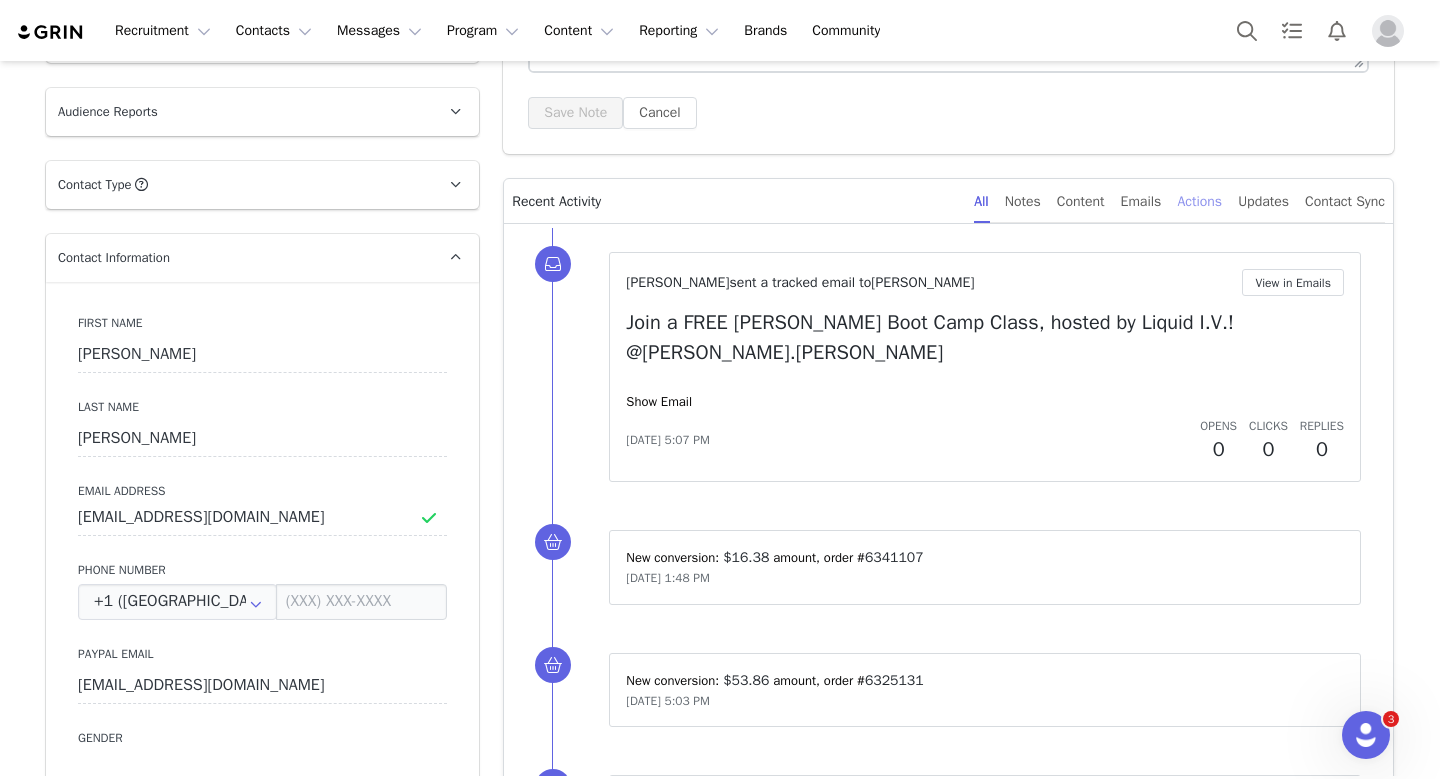 click on "Actions" at bounding box center [1199, 201] 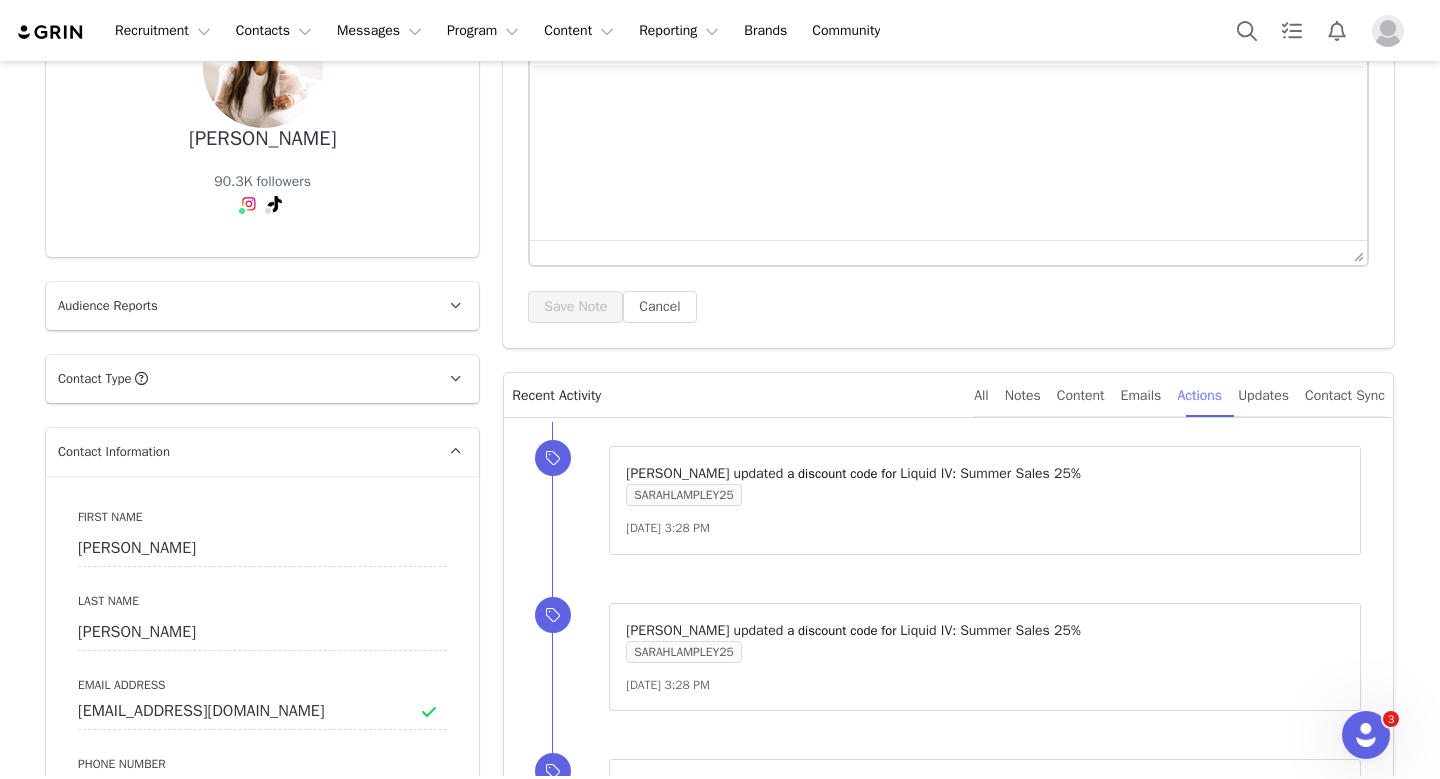 scroll, scrollTop: 0, scrollLeft: 0, axis: both 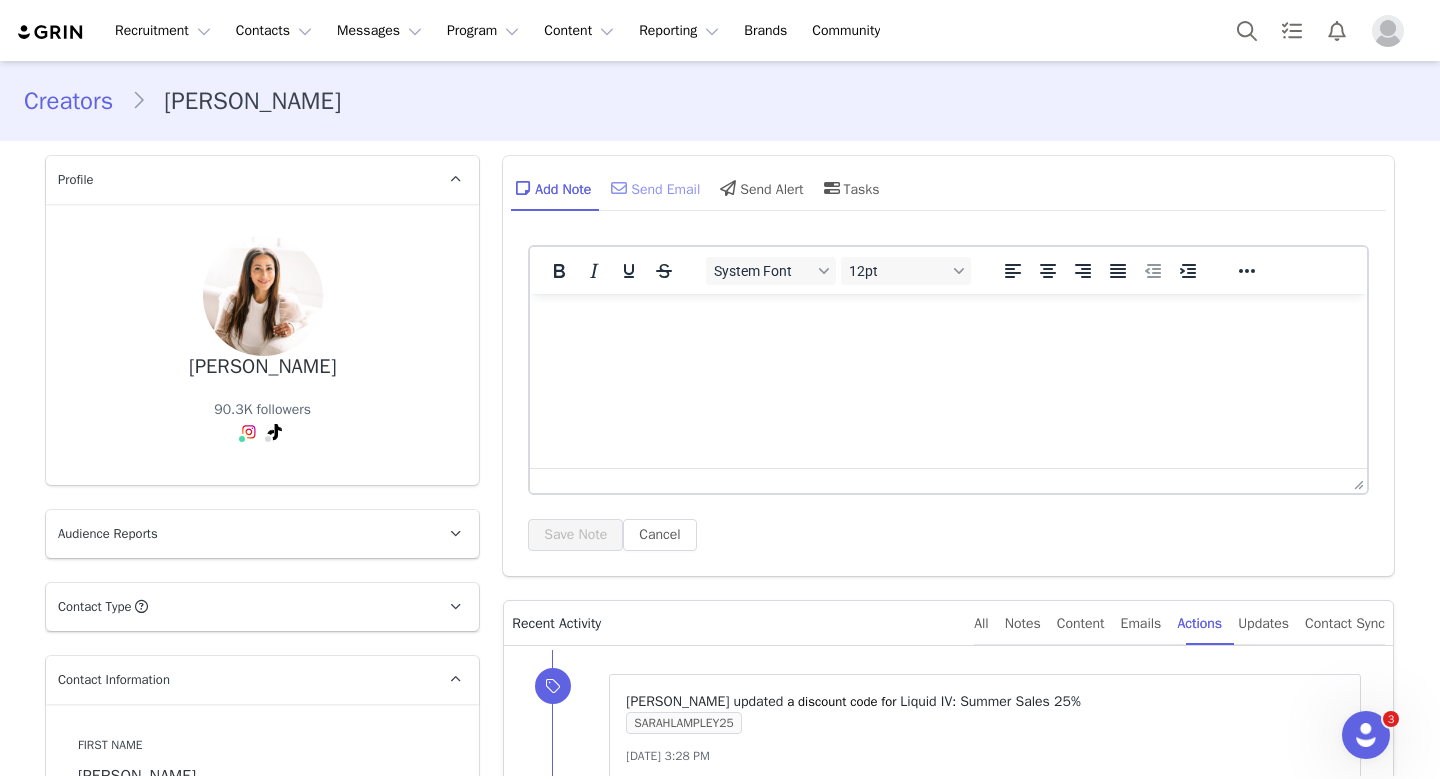 click on "Send Email" at bounding box center [653, 188] 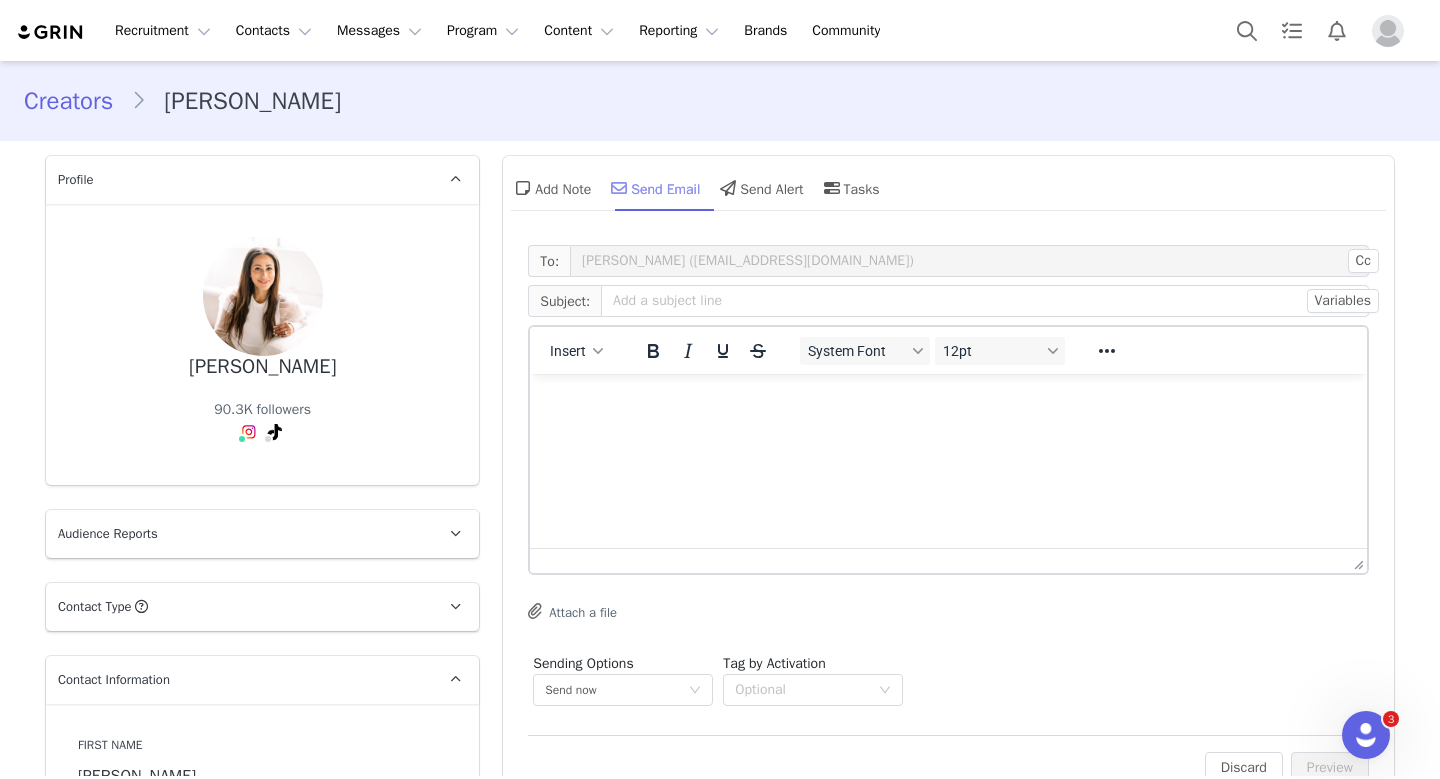 scroll, scrollTop: 0, scrollLeft: 0, axis: both 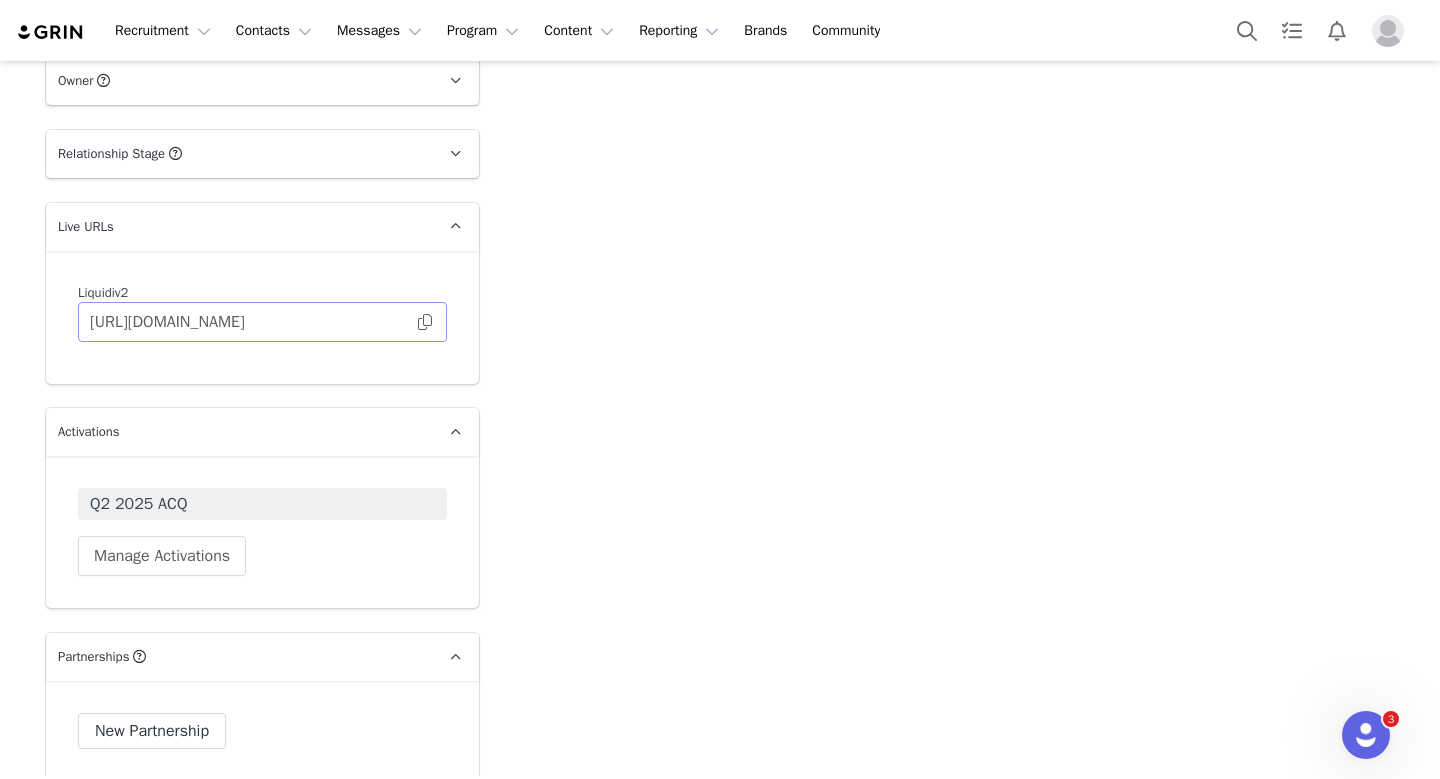 click at bounding box center [425, 322] 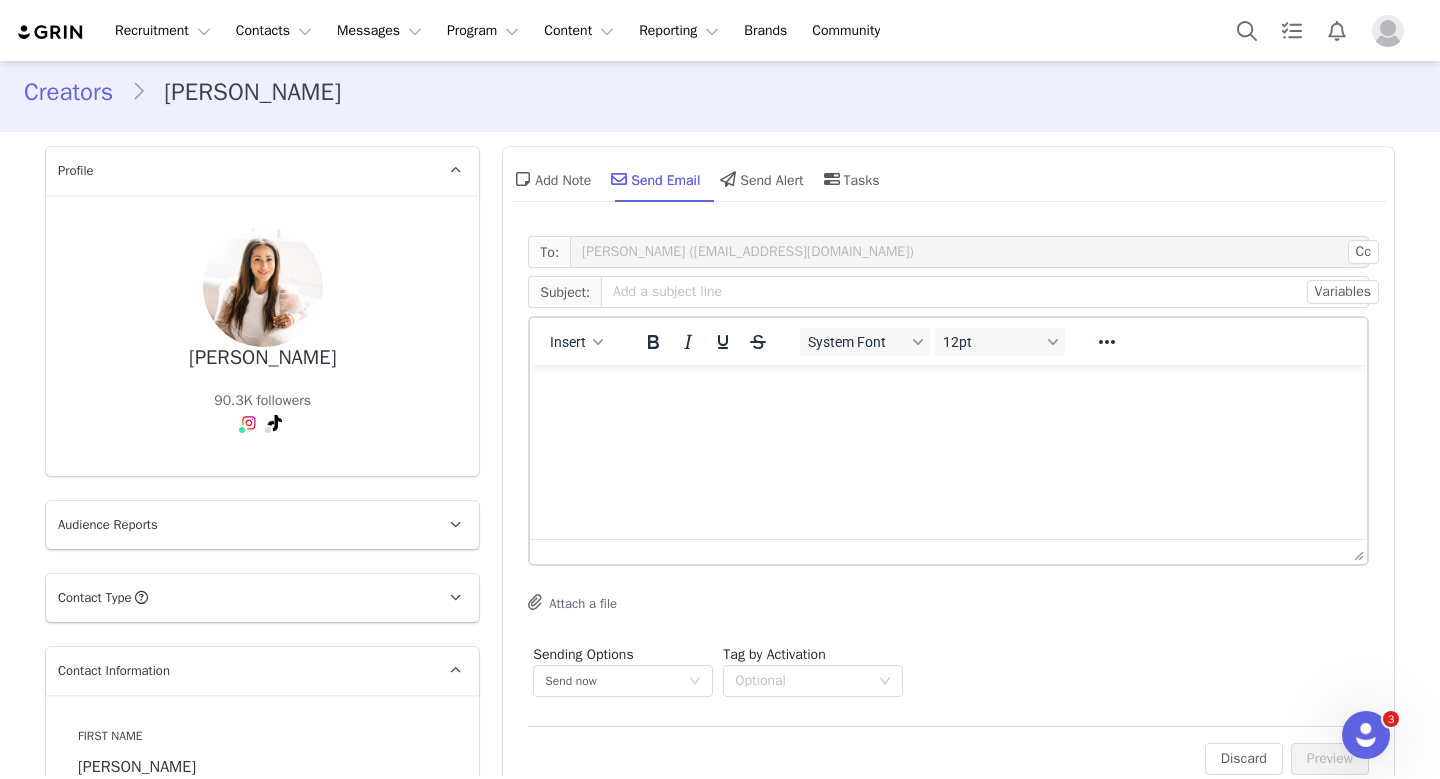 scroll, scrollTop: 0, scrollLeft: 0, axis: both 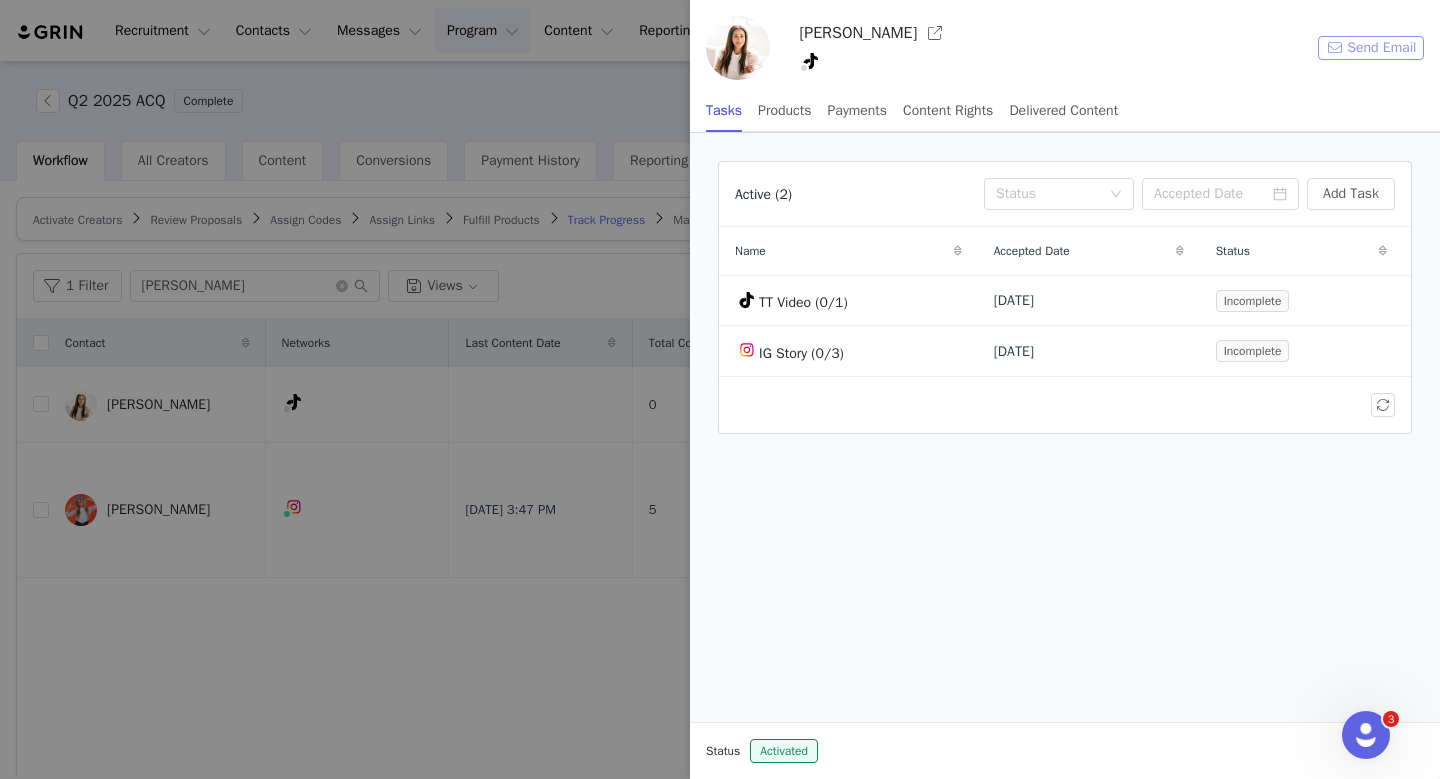 click on "Send Email" at bounding box center (1371, 48) 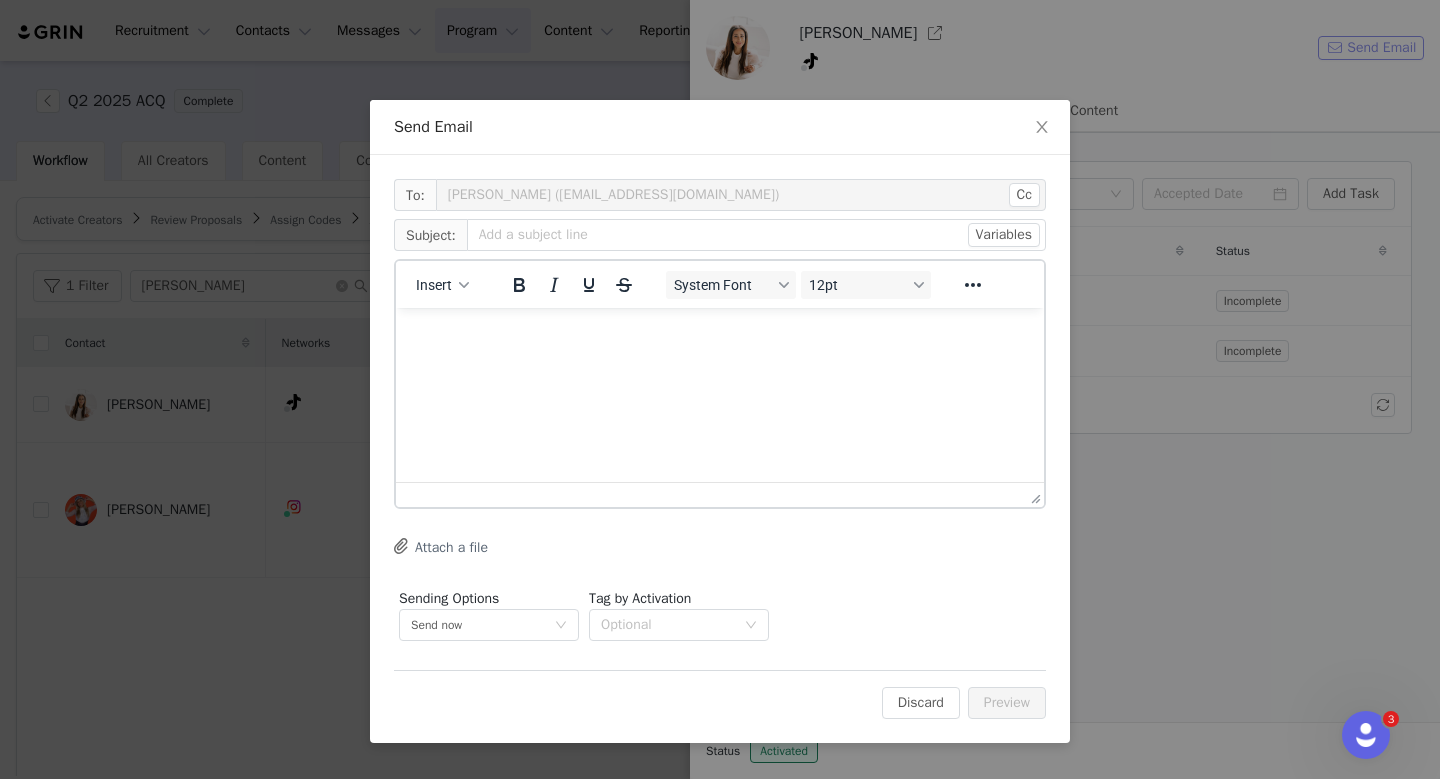 scroll, scrollTop: 0, scrollLeft: 0, axis: both 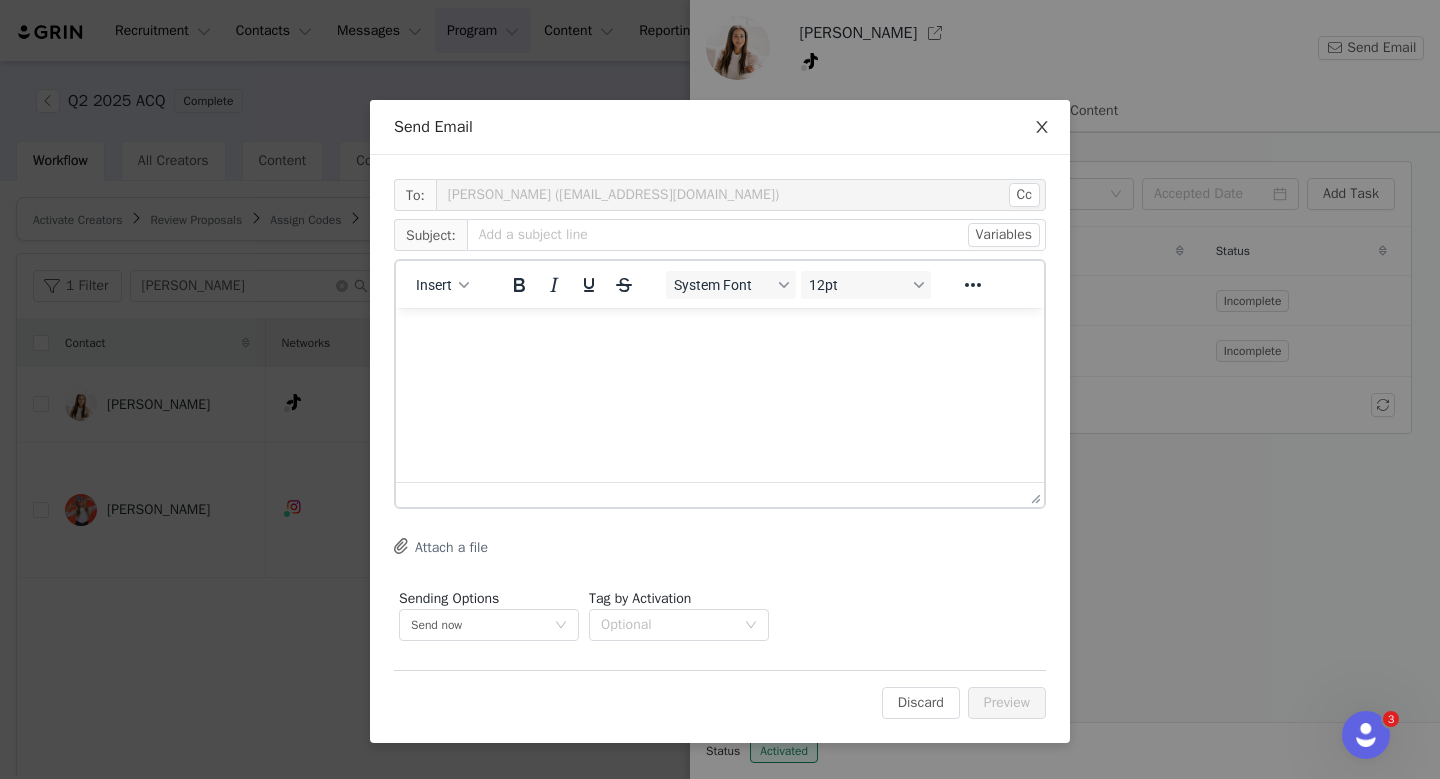 click at bounding box center (1042, 128) 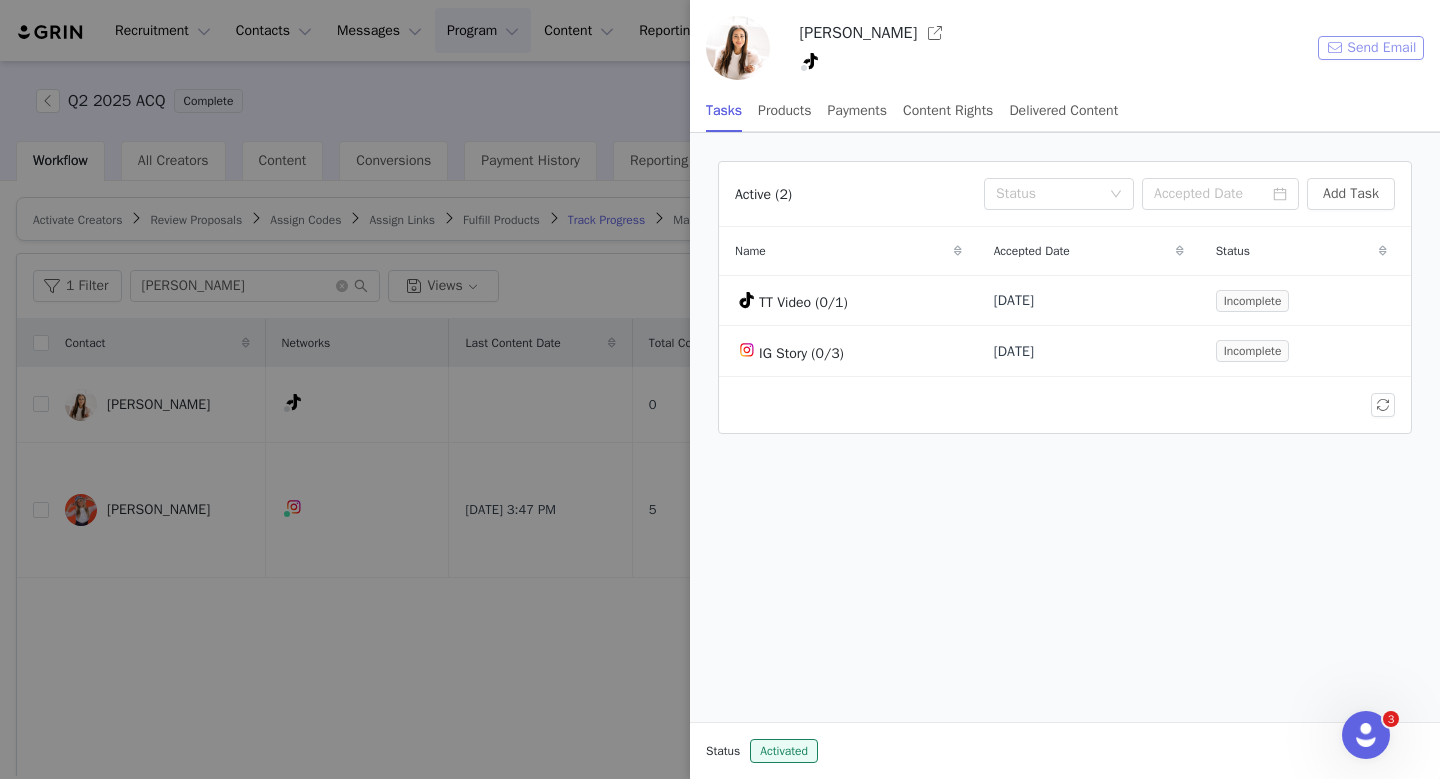 scroll, scrollTop: 0, scrollLeft: 0, axis: both 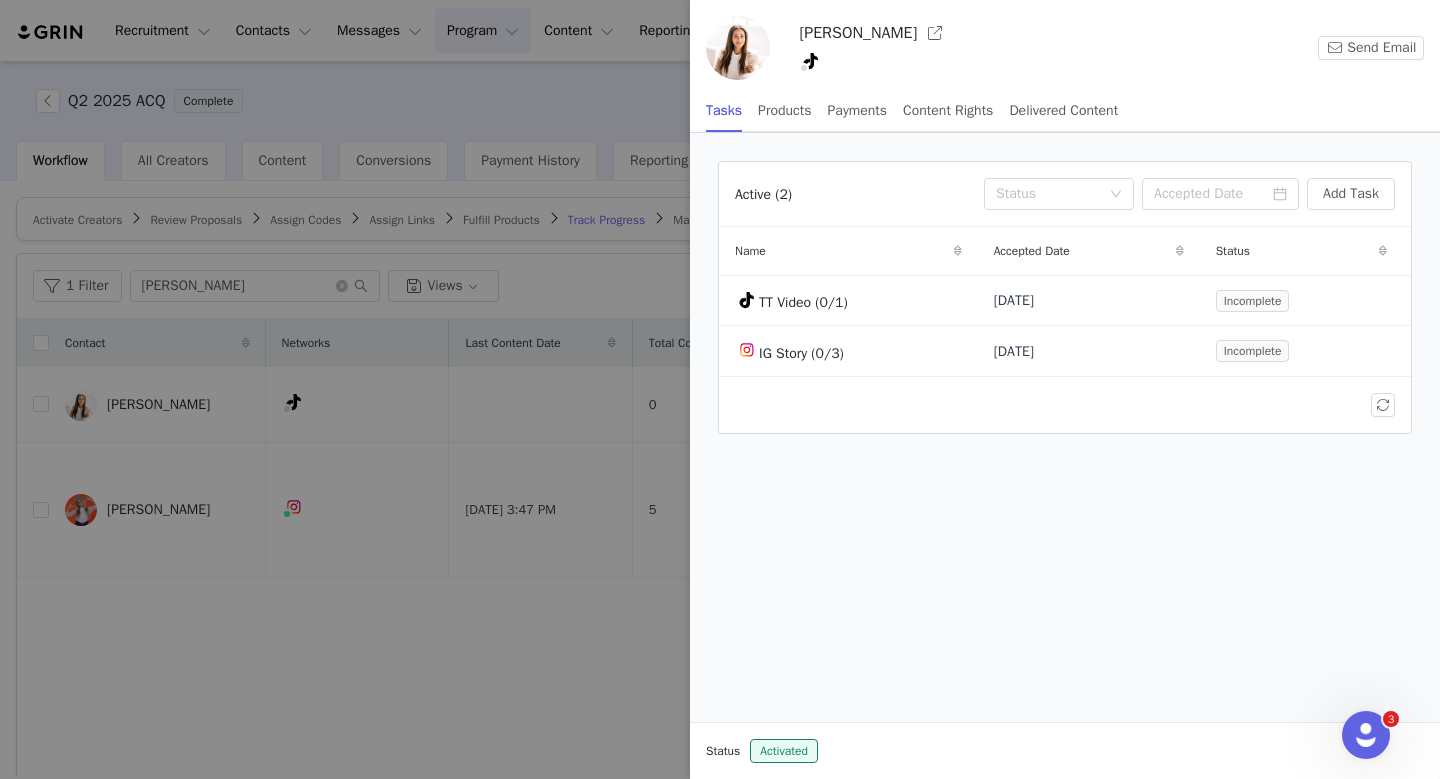 click on "Sarah Lampley" at bounding box center [858, 33] 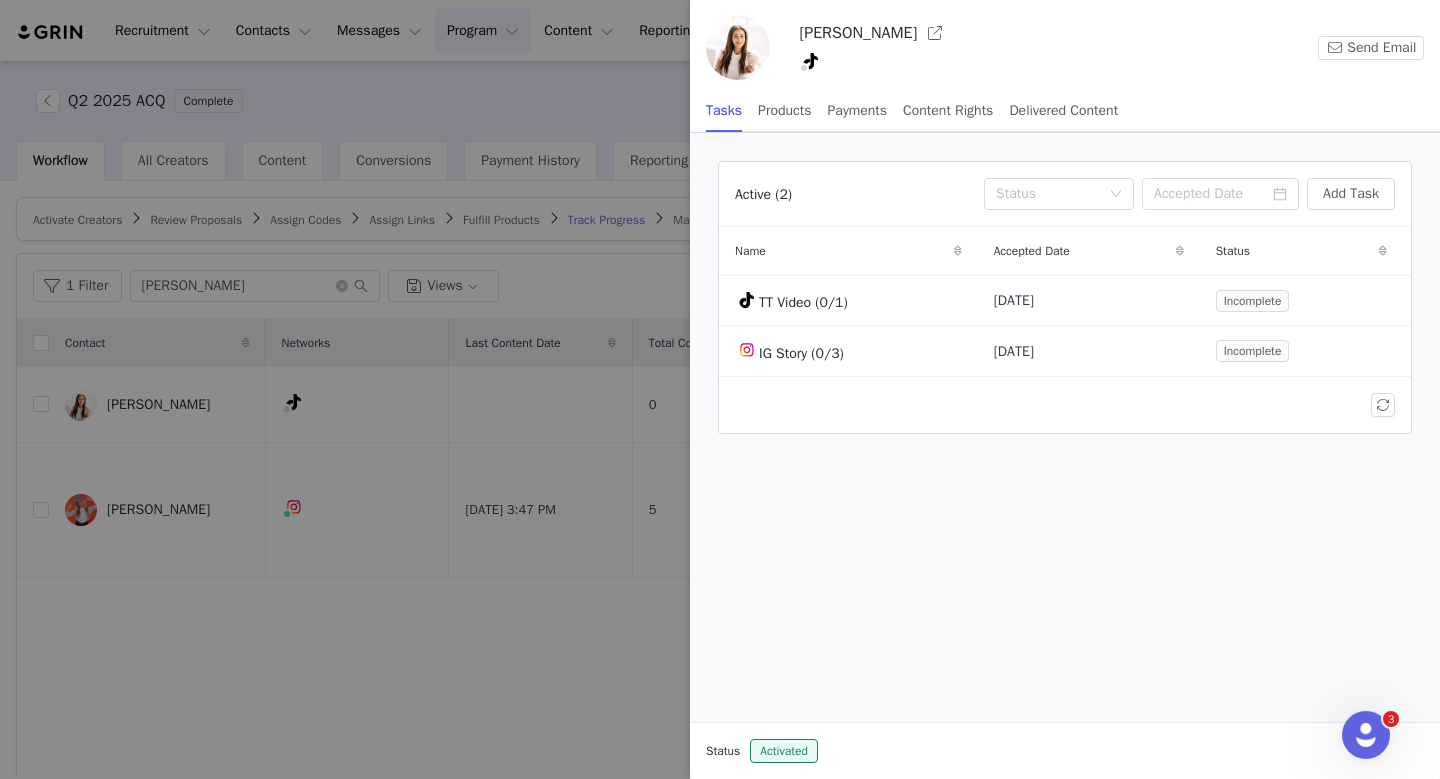 click at bounding box center (720, 389) 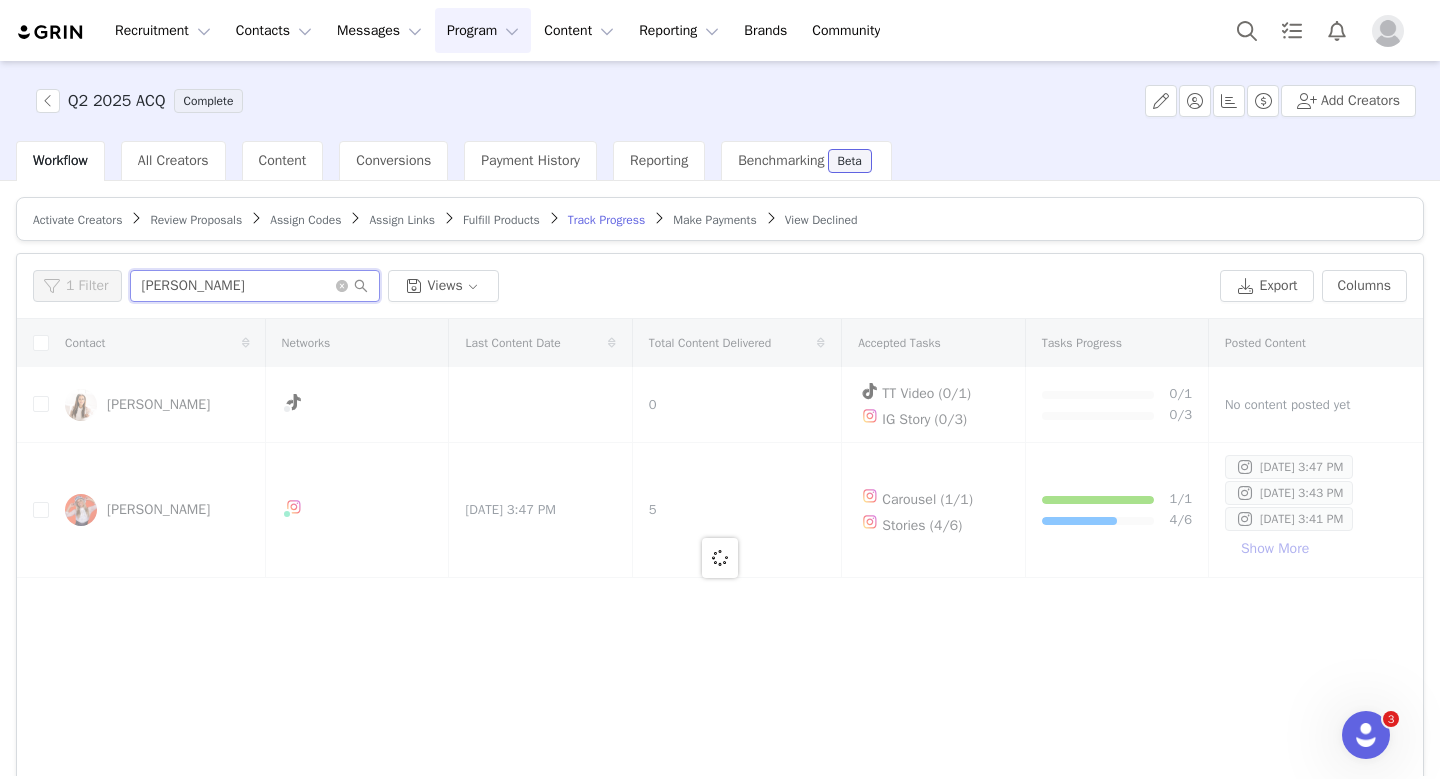 click on "sarah" at bounding box center (255, 286) 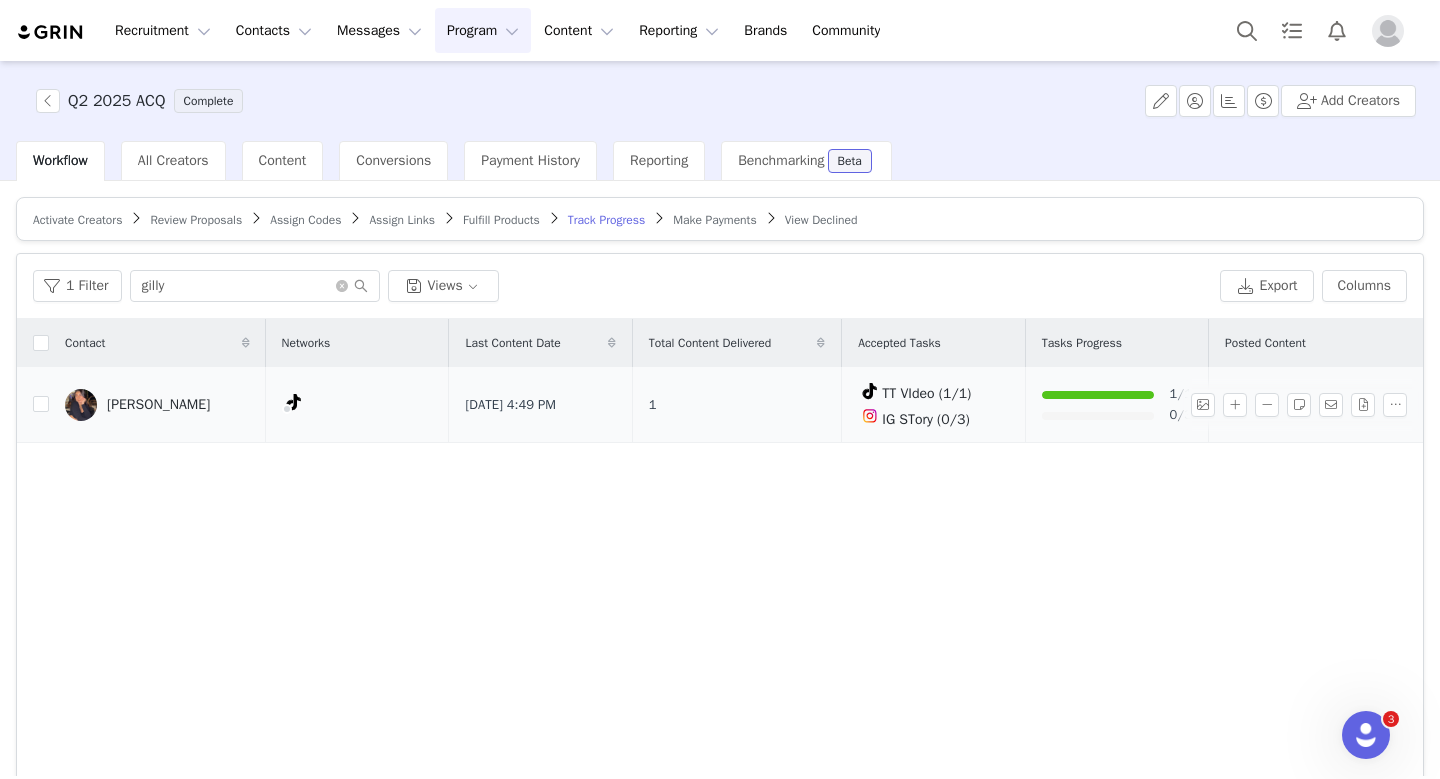 click on "Gigi Batista" at bounding box center [158, 405] 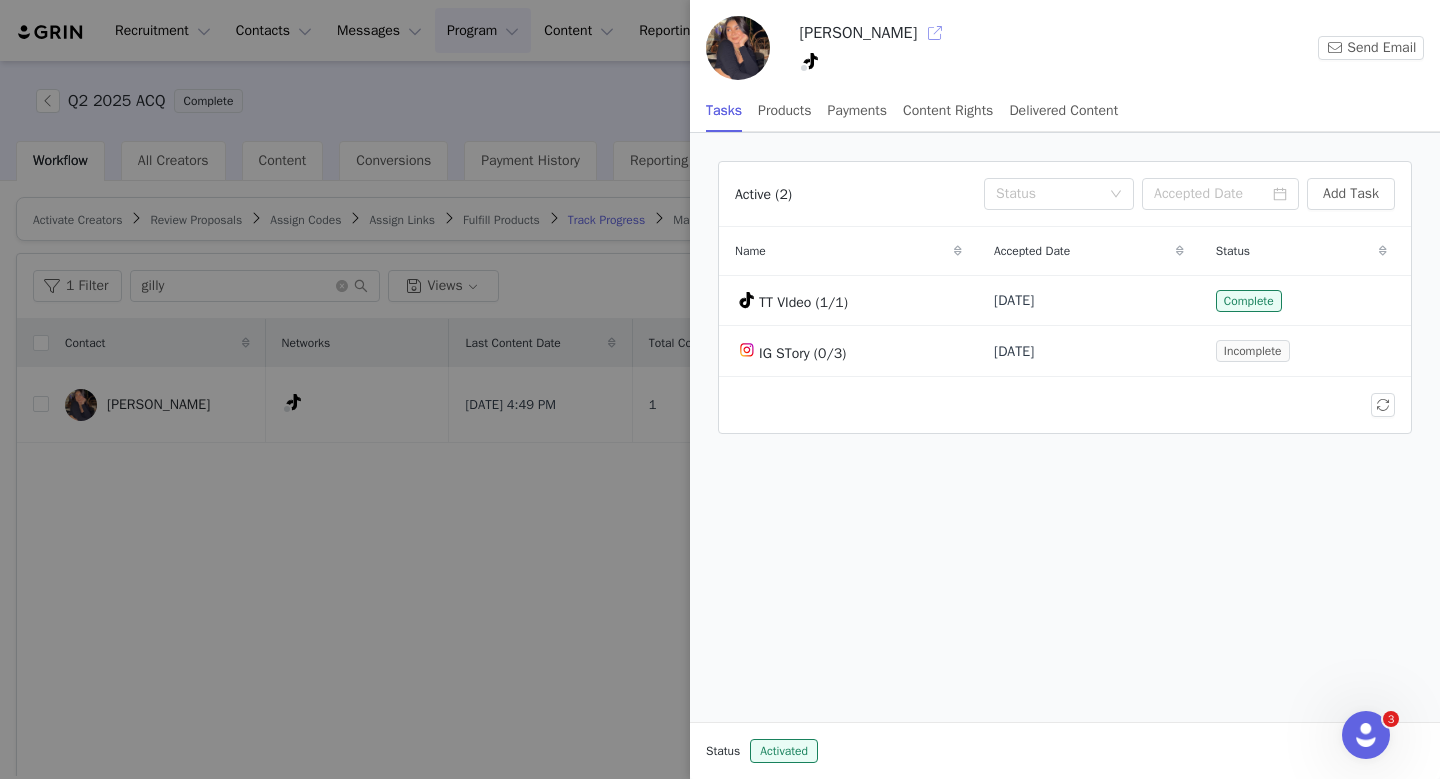 click at bounding box center (935, 33) 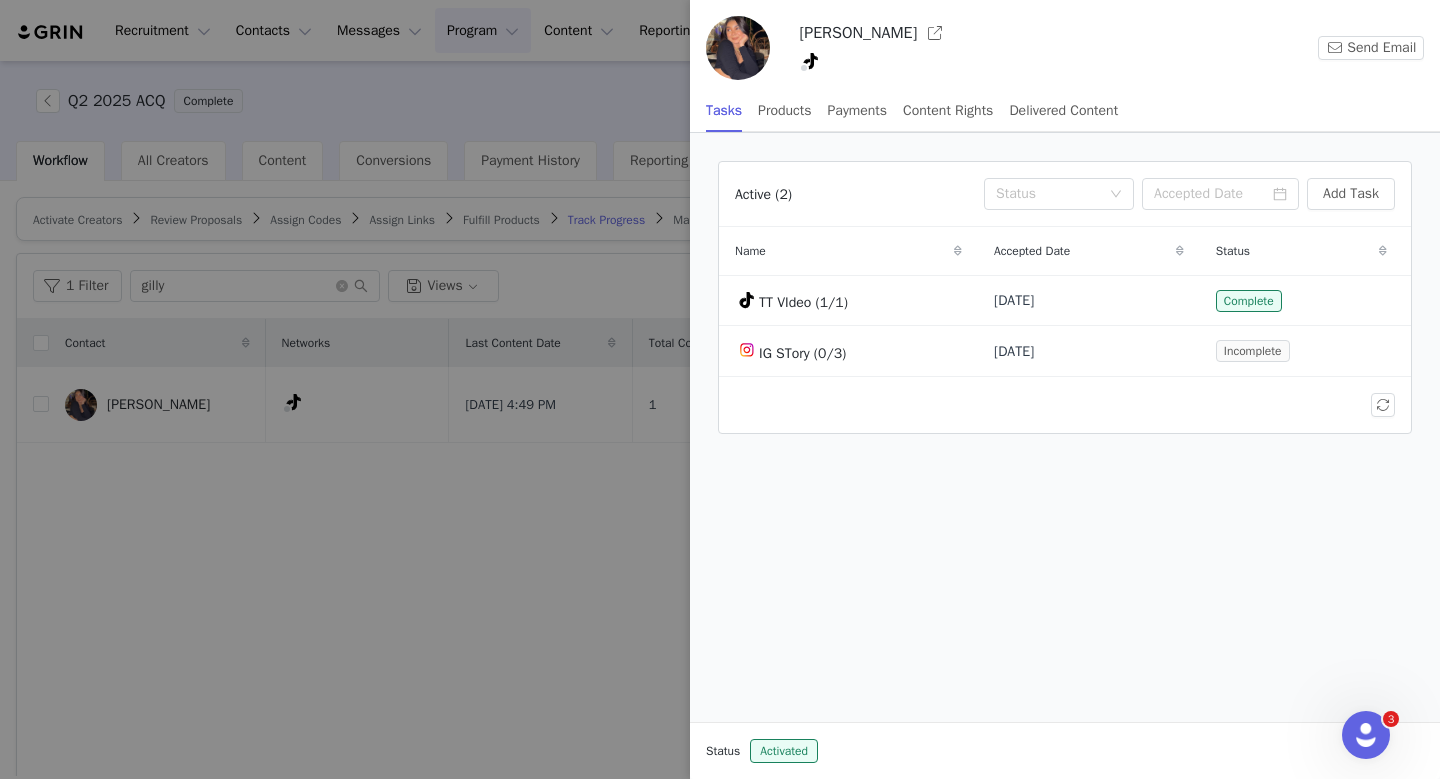 click at bounding box center (720, 389) 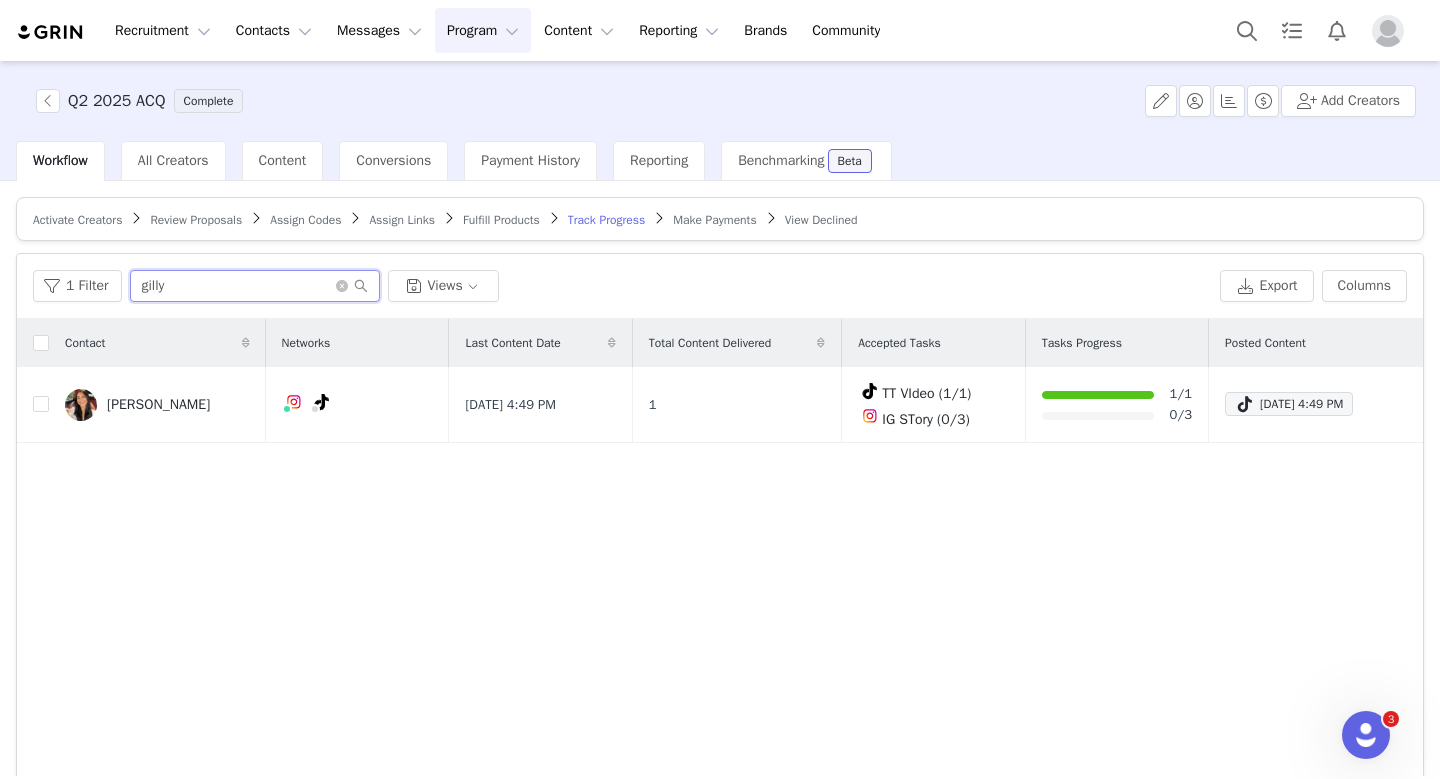 click on "gilly" at bounding box center (255, 286) 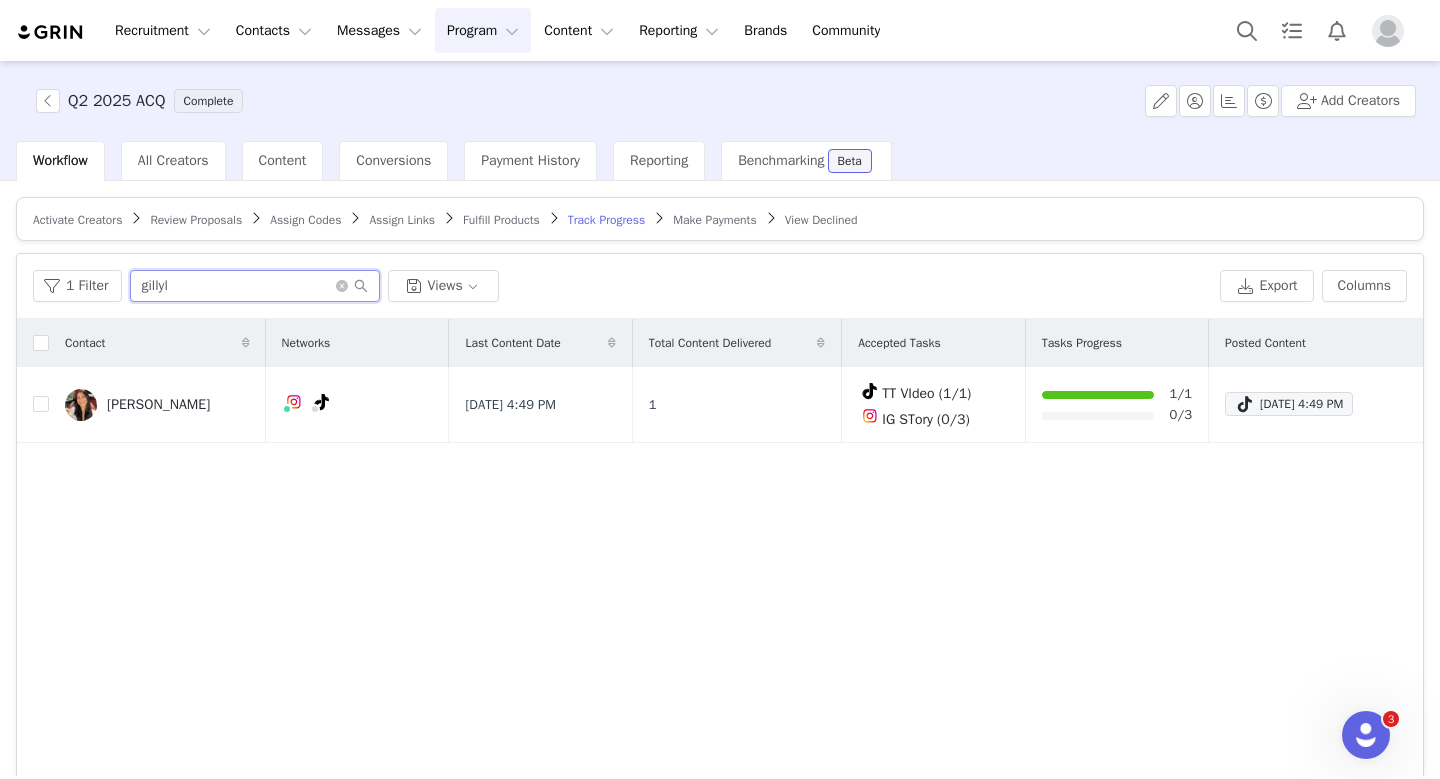 click on "gillyl" at bounding box center [255, 286] 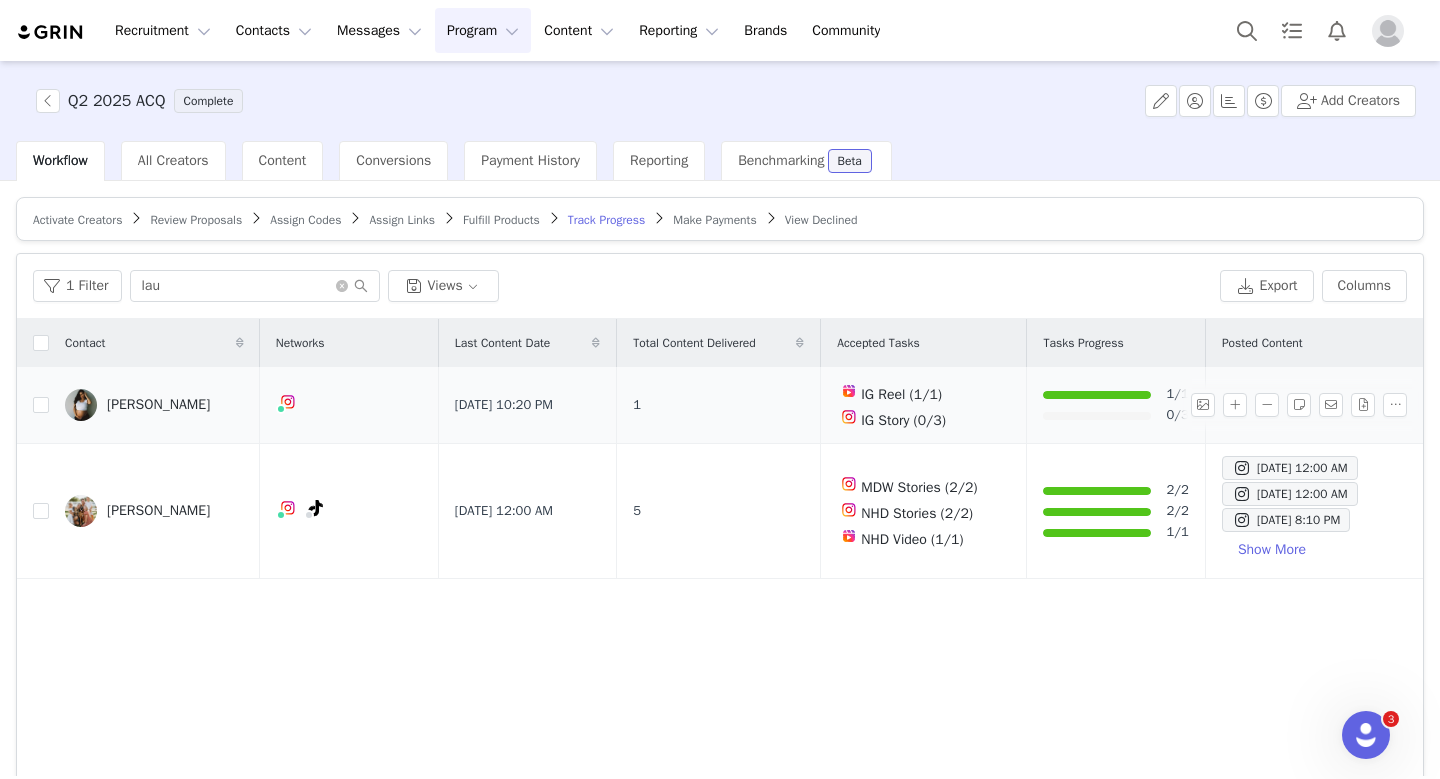 click on "Laura roestel" at bounding box center (158, 405) 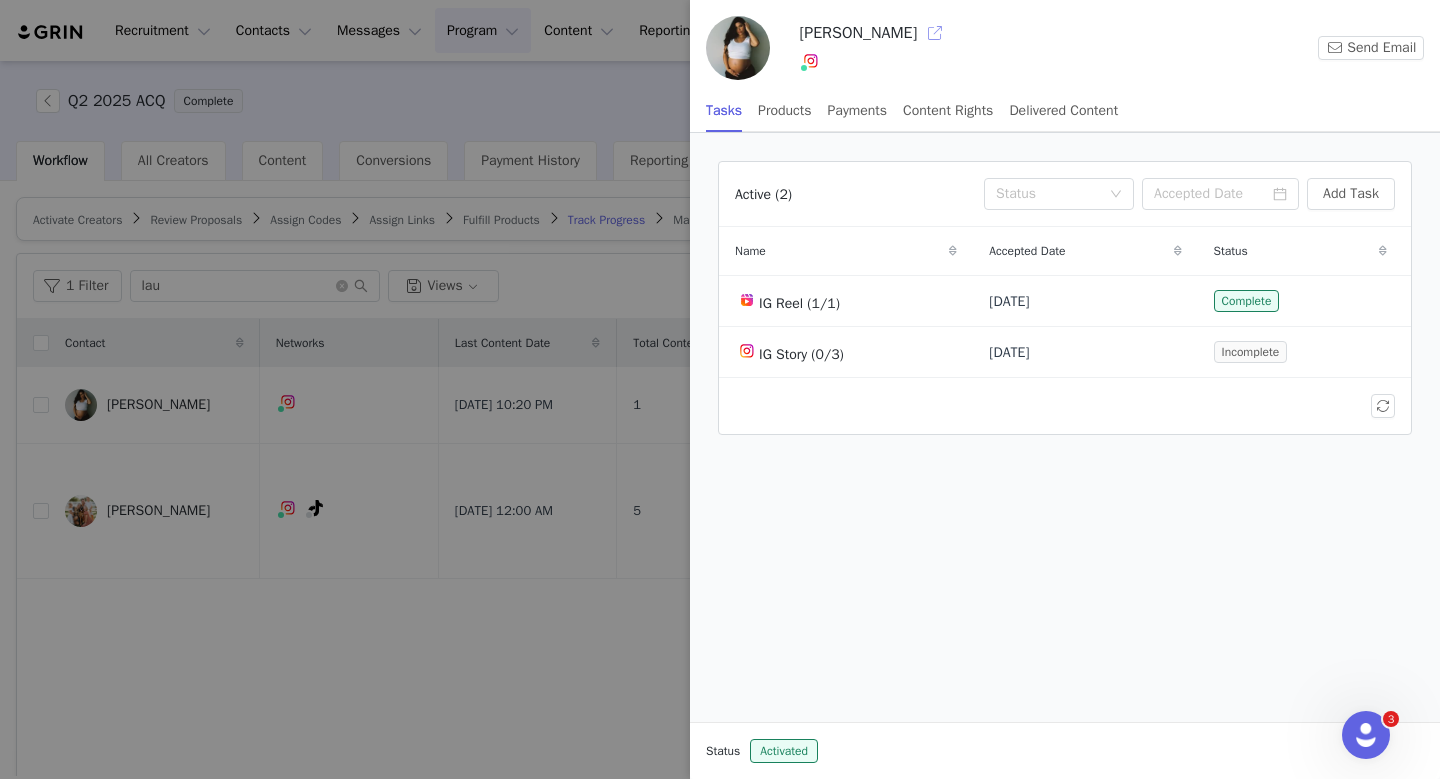 click at bounding box center [935, 33] 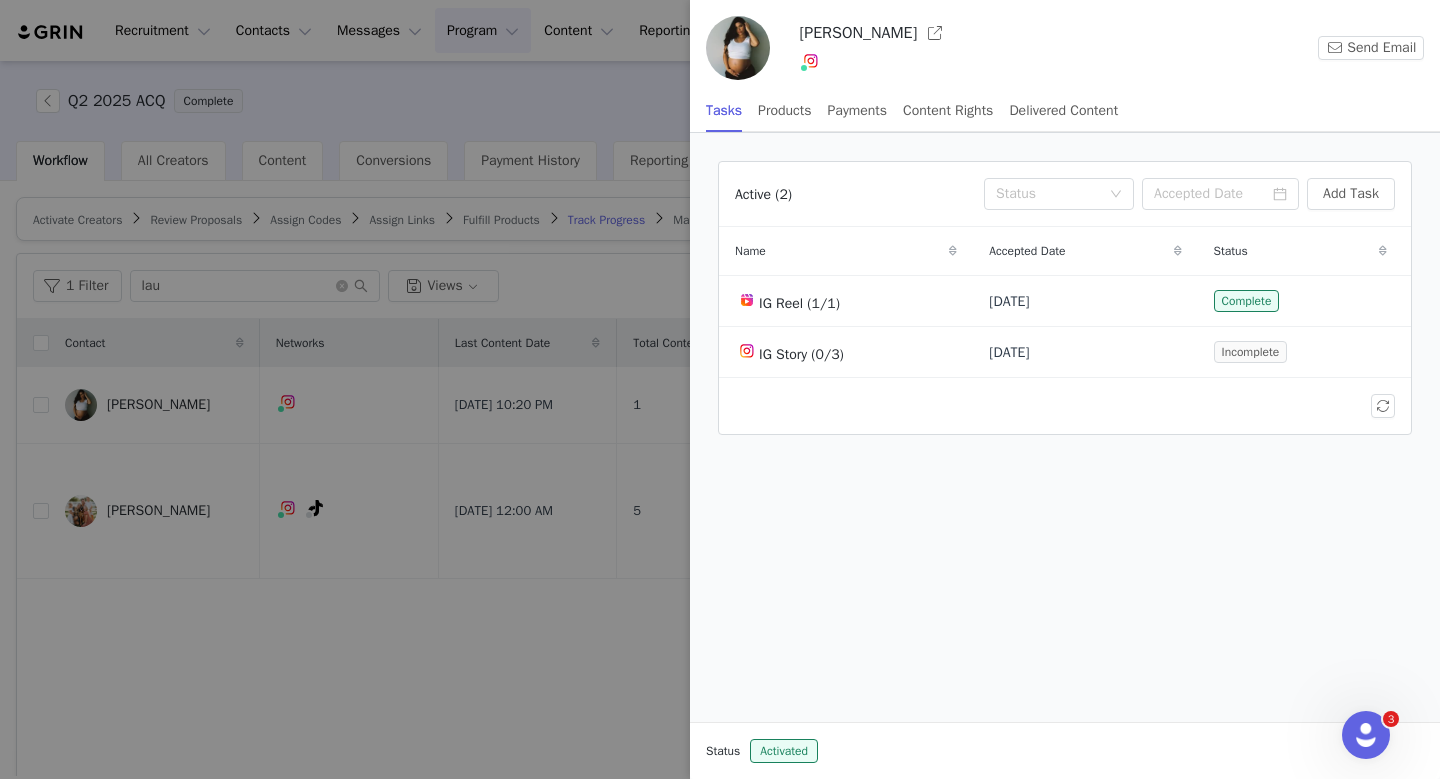 click at bounding box center (720, 389) 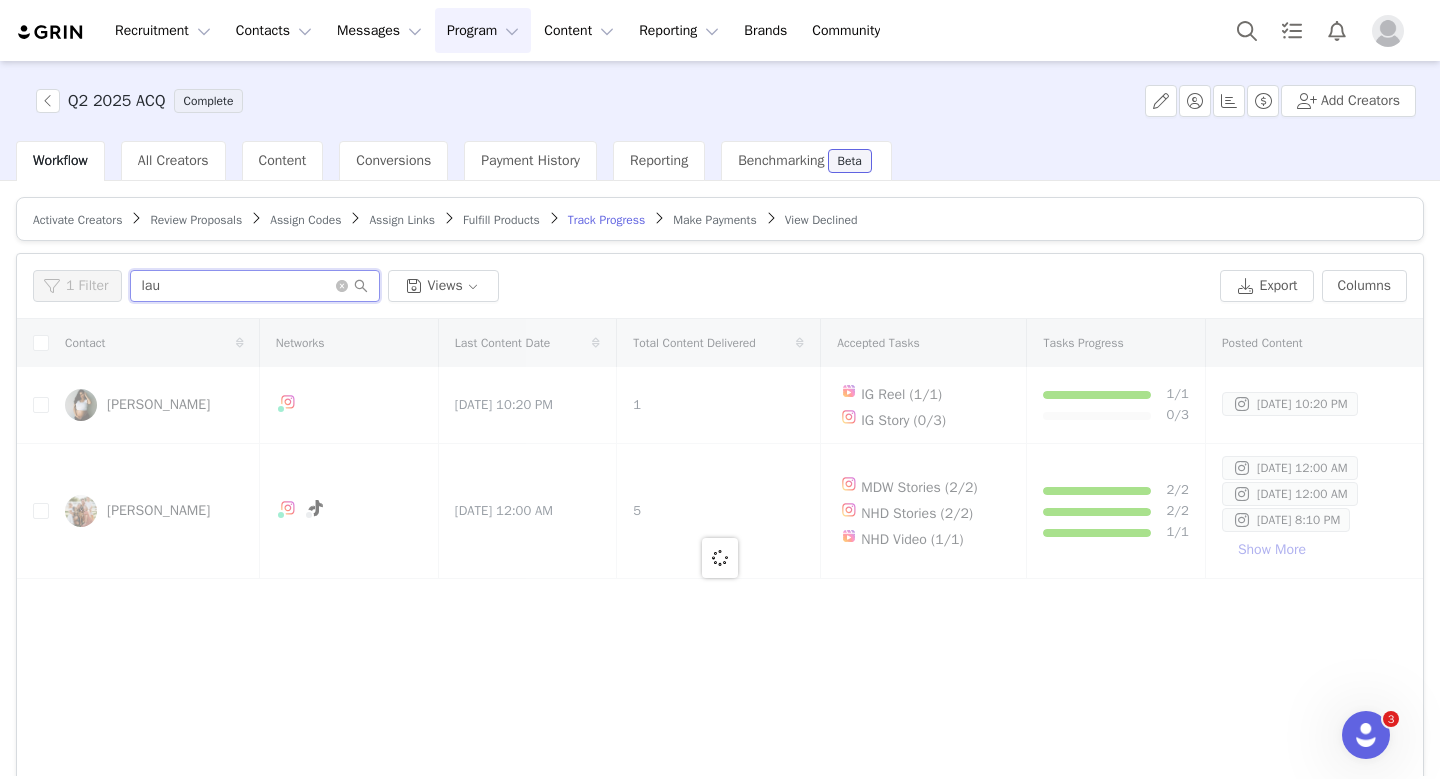 click on "lau" at bounding box center (255, 286) 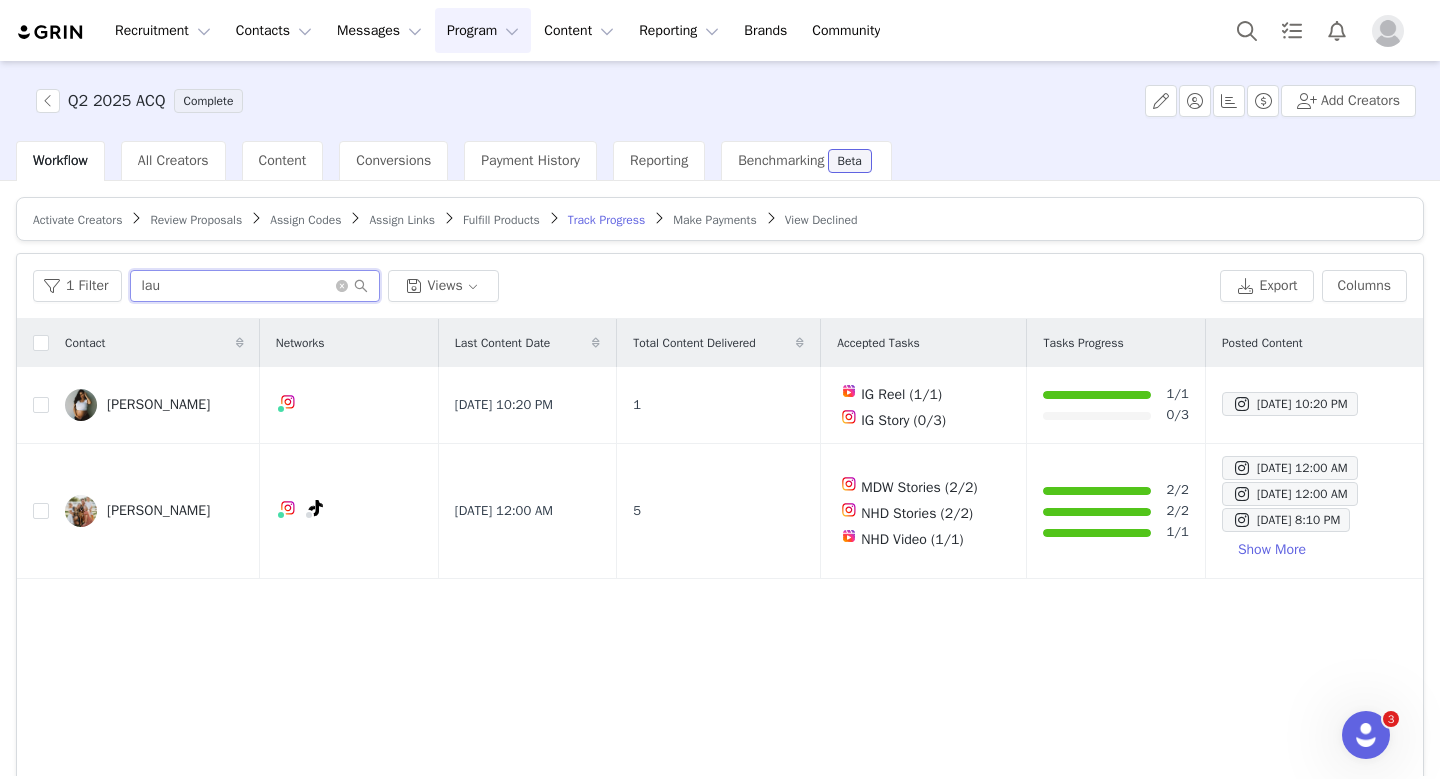 click on "lau" at bounding box center (255, 286) 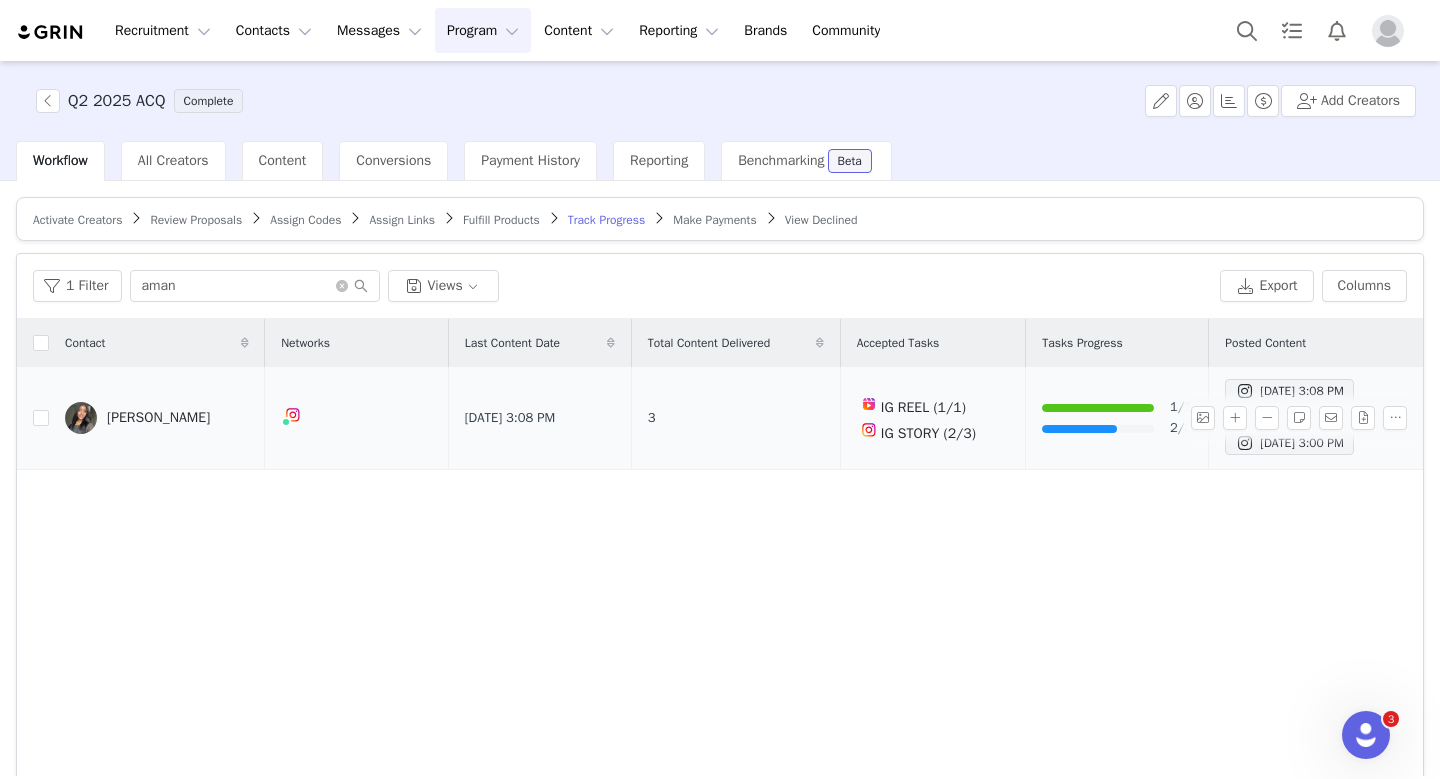click on "Amani Wortham" at bounding box center (157, 418) 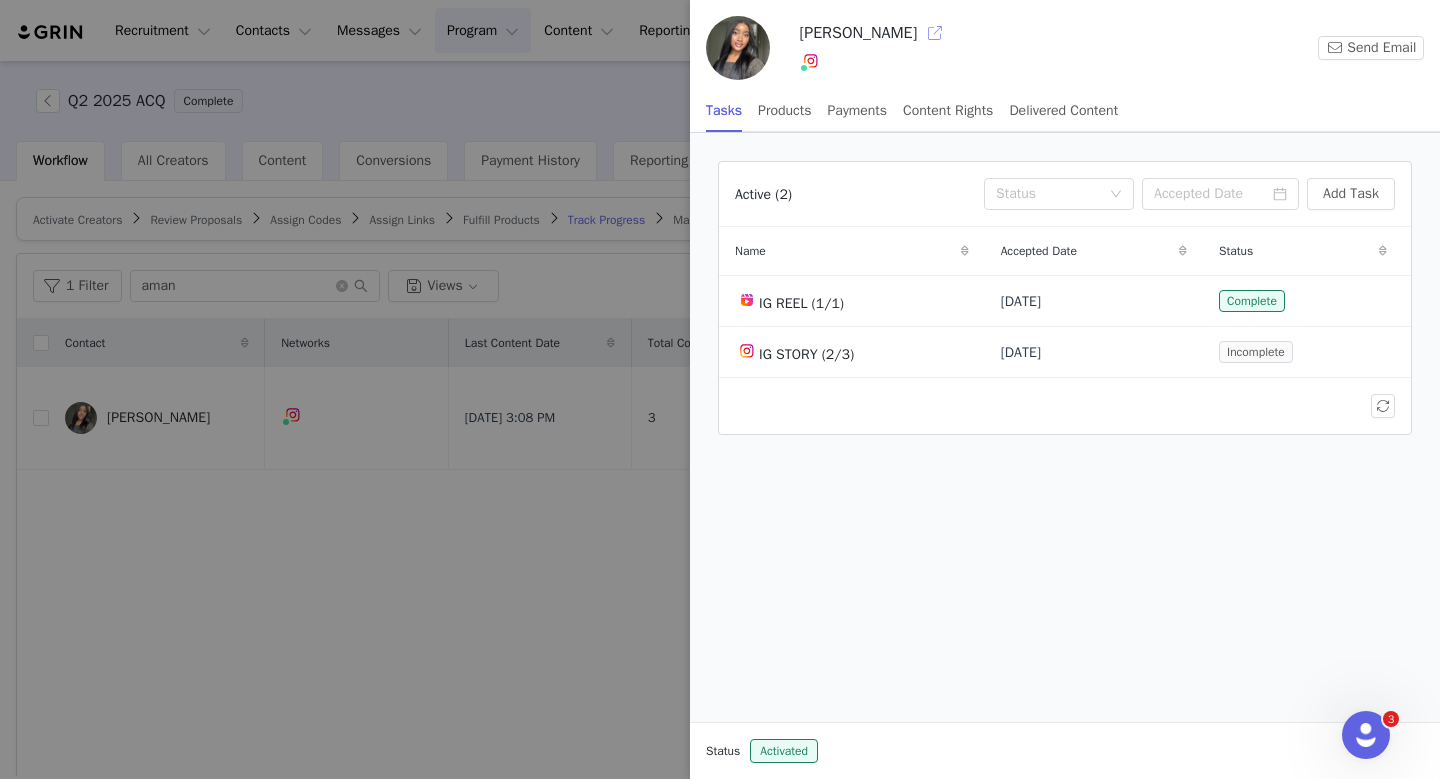 click at bounding box center [935, 33] 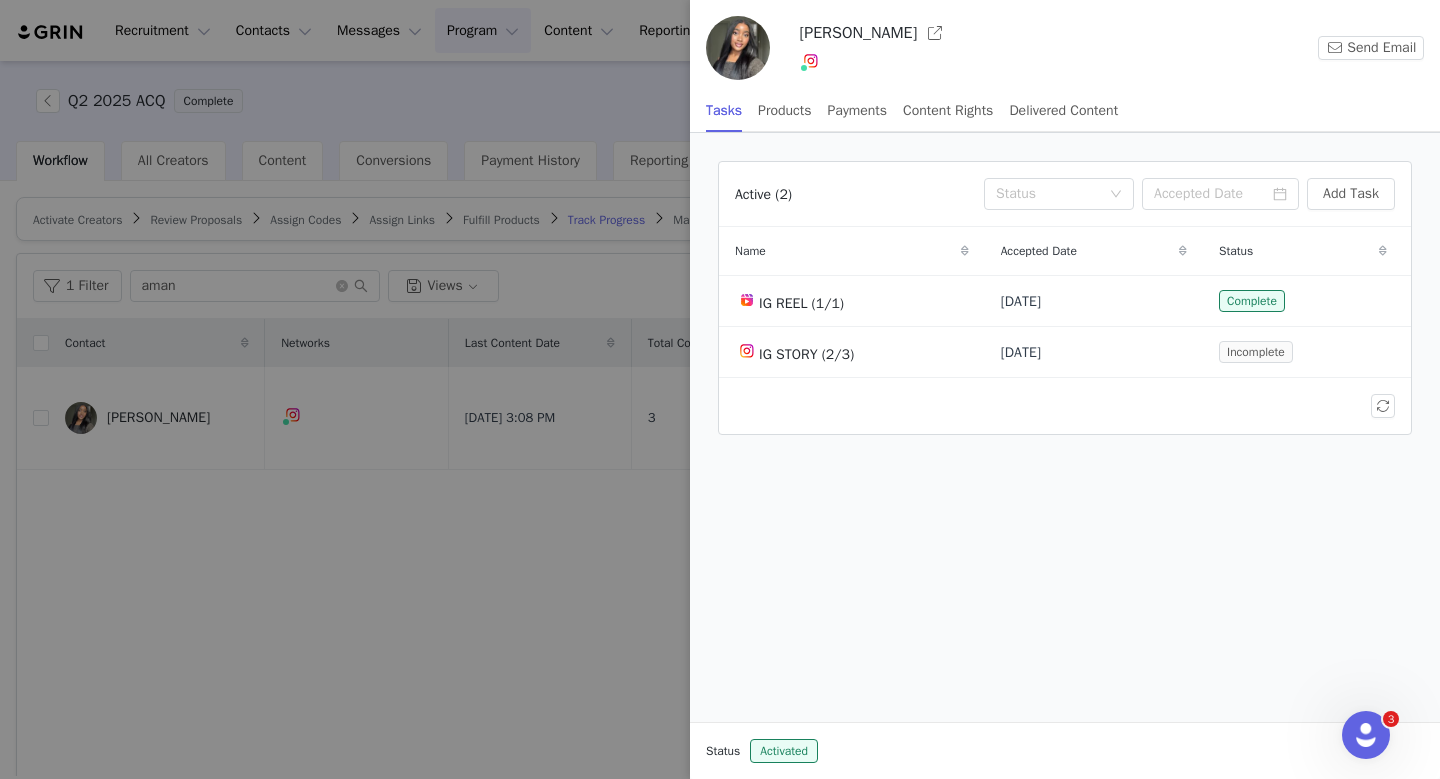 click at bounding box center [720, 389] 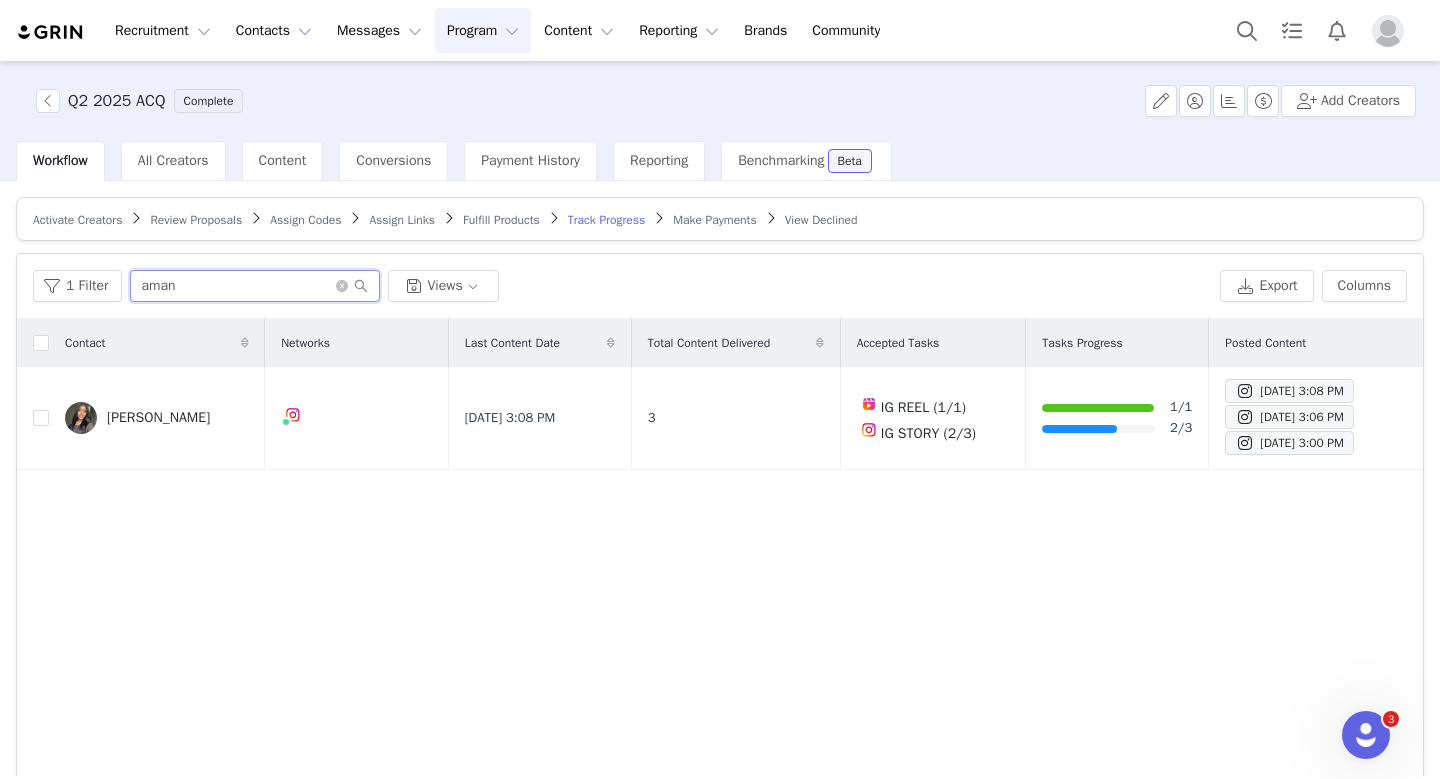 click on "aman" at bounding box center [255, 286] 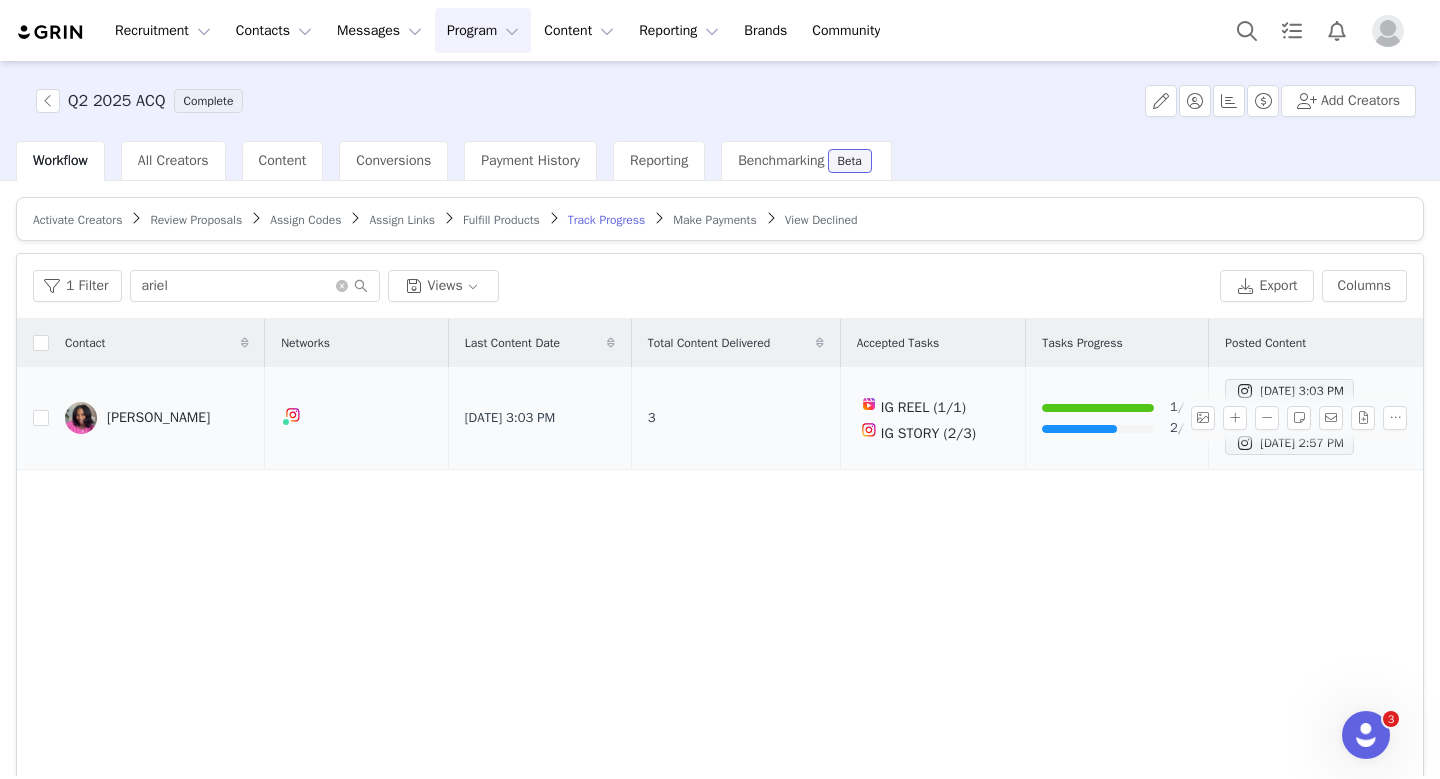 click on "Ariel Phillips" at bounding box center (158, 418) 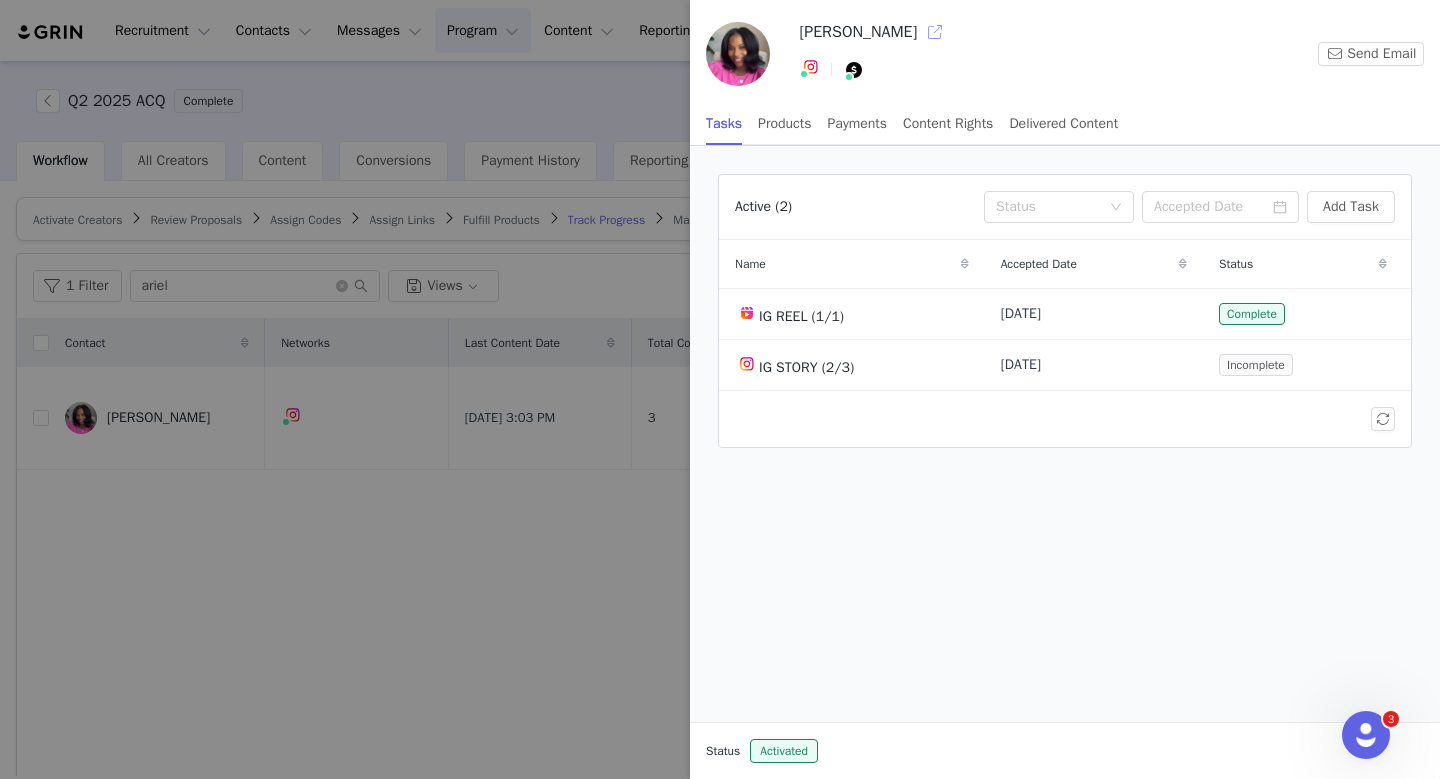 click at bounding box center [935, 32] 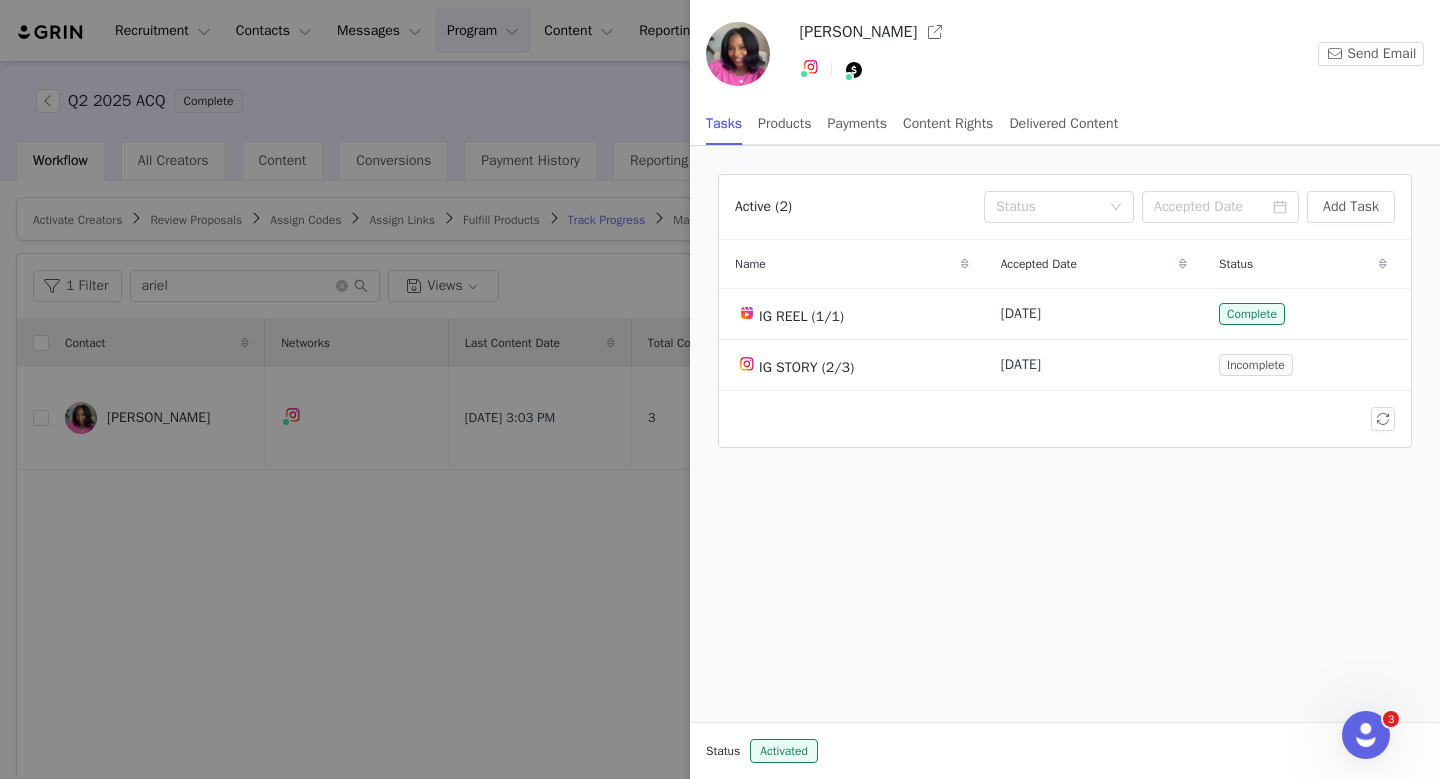 click at bounding box center [720, 389] 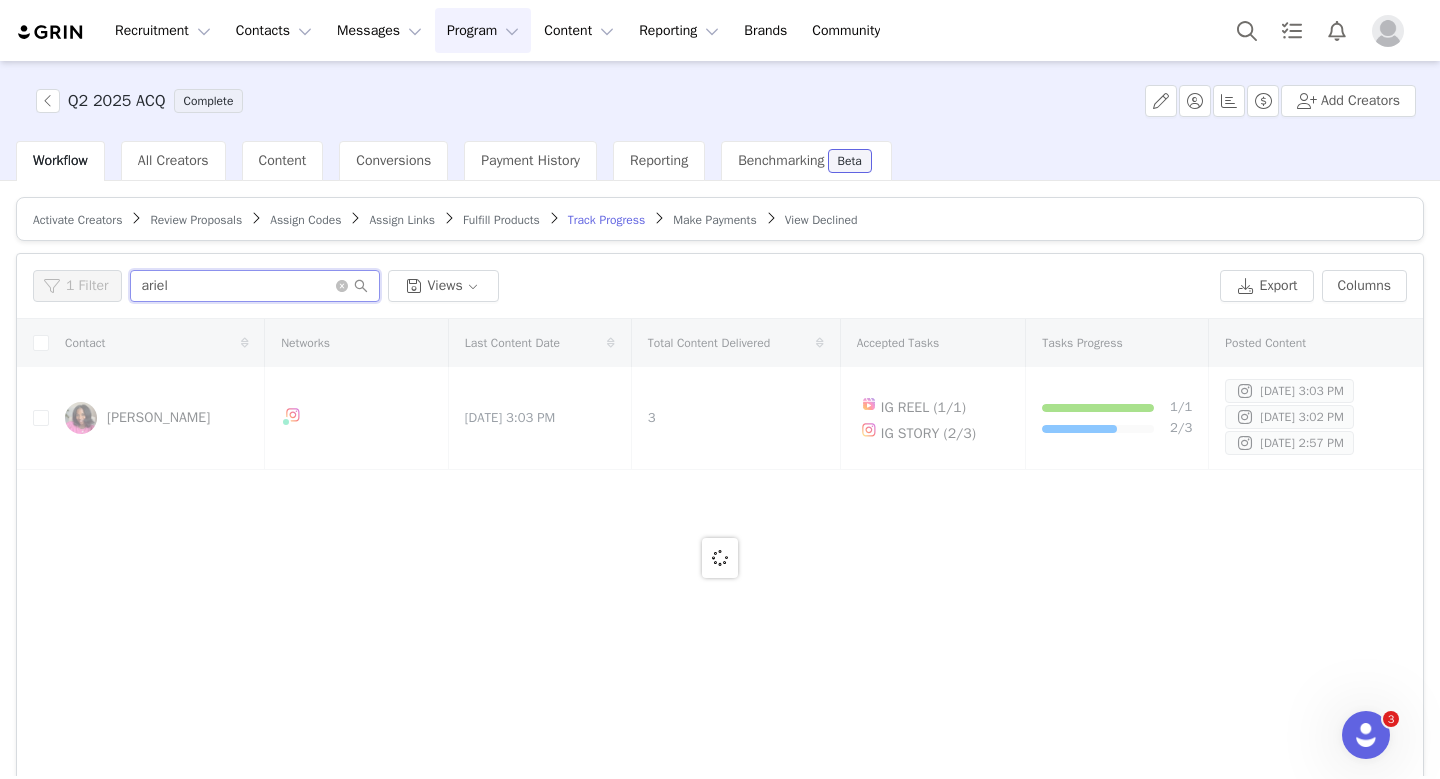 click on "ariel" at bounding box center (255, 286) 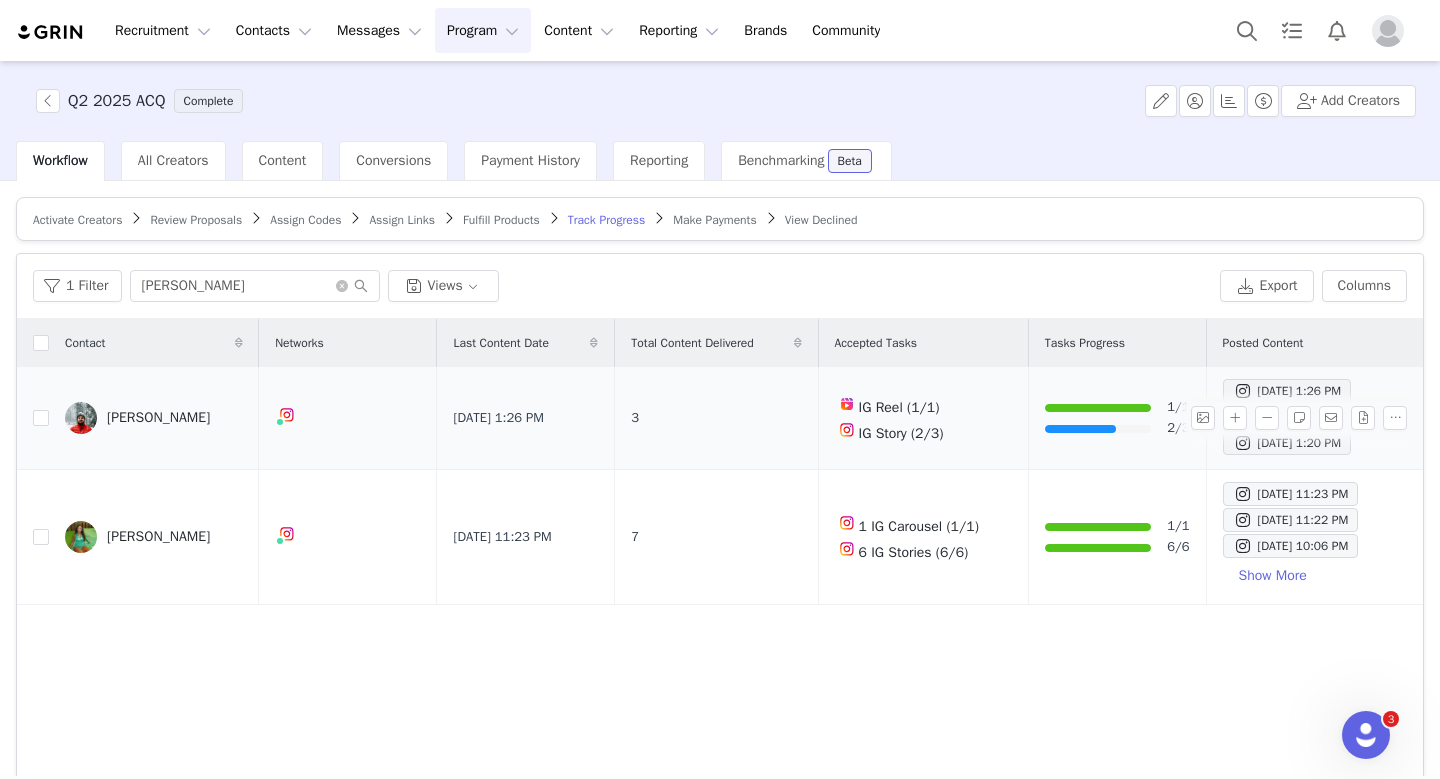 click on "Jonathan Acevedo" at bounding box center [158, 418] 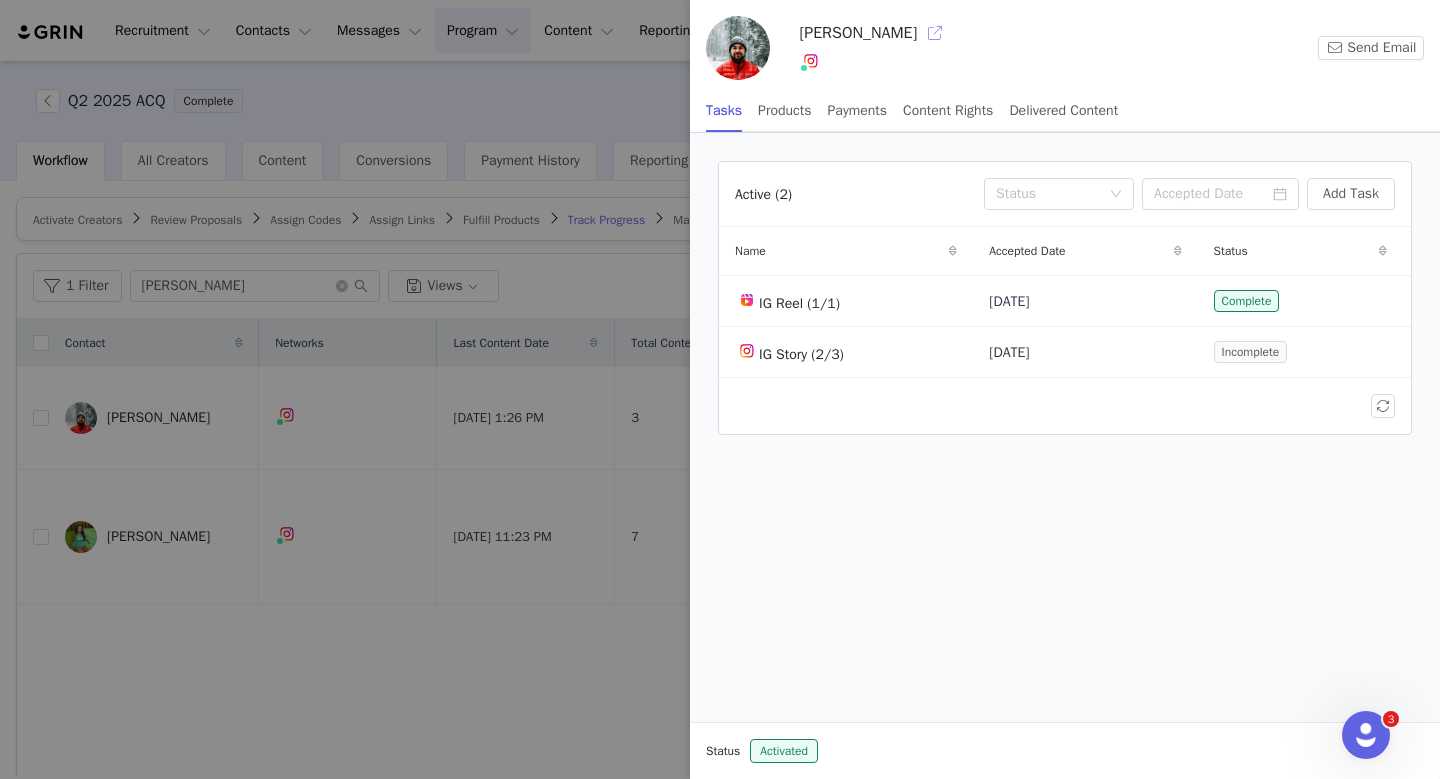 click at bounding box center (935, 33) 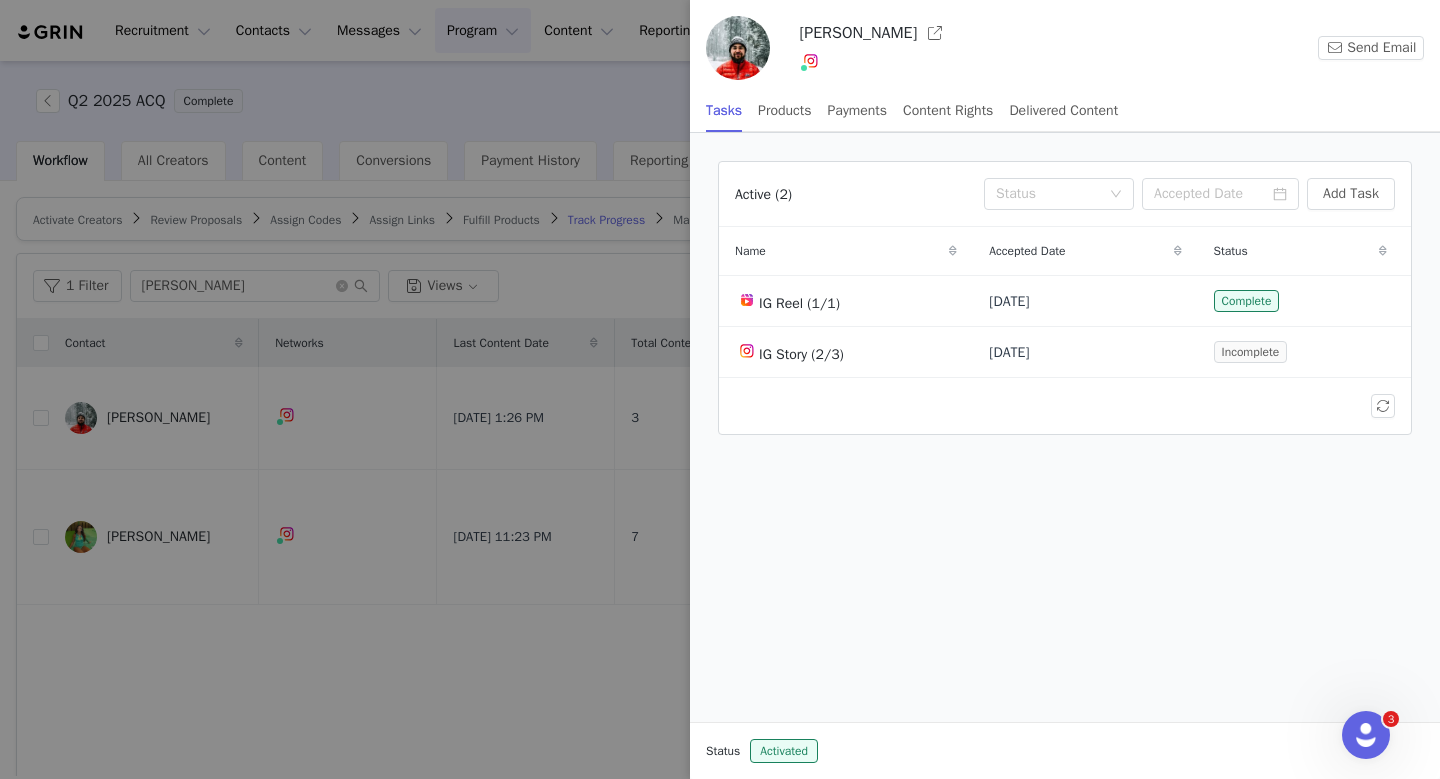 click at bounding box center [720, 389] 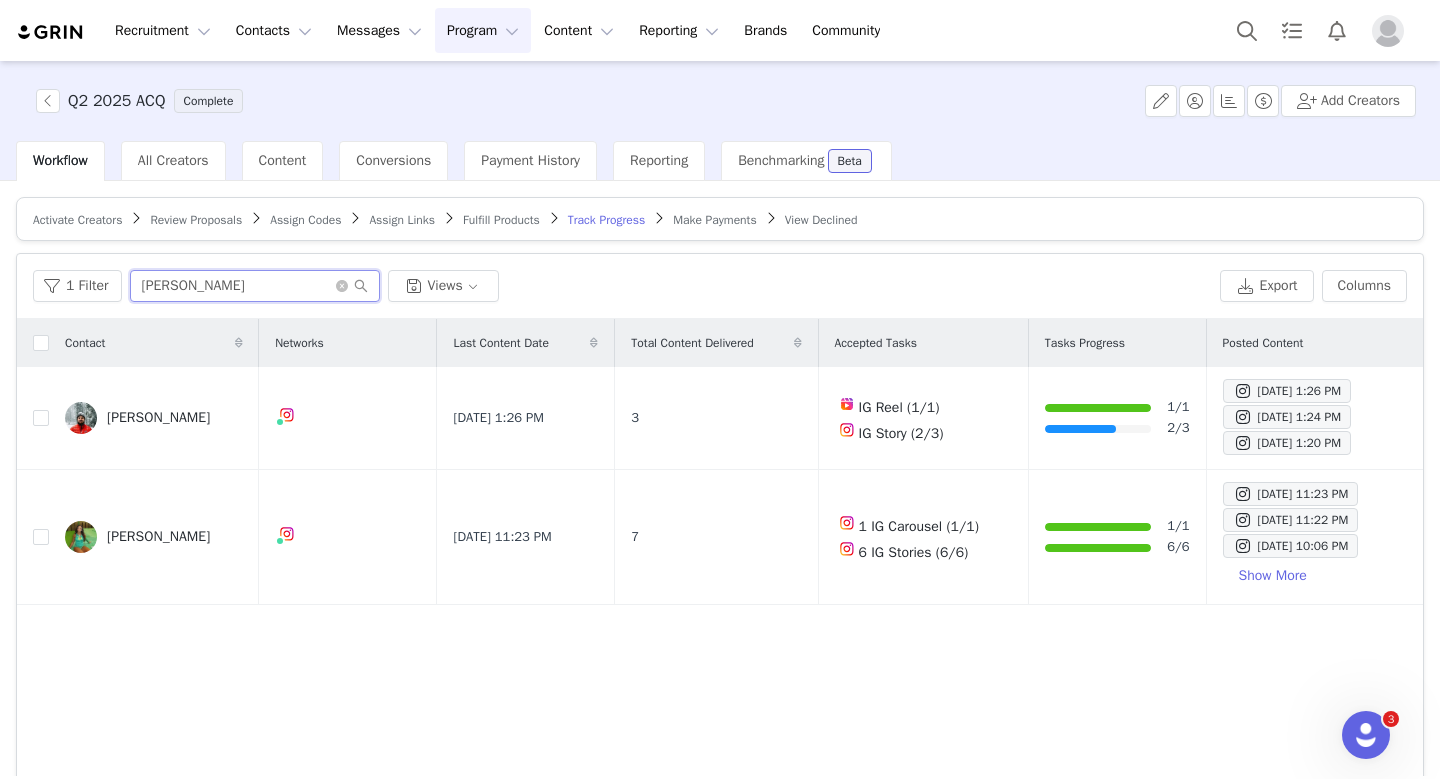 click on "jon" at bounding box center (255, 286) 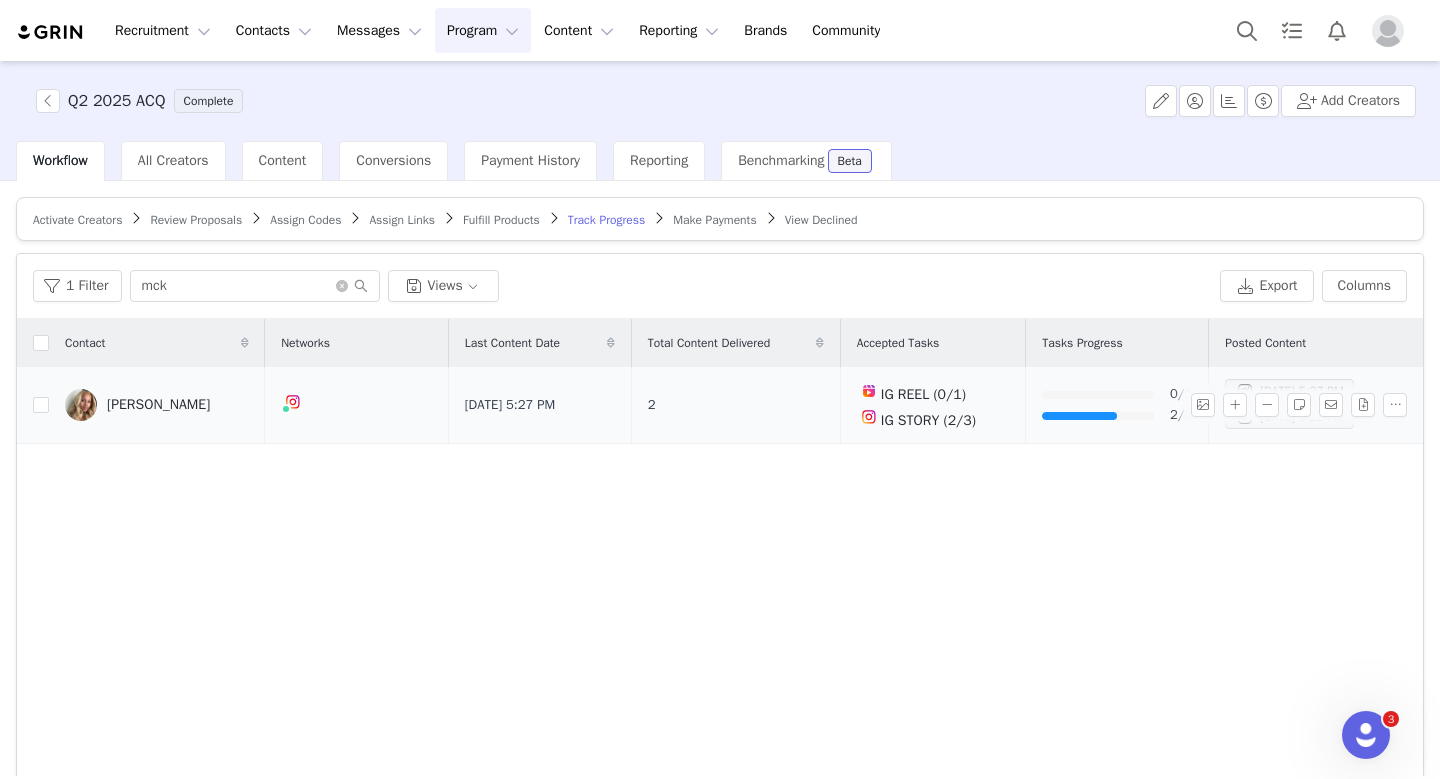 click on "mckenzie taylor" at bounding box center [158, 405] 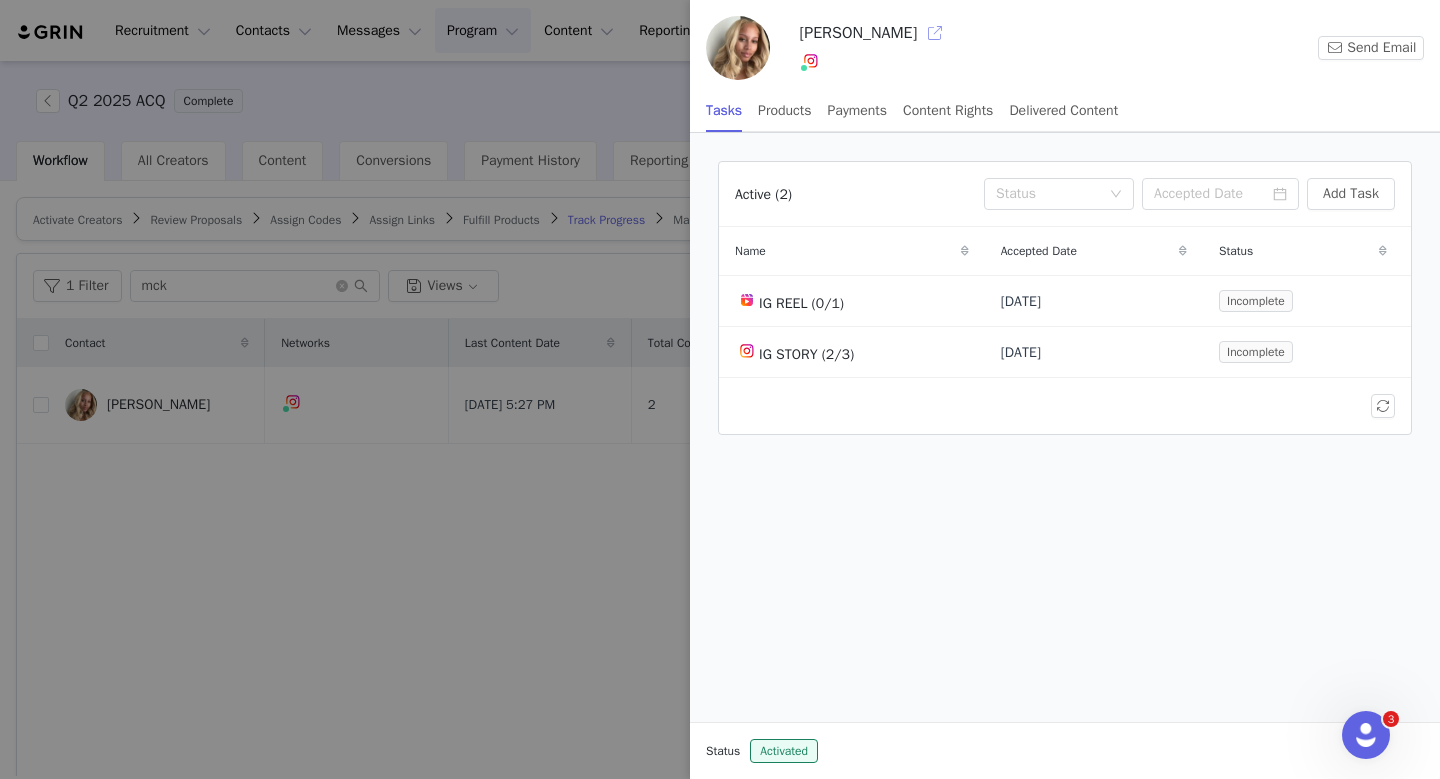 click at bounding box center (935, 33) 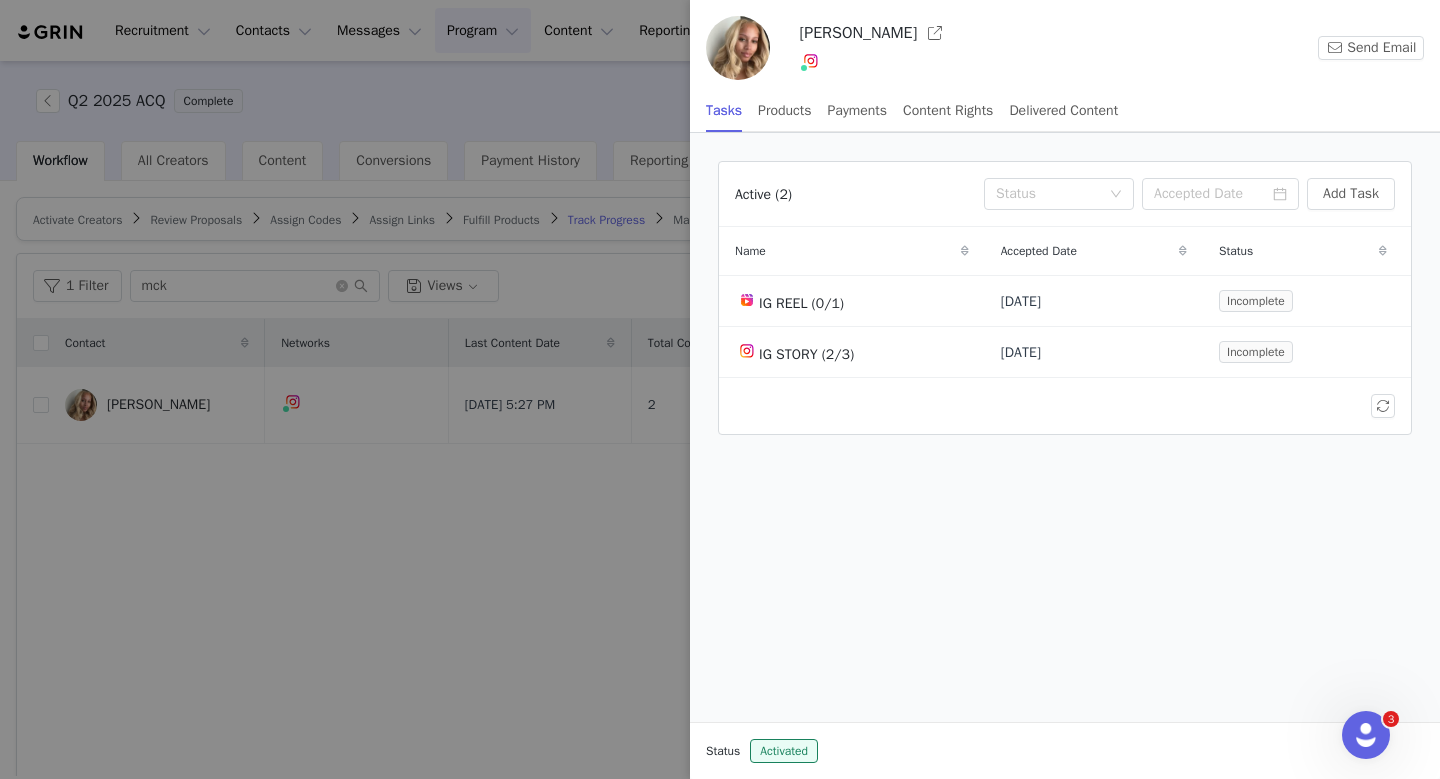 click at bounding box center (720, 389) 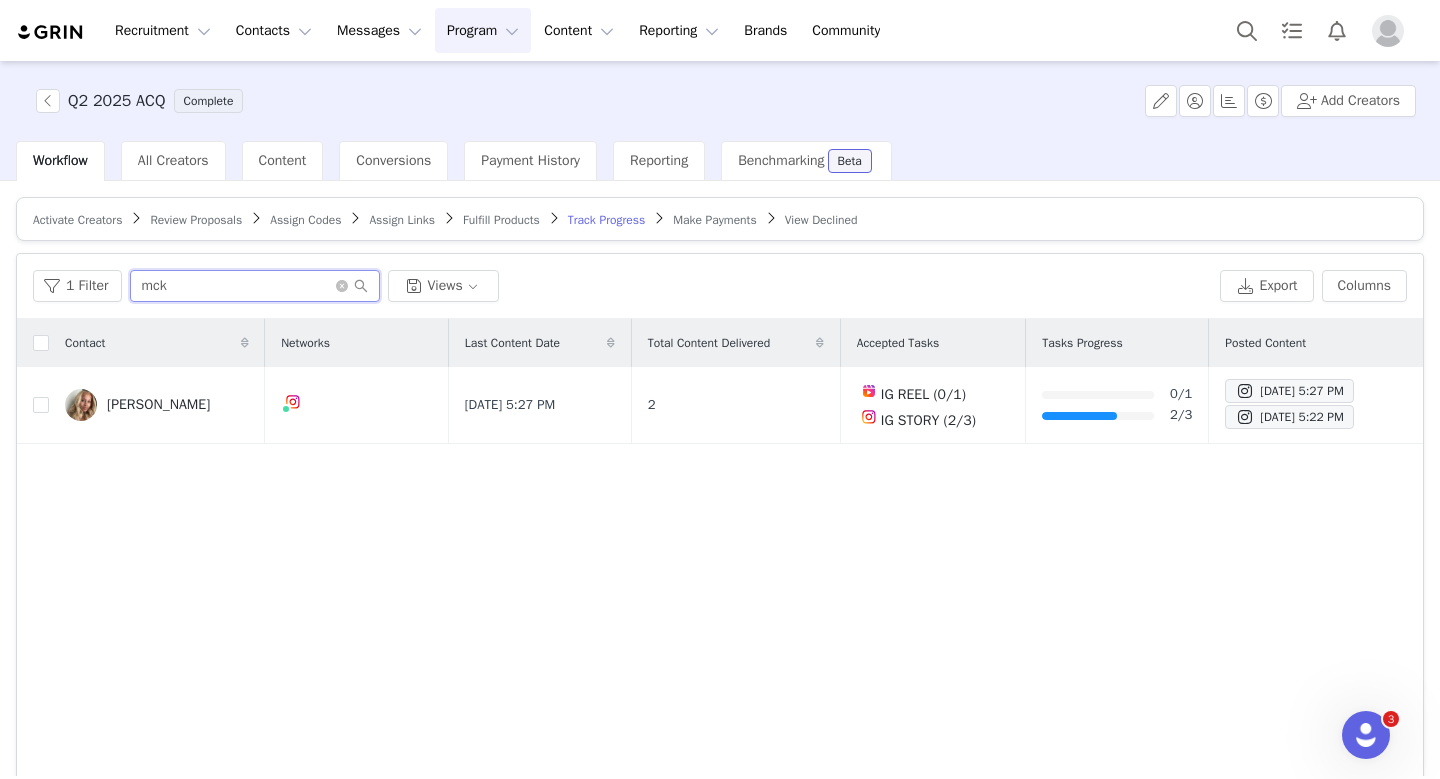click on "mck" at bounding box center (255, 286) 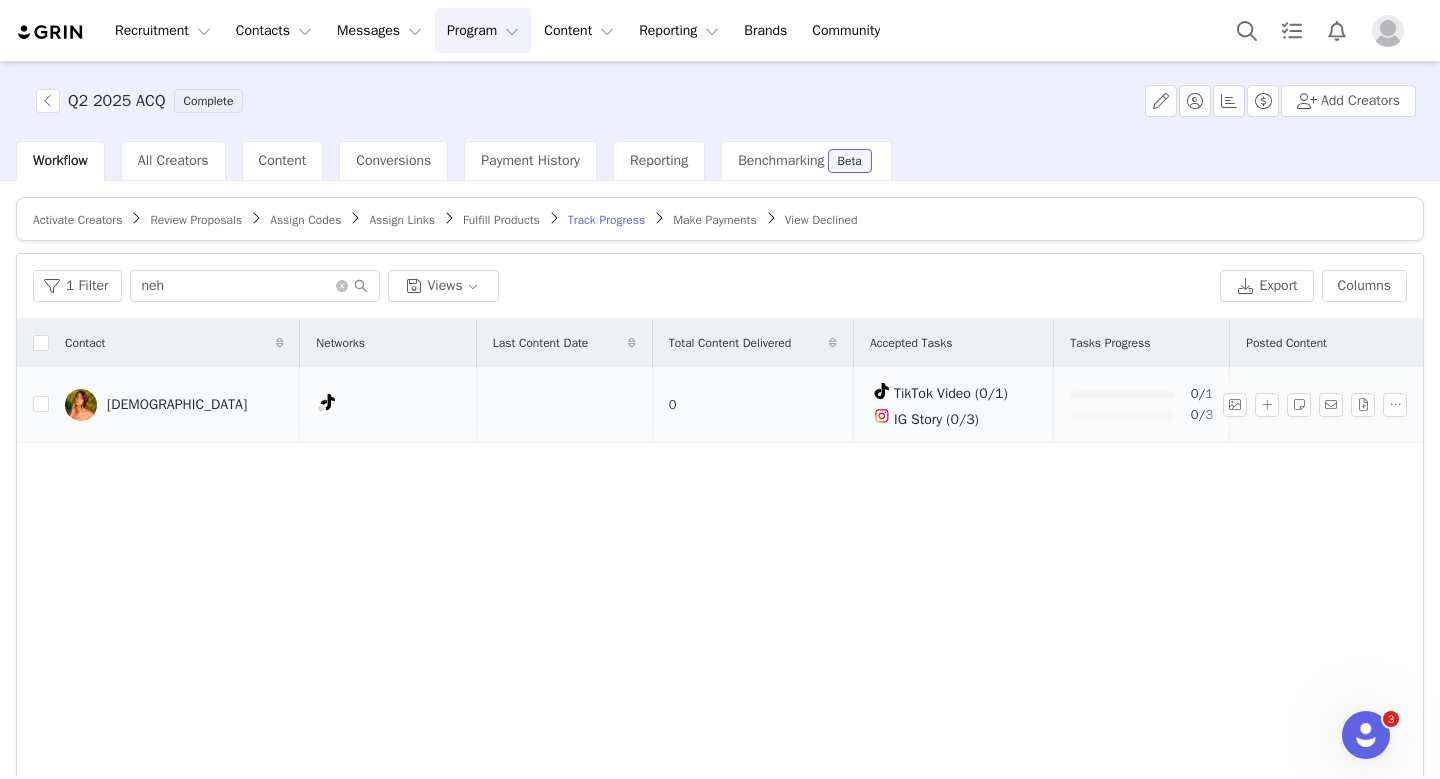 click on "neha dharma" at bounding box center [174, 405] 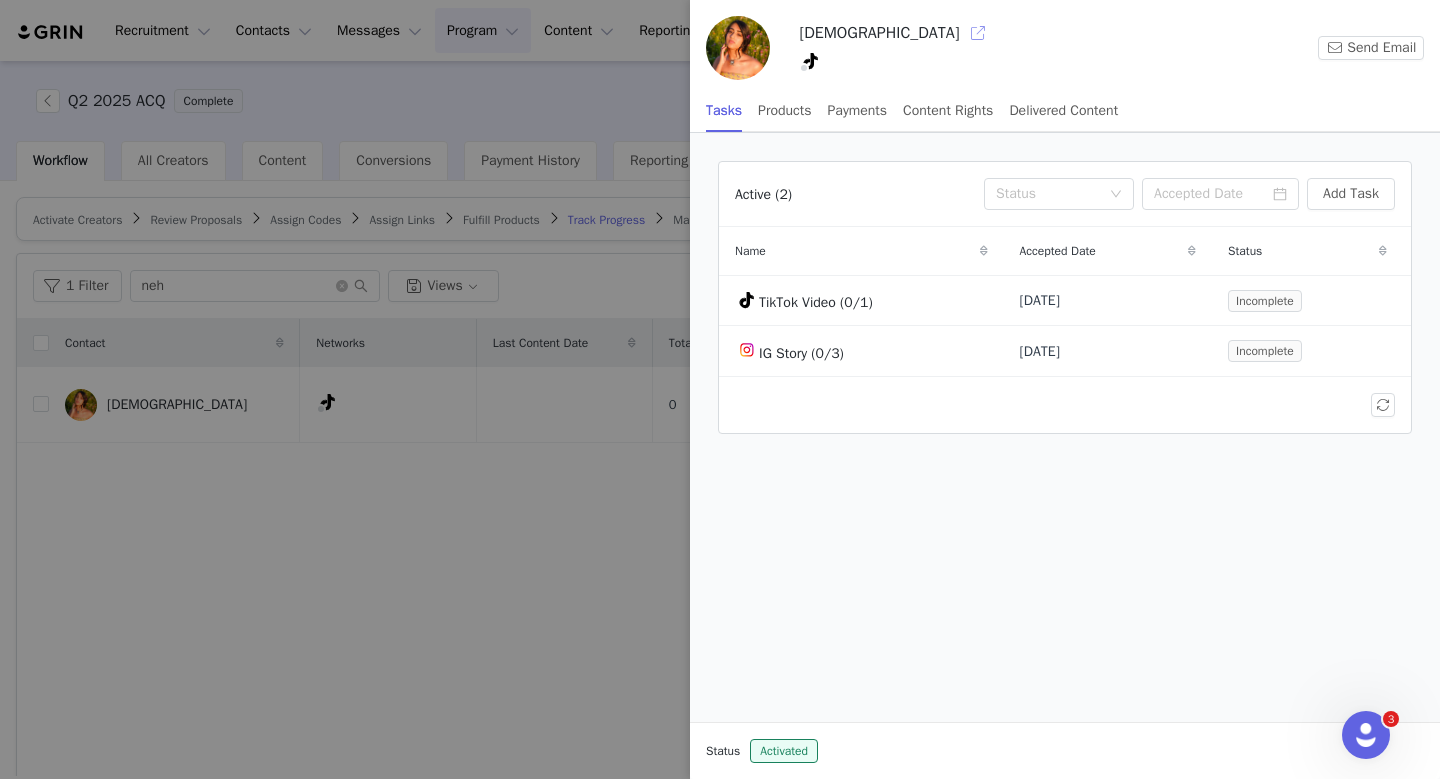 click at bounding box center [978, 33] 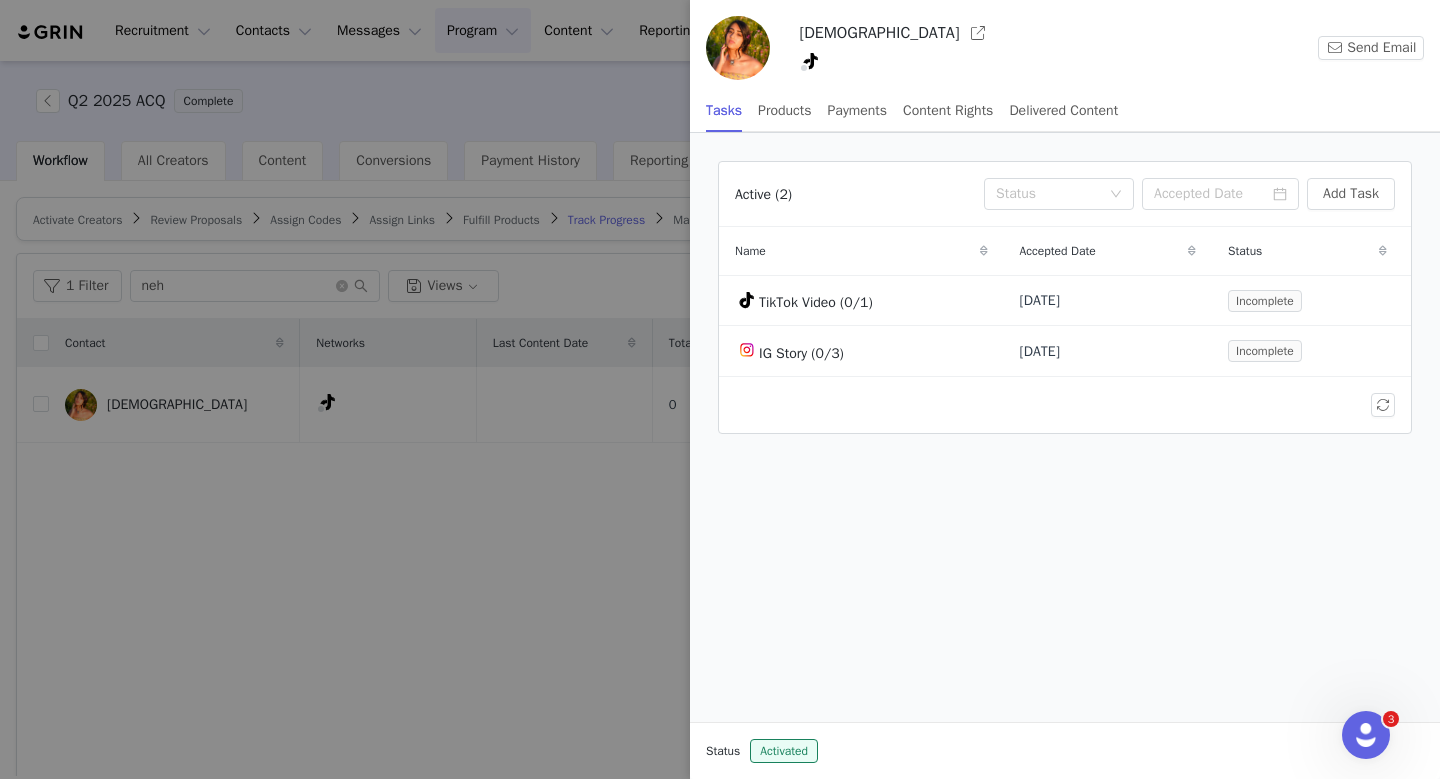 click at bounding box center (720, 389) 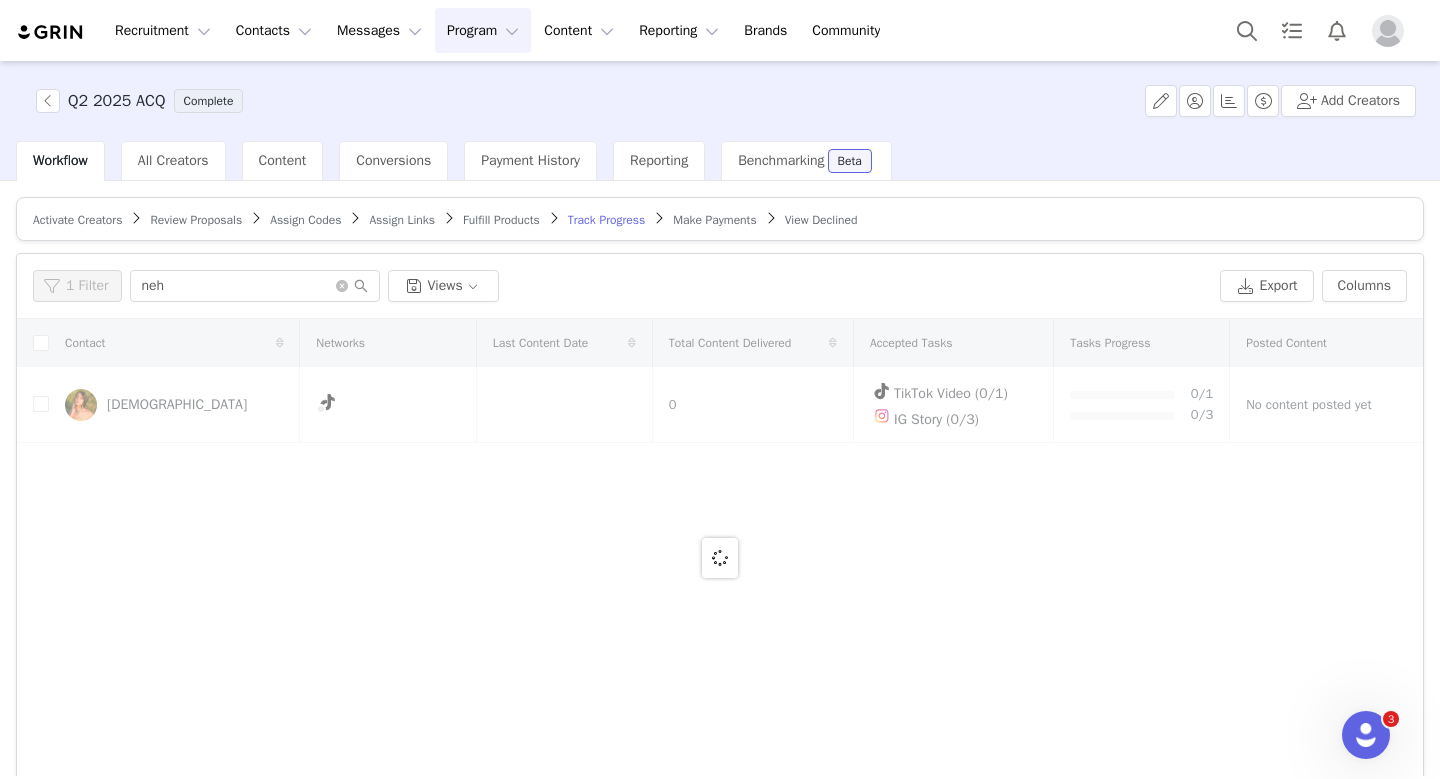 click on "Q2 2025 ACQ Complete     Add Creators Workflow All Creators Content Conversions Payment History Reporting Benchmarking Beta Activate Creators Review Proposals Assign Codes Assign Links Fulfill Products Track Progress Make Payments View Declined  Filters   Filter Logic  And Or  Activated Date   ~   Content Date   ~   Content Progress  Select  Contact Tag  Select    Relationship Stage  Select  Archived  Select No  Advanced Filters   + Add Field  Apply Filters Clear All 1 Filter neh Views     Export     Columns  Contact   Networks   Last Content Date   Total Content Delivered   Accepted Tasks   Tasks Progress   Posted Content   neha dharma  0 TikTok Video (0/1) IG Story (0/3)  0/1      0/3      No content posted yet   25   per page | 1 total  1" at bounding box center (720, 418) 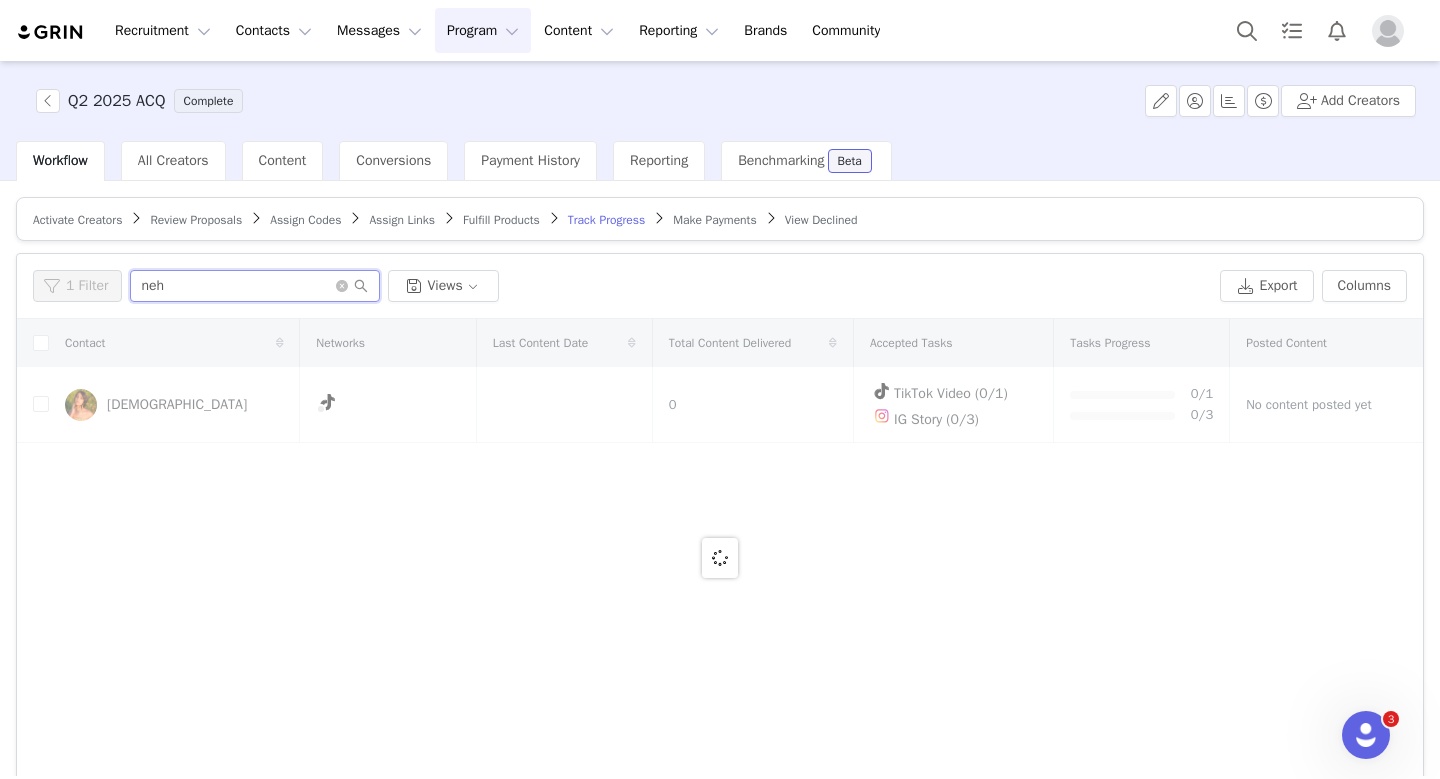 click on "neh" at bounding box center [255, 286] 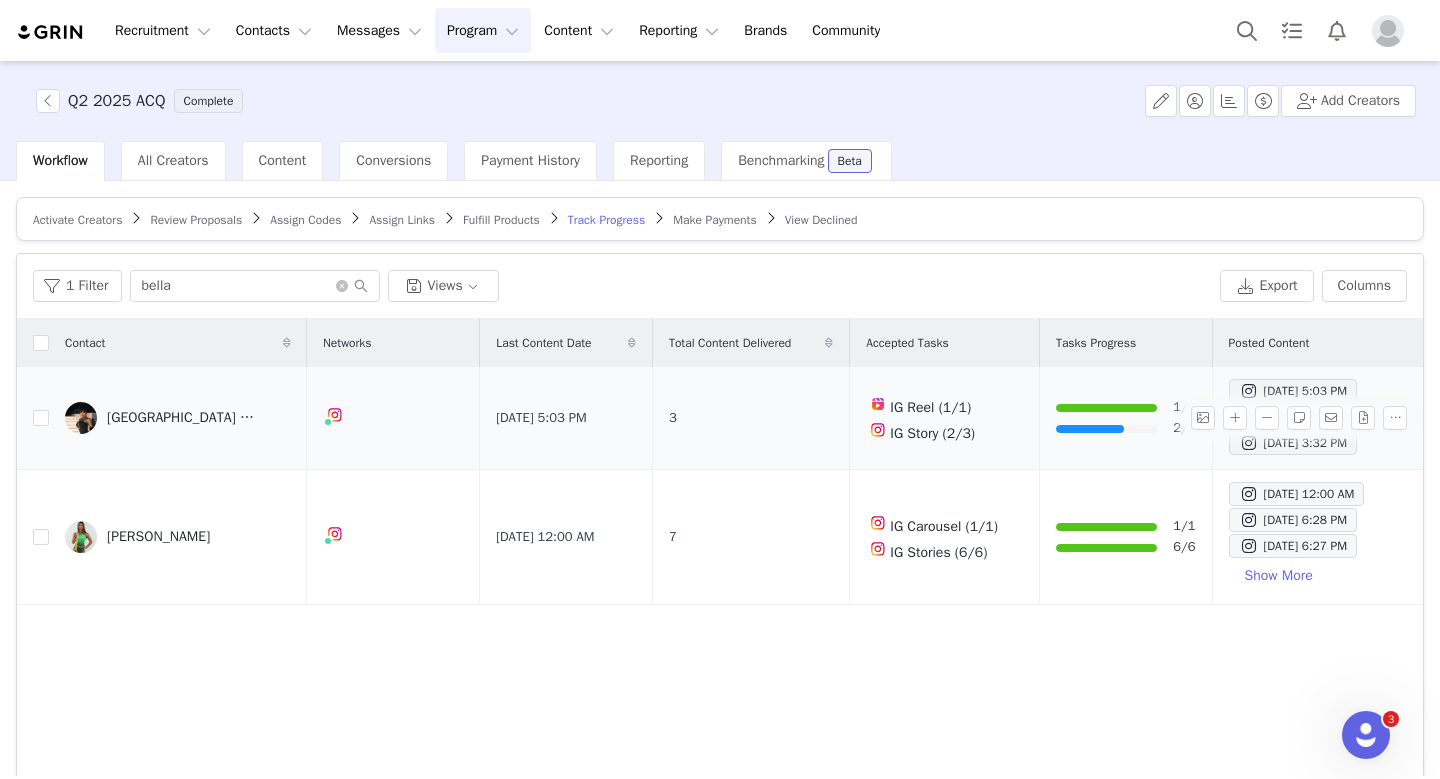 click on "Kenia | Miami Influencer + Creator" at bounding box center [182, 418] 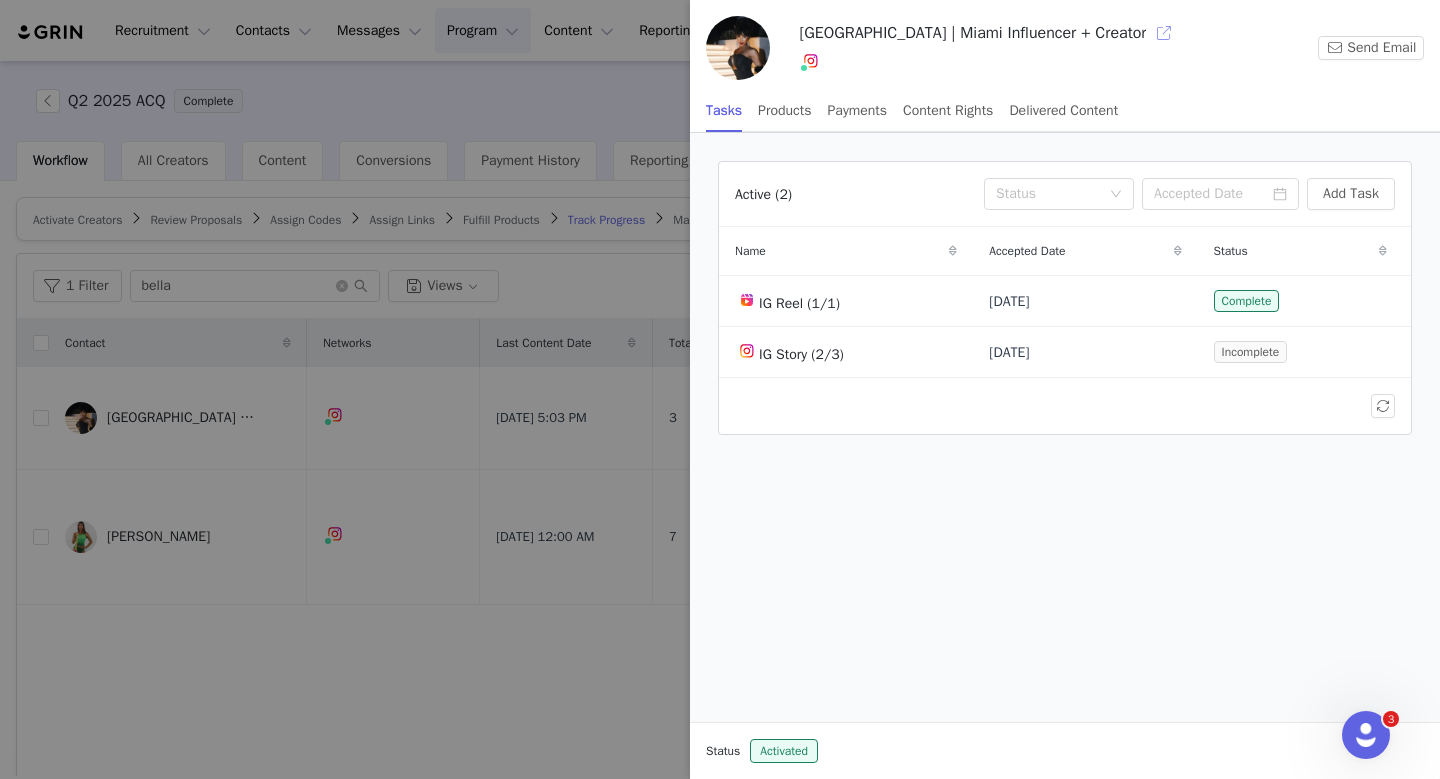 click at bounding box center (1164, 33) 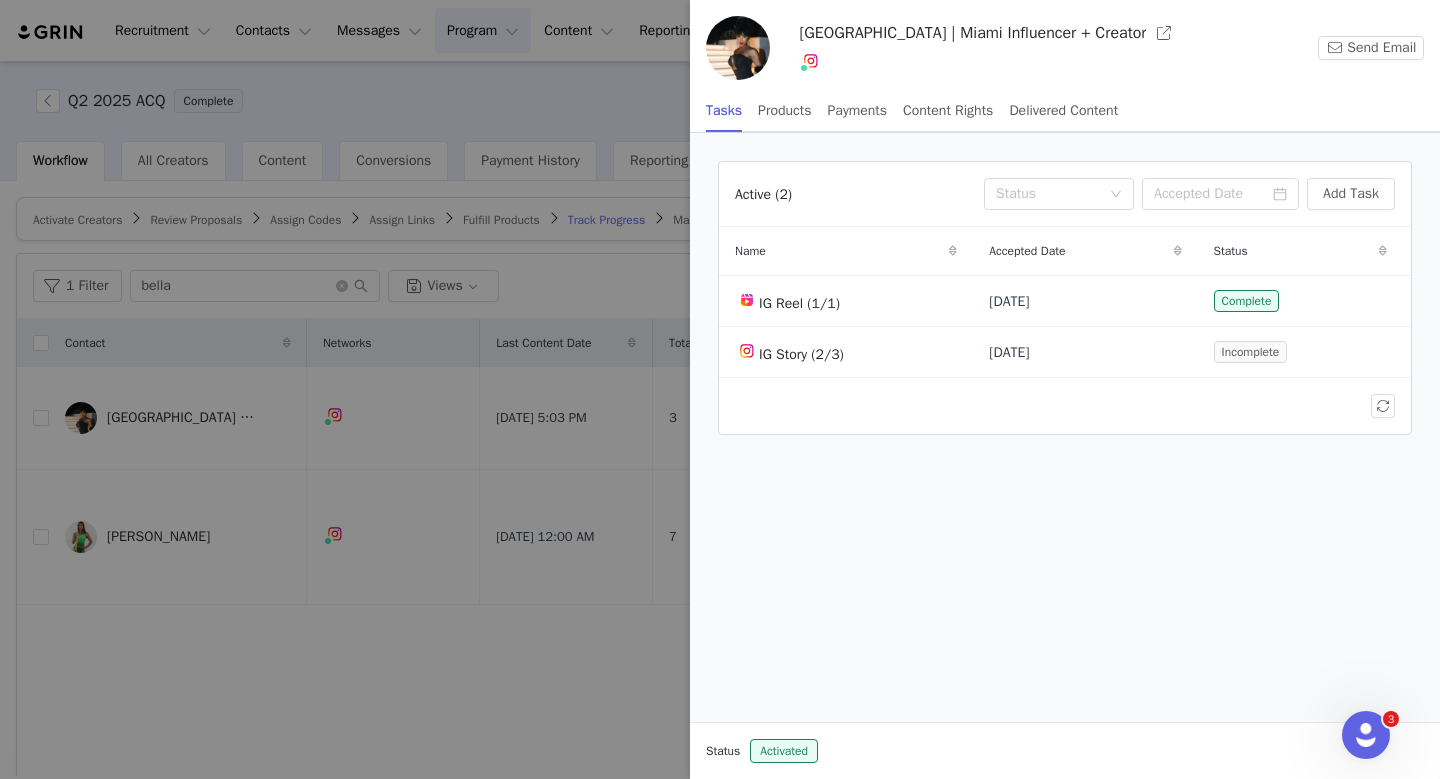 click at bounding box center [720, 389] 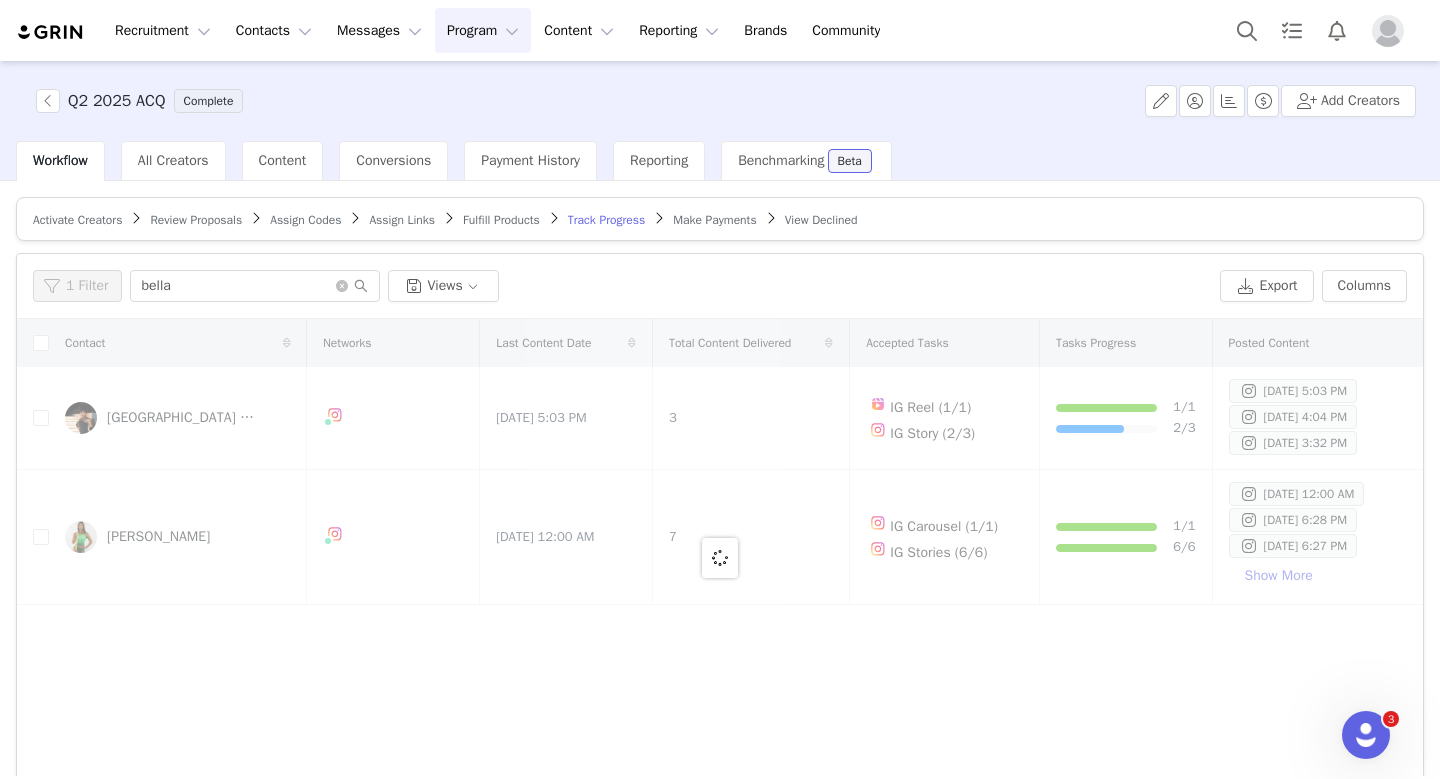 click at bounding box center [1440, 389] 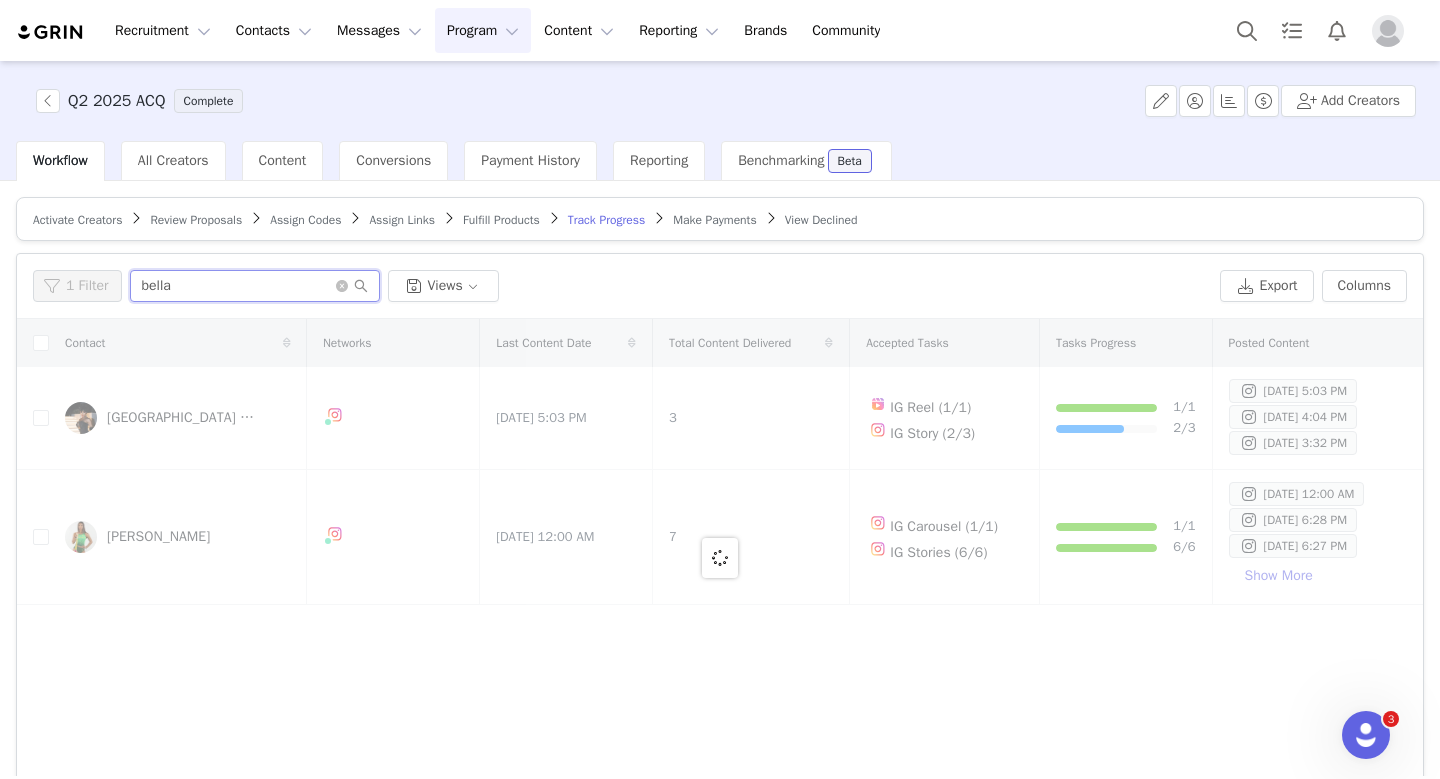 click on "bella" at bounding box center (255, 286) 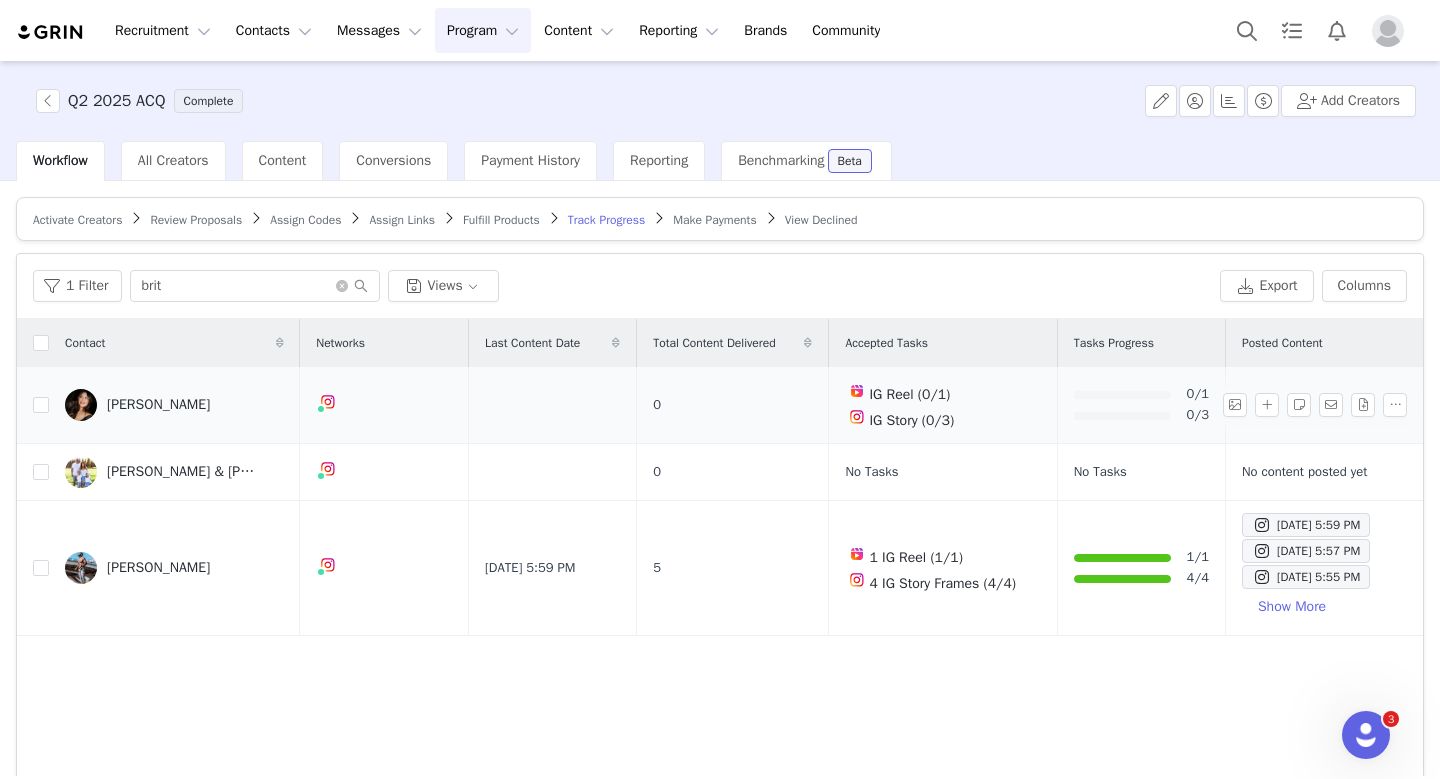 click on "Britney Del Sol" at bounding box center (174, 405) 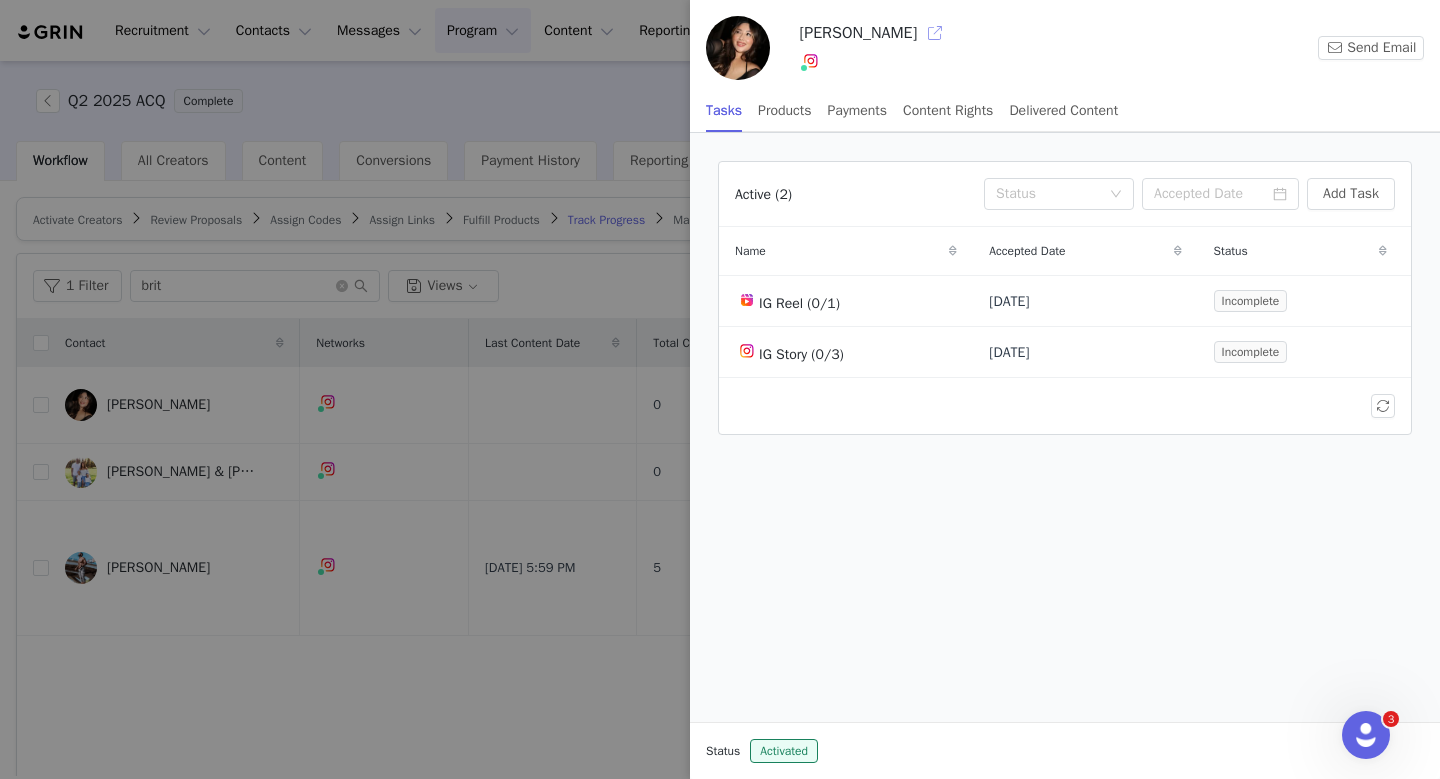 click at bounding box center [935, 33] 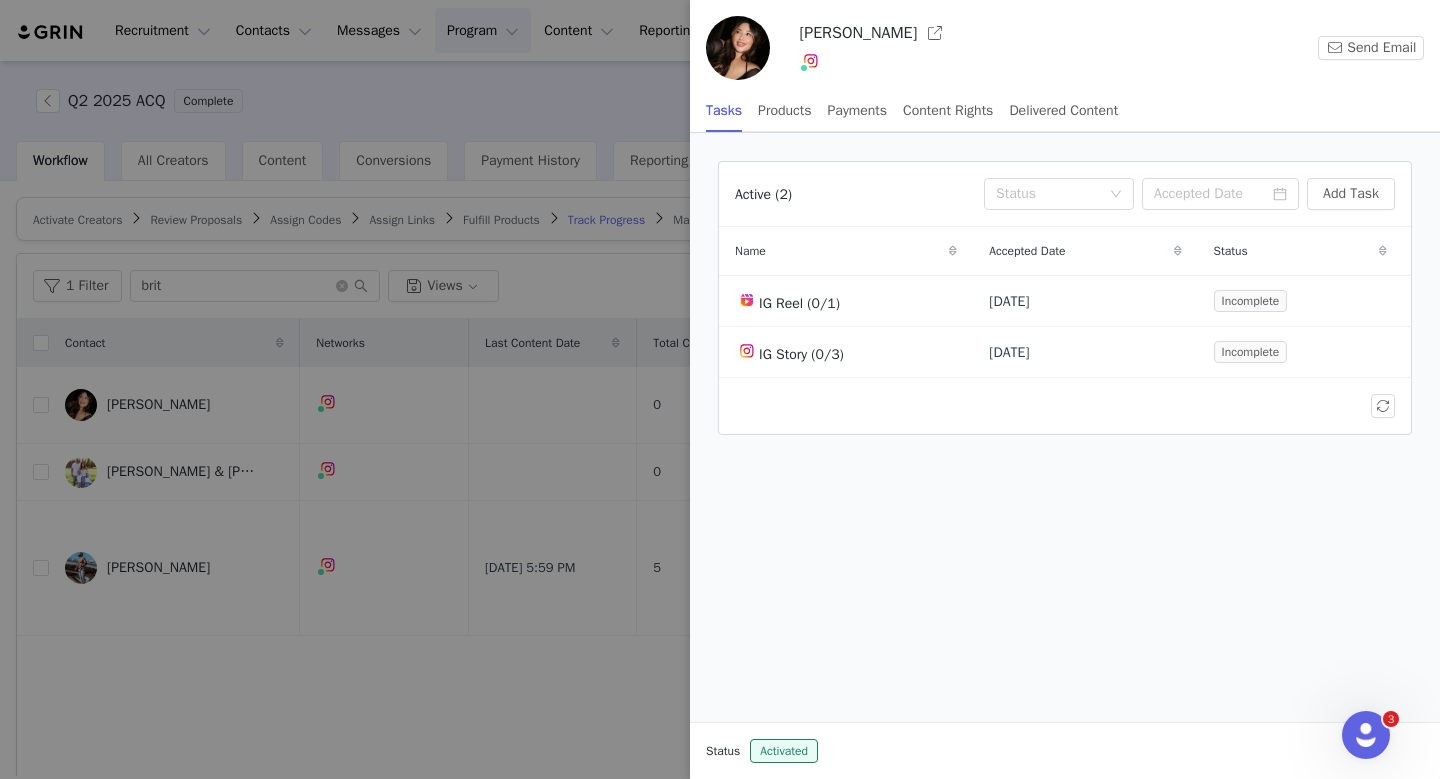 click at bounding box center [720, 389] 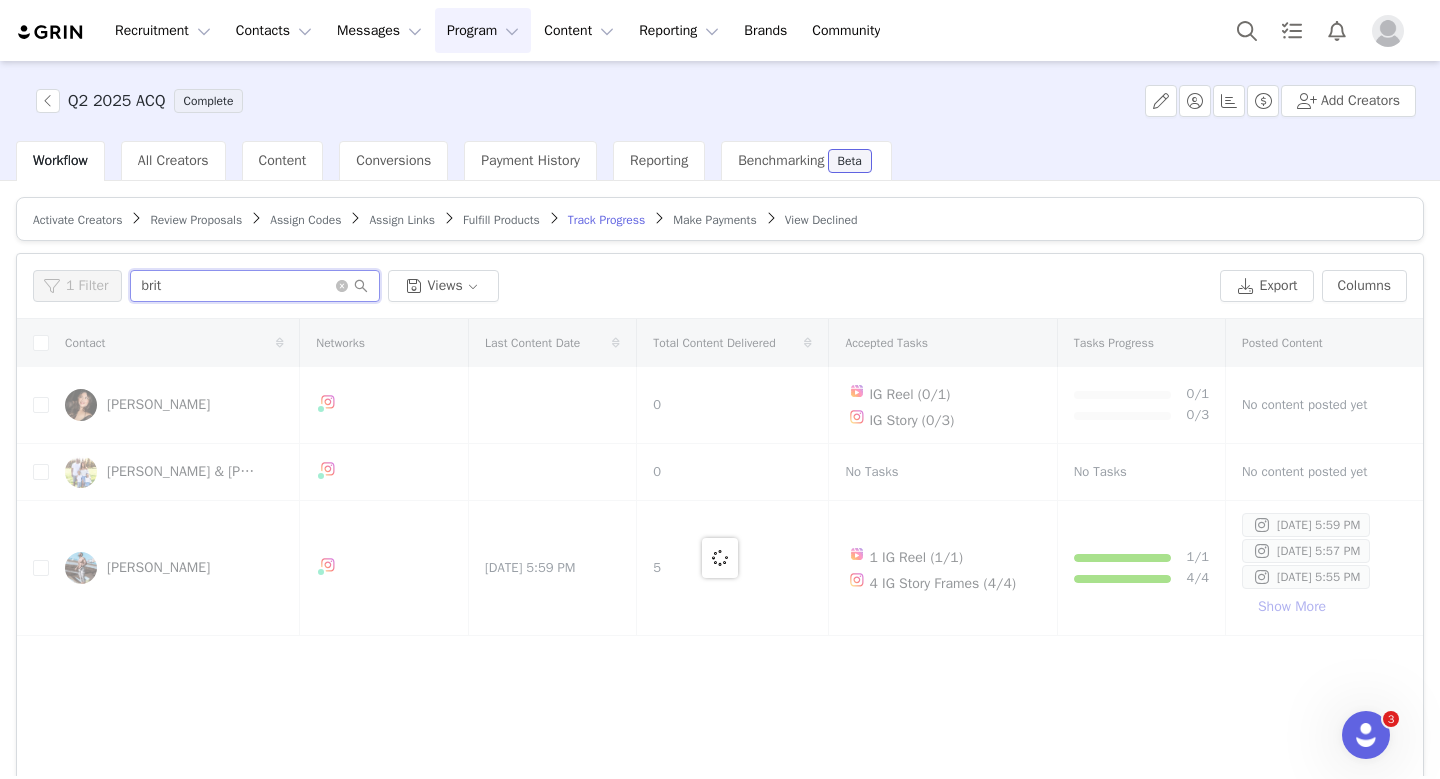 click on "brit" at bounding box center [255, 286] 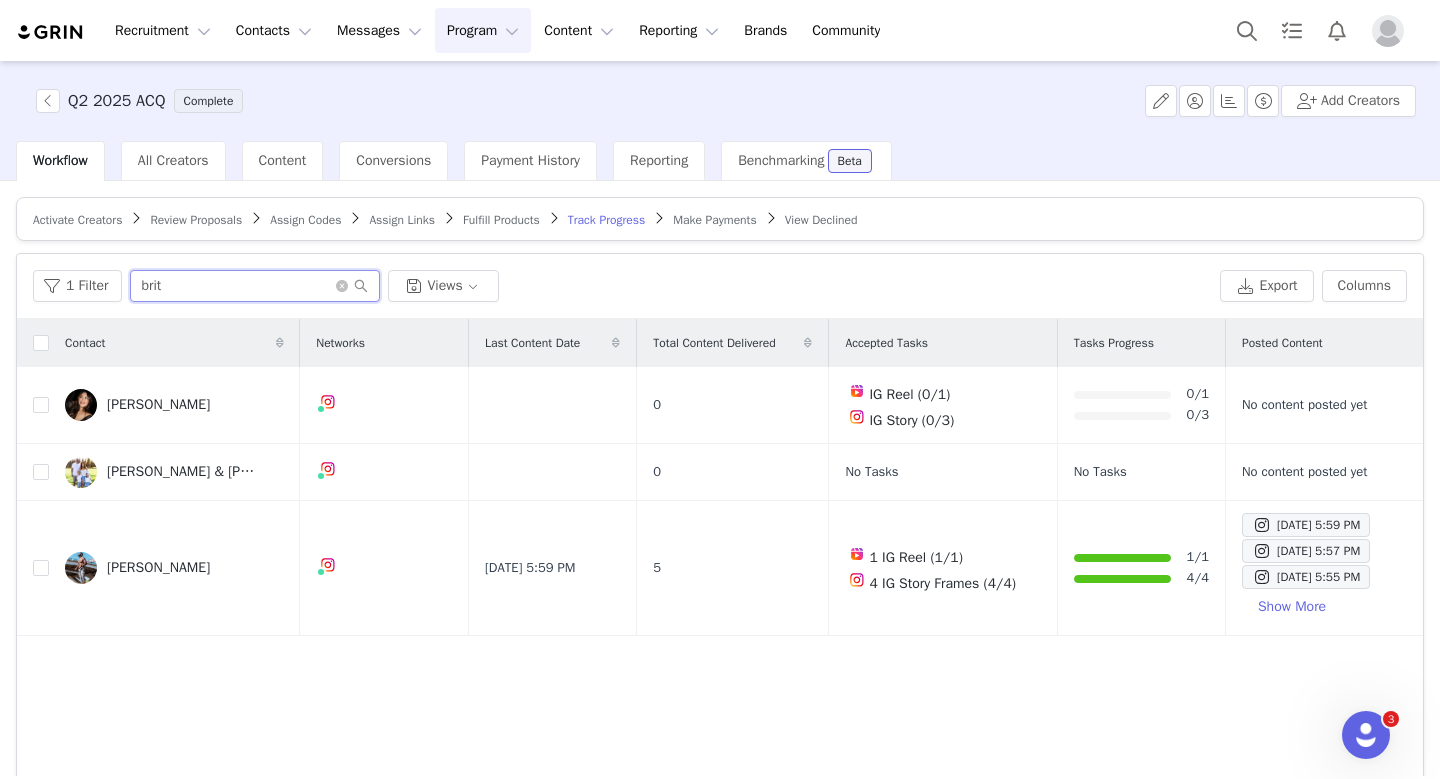click on "brit" at bounding box center [255, 286] 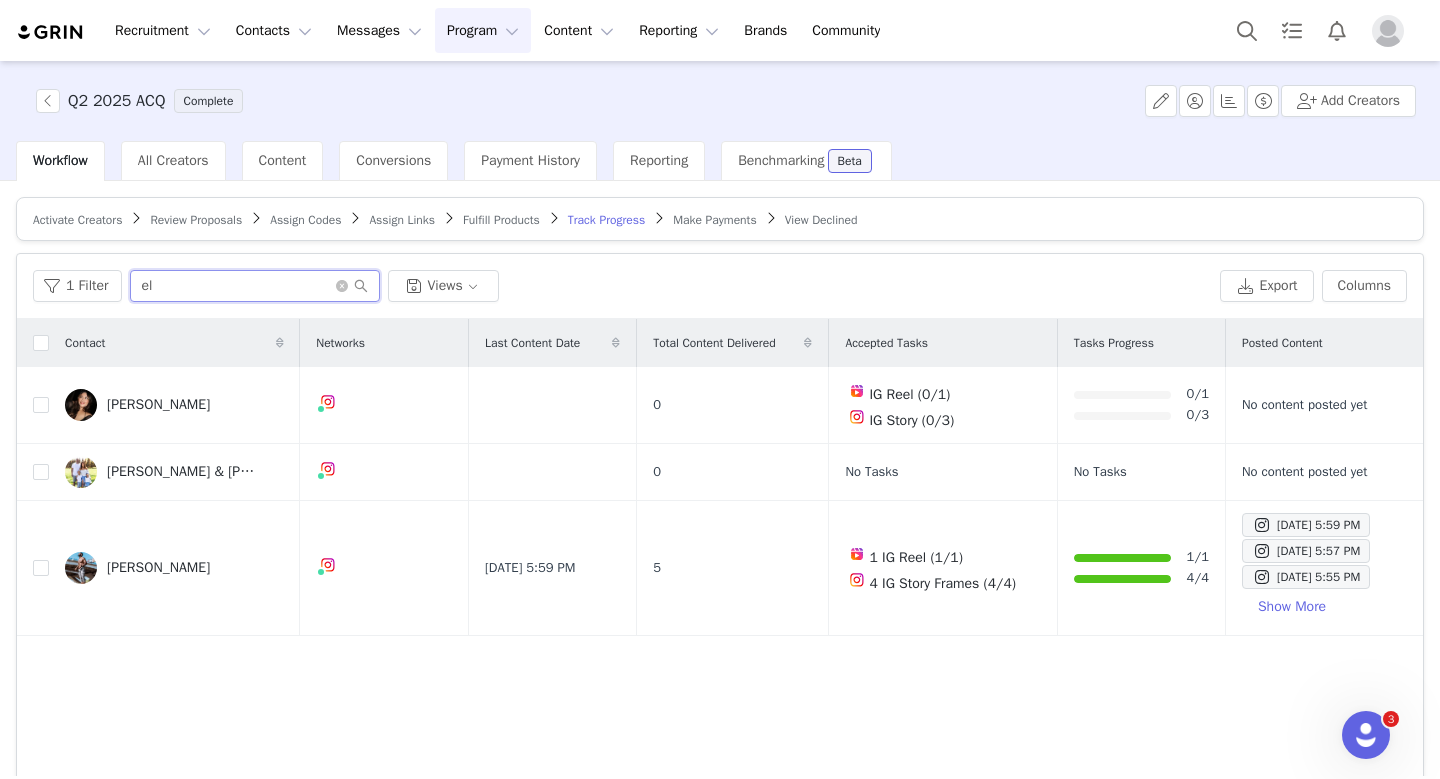 type on "e" 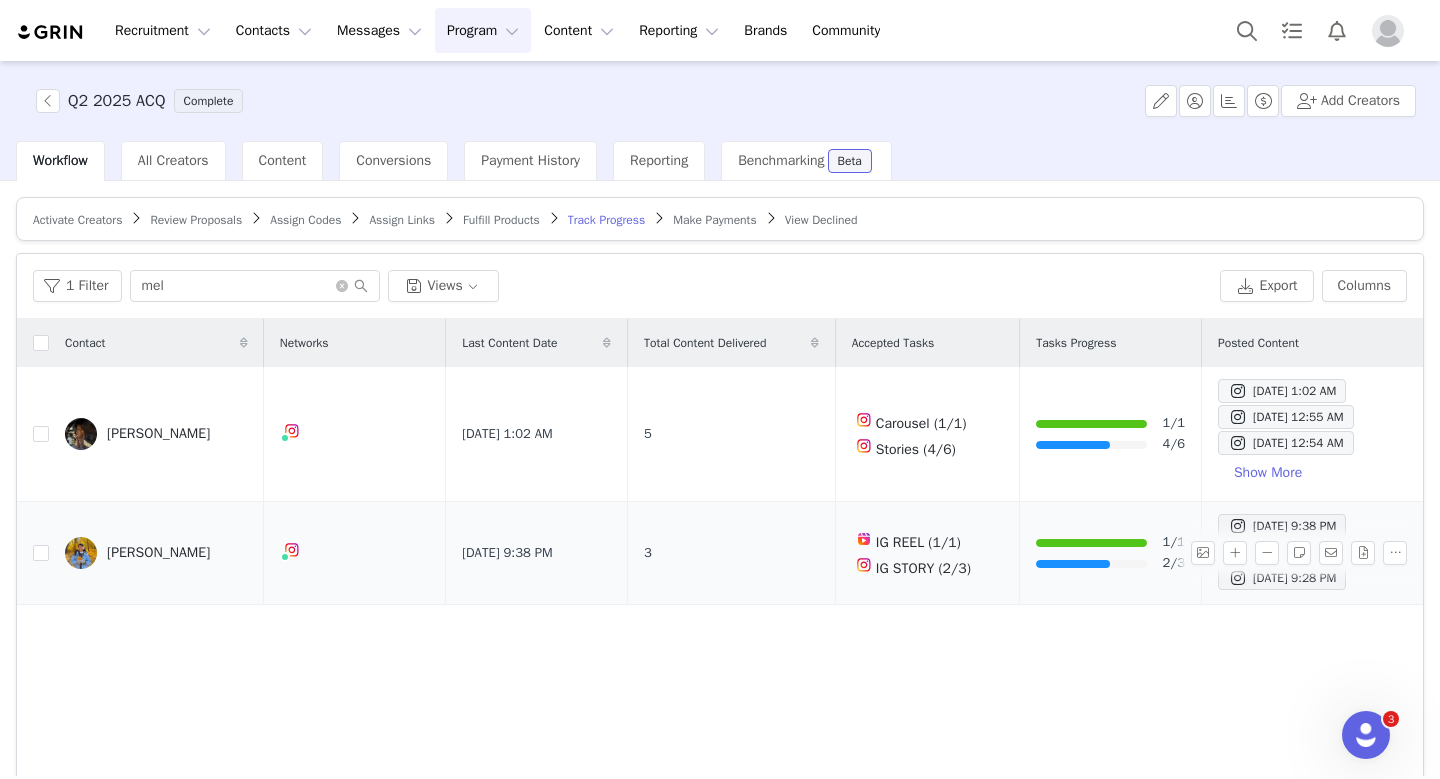 click on "Melissa Martinez" at bounding box center (156, 553) 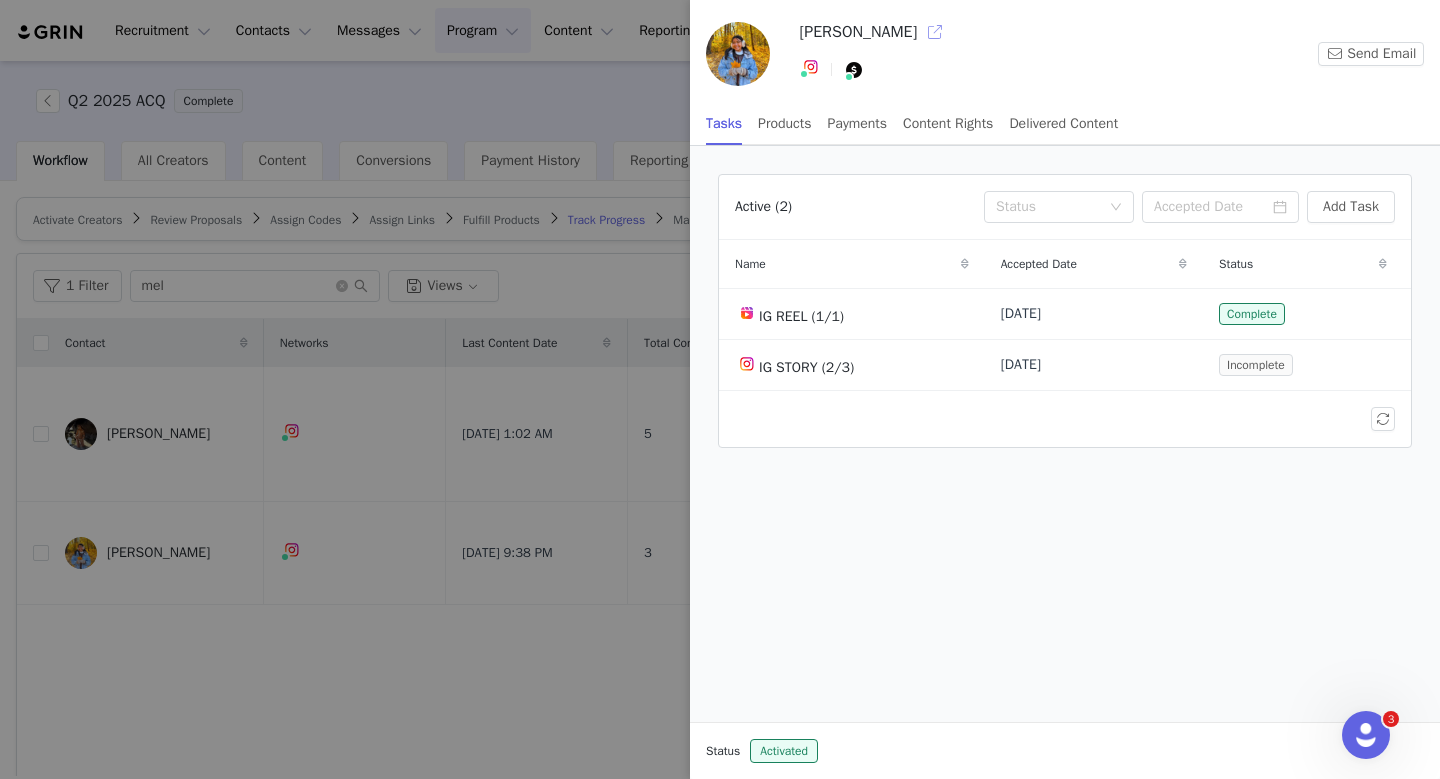 click at bounding box center [935, 32] 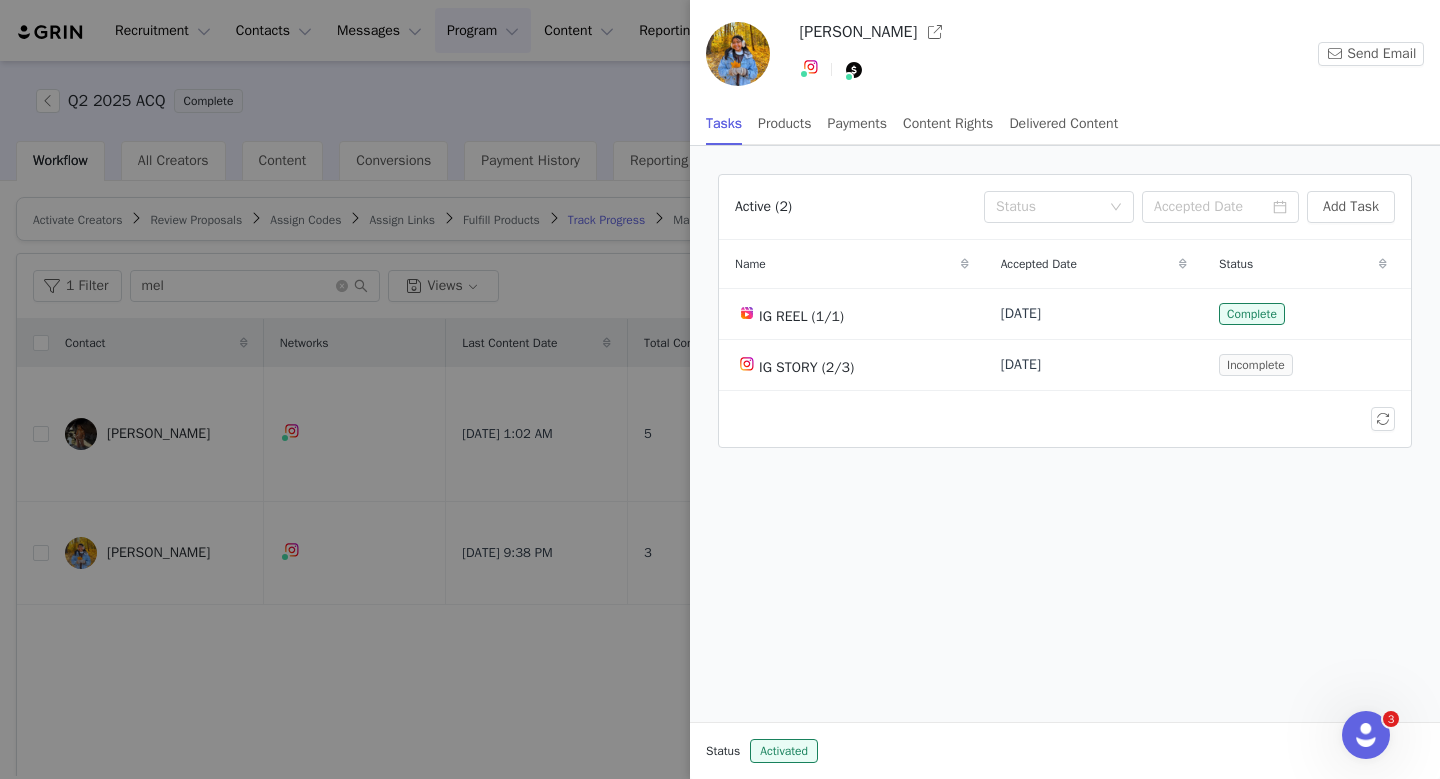 click at bounding box center (720, 389) 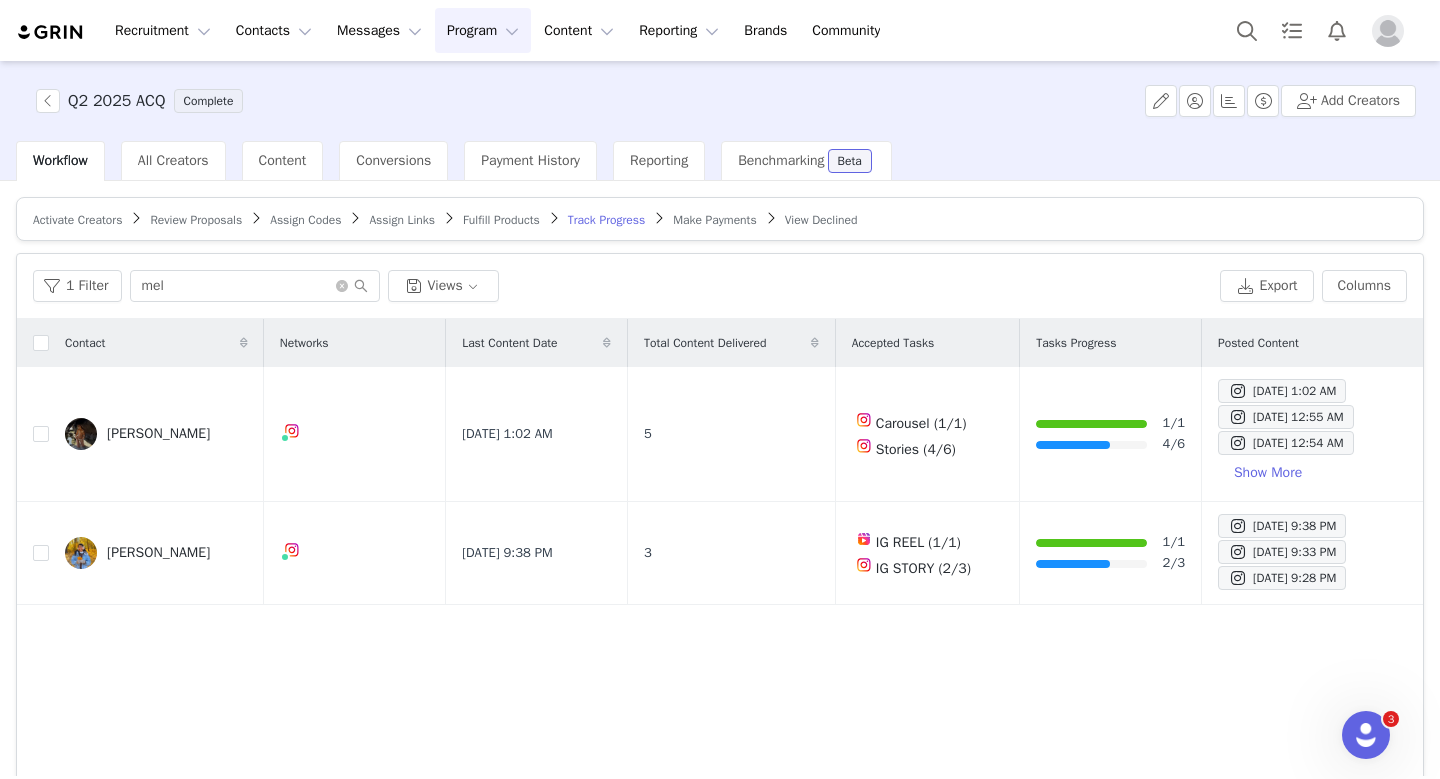 click at bounding box center [1440, 389] 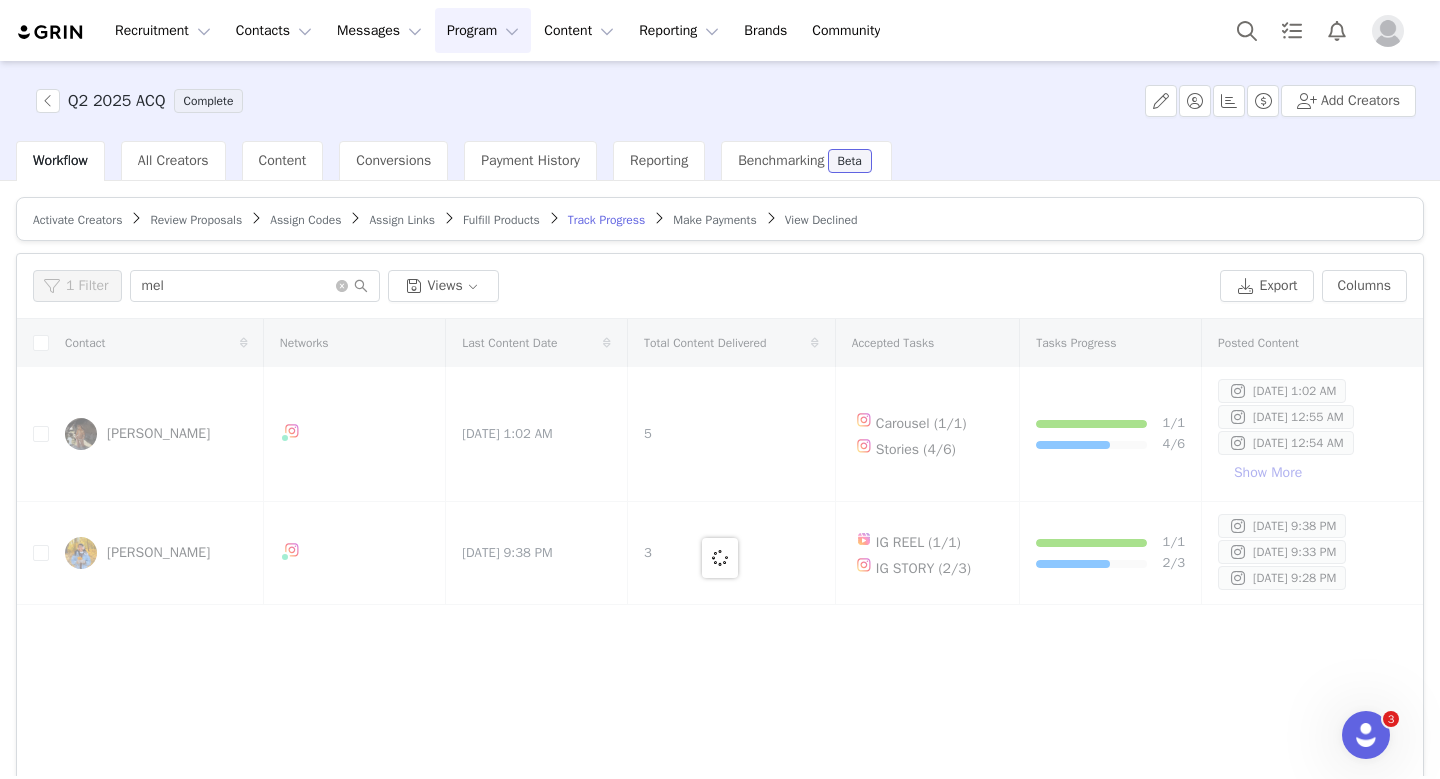 click on "Q2 2025 ACQ Complete     Add Creators Workflow All Creators Content Conversions Payment History Reporting Benchmarking Beta Activate Creators Review Proposals Assign Codes Assign Links Fulfill Products Track Progress Make Payments View Declined  Filters   Filter Logic  And Or  Activated Date   ~   Content Date   ~   Content Progress  Select  Contact Tag  Select    Relationship Stage  Select  Archived  Select No  Advanced Filters   + Add Field  Apply Filters Clear All 1 Filter mel Views     Export     Columns  Contact   Networks   Last Content Date   Total Content Delivered   Accepted Tasks   Tasks Progress   Posted Content   Amelie Desai  Jun 23, 2025 1:02 AM 5 Carousel (1/1) Stories (4/6)  1/1      4/6      Jun 23, 2025 1:02 AM       Jun 23, 2025 12:55 AM       Jun 23, 2025 12:54 AM      Show More  Melissa Martinez  Jun 25, 2025 9:38 PM 3 IG REEL (1/1) IG STORY (2/3)  1/1      2/3      Jun 25, 2025 9:38 PM       Jun 25, 2025 9:33 PM       Jun 25, 2025 9:28 PM       25   per page | 2 total  1" at bounding box center (720, 418) 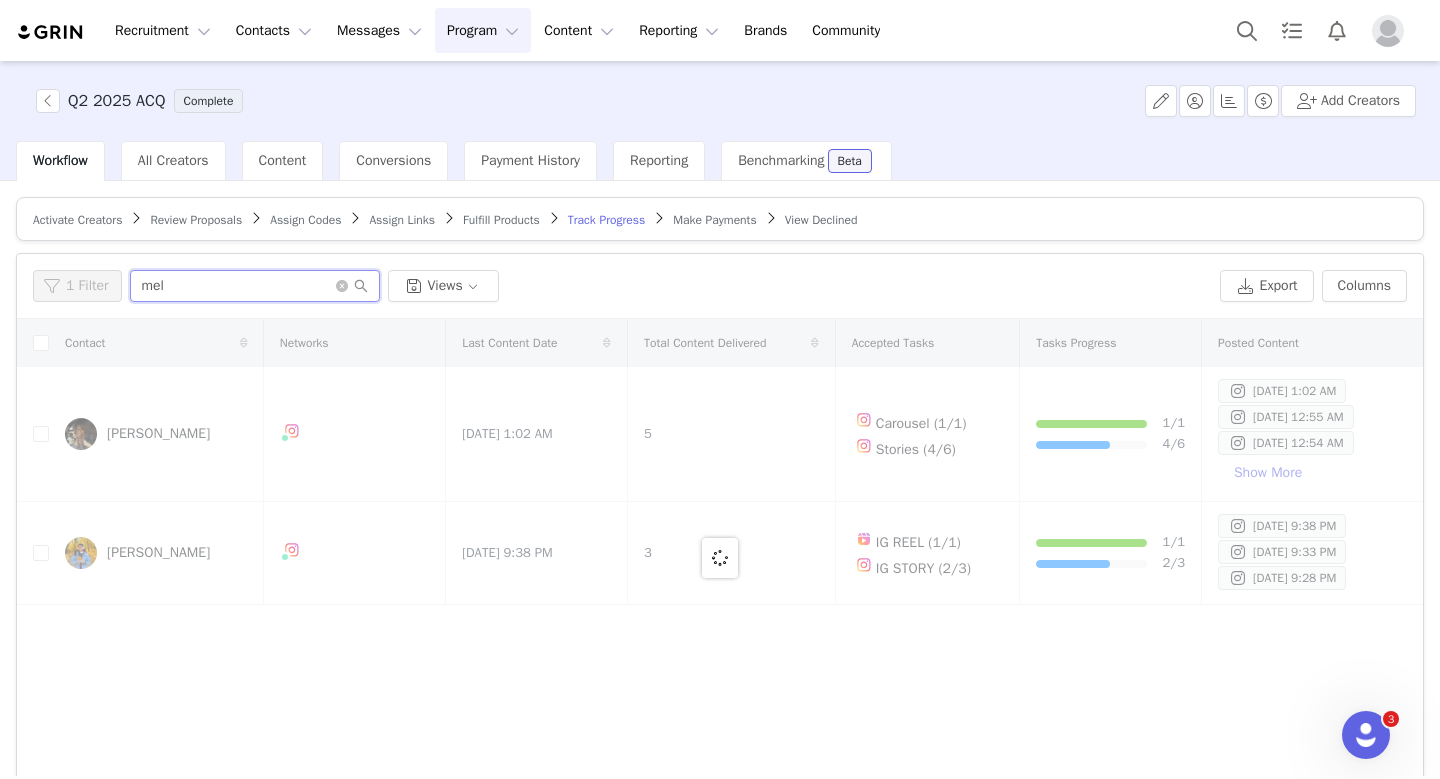 click on "mel" at bounding box center (255, 286) 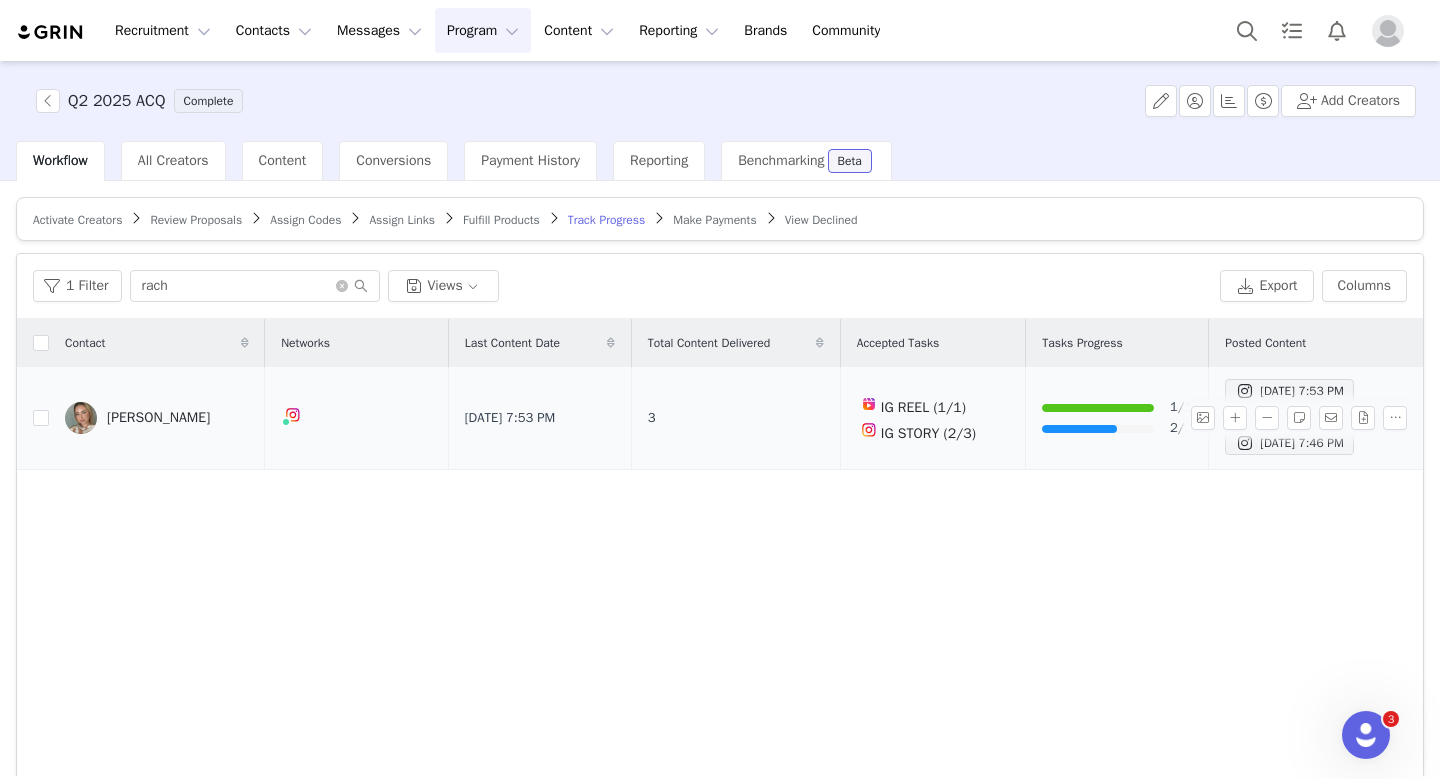 click on "Rachel Torres" at bounding box center [158, 418] 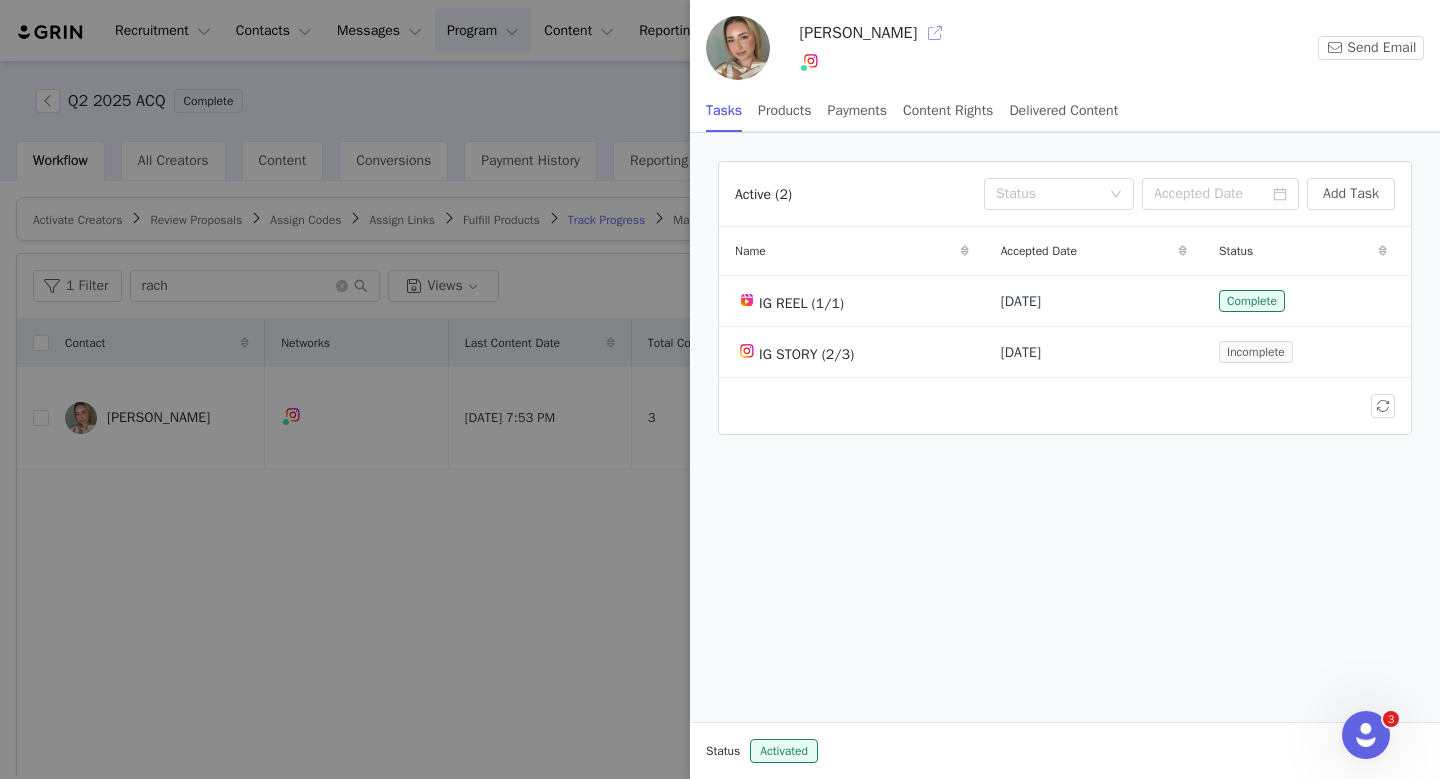 click at bounding box center (935, 33) 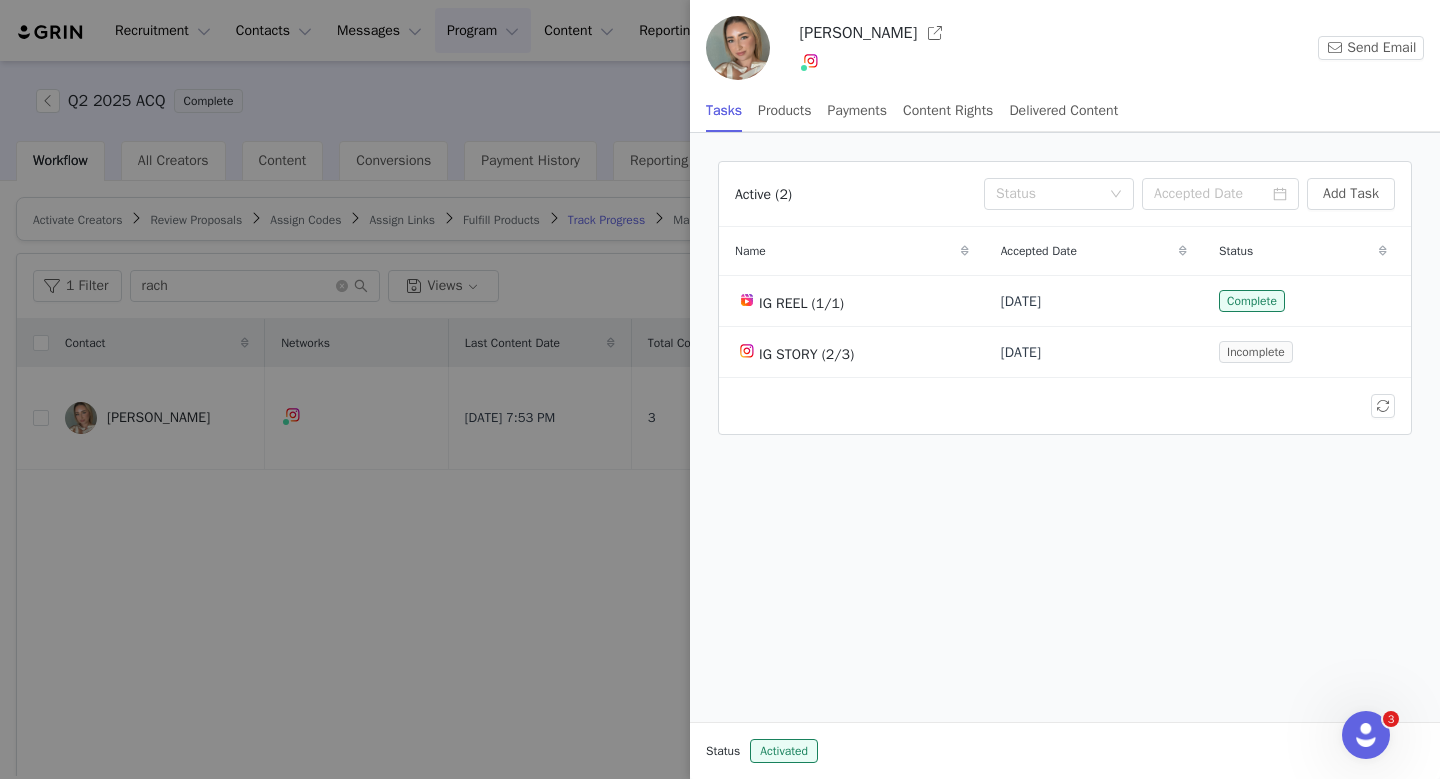 click at bounding box center (720, 389) 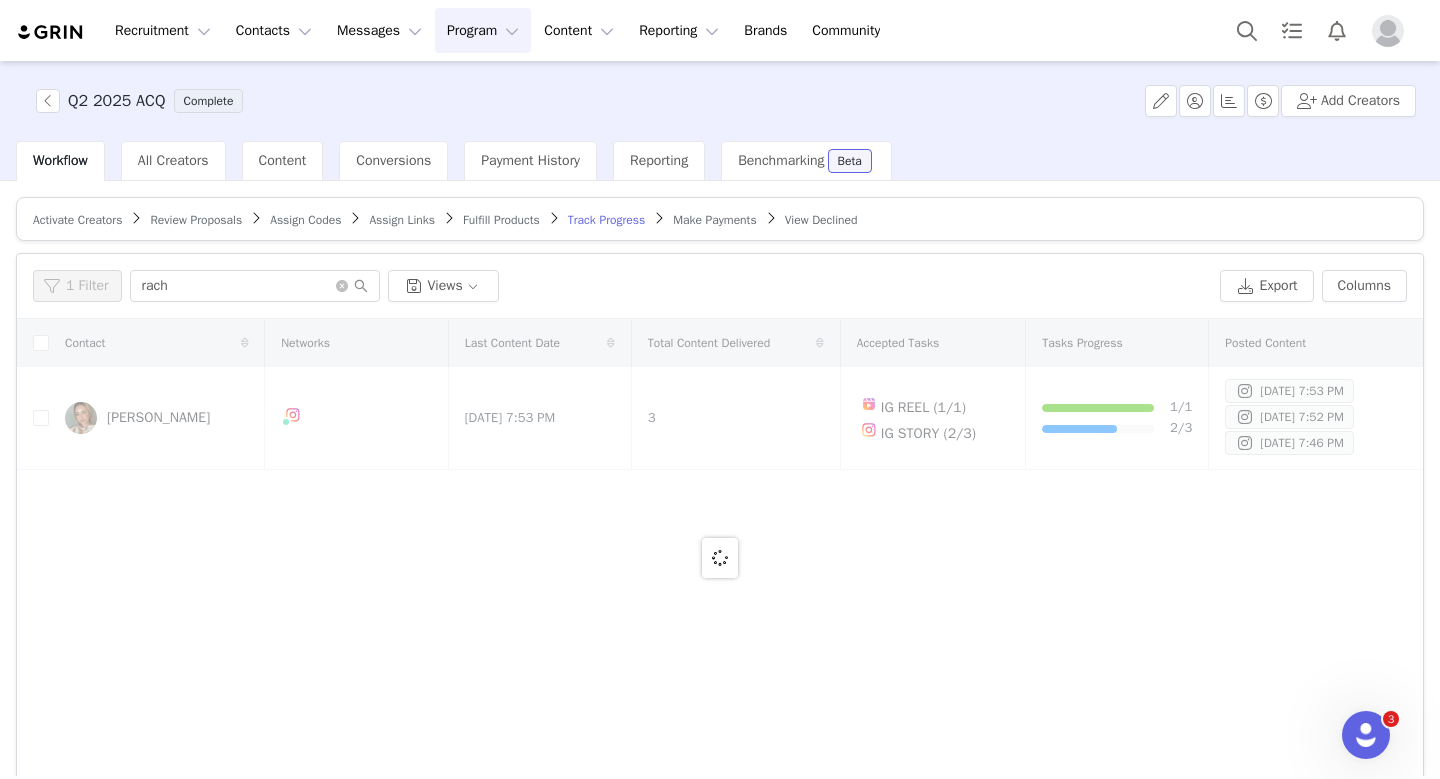 click on "Q2 2025 ACQ Complete     Add Creators Workflow All Creators Content Conversions Payment History Reporting Benchmarking Beta Activate Creators Review Proposals Assign Codes Assign Links Fulfill Products Track Progress Make Payments View Declined  Filters   Filter Logic  And Or  Activated Date   ~   Content Date   ~   Content Progress  Select  Contact Tag  Select    Relationship Stage  Select  Archived  Select No  Advanced Filters   + Add Field  Apply Filters Clear All 1 Filter rach Views     Export     Columns  Contact   Networks   Last Content Date   Total Content Delivered   Accepted Tasks   Tasks Progress   Posted Content   Rachel Torres  Jun 27, 2025 7:53 PM 3 IG REEL (1/1) IG STORY (2/3)  1/1      2/3      Jun 27, 2025 7:53 PM       Jun 27, 2025 7:52 PM       Jun 27, 2025 7:46 PM       25   per page | 1 total  1" at bounding box center [720, 418] 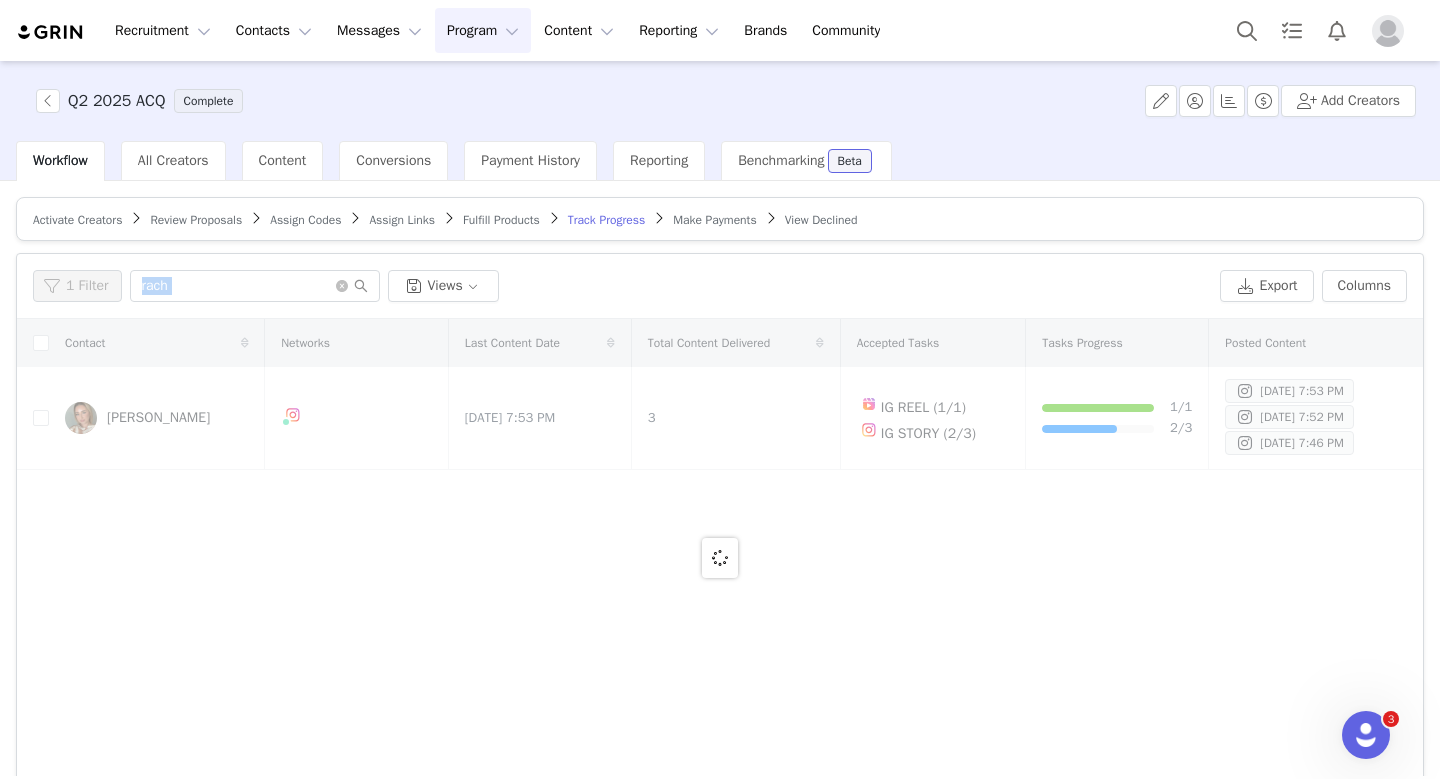 click on "1 Filter rach Views     Export     Columns" at bounding box center (720, 286) 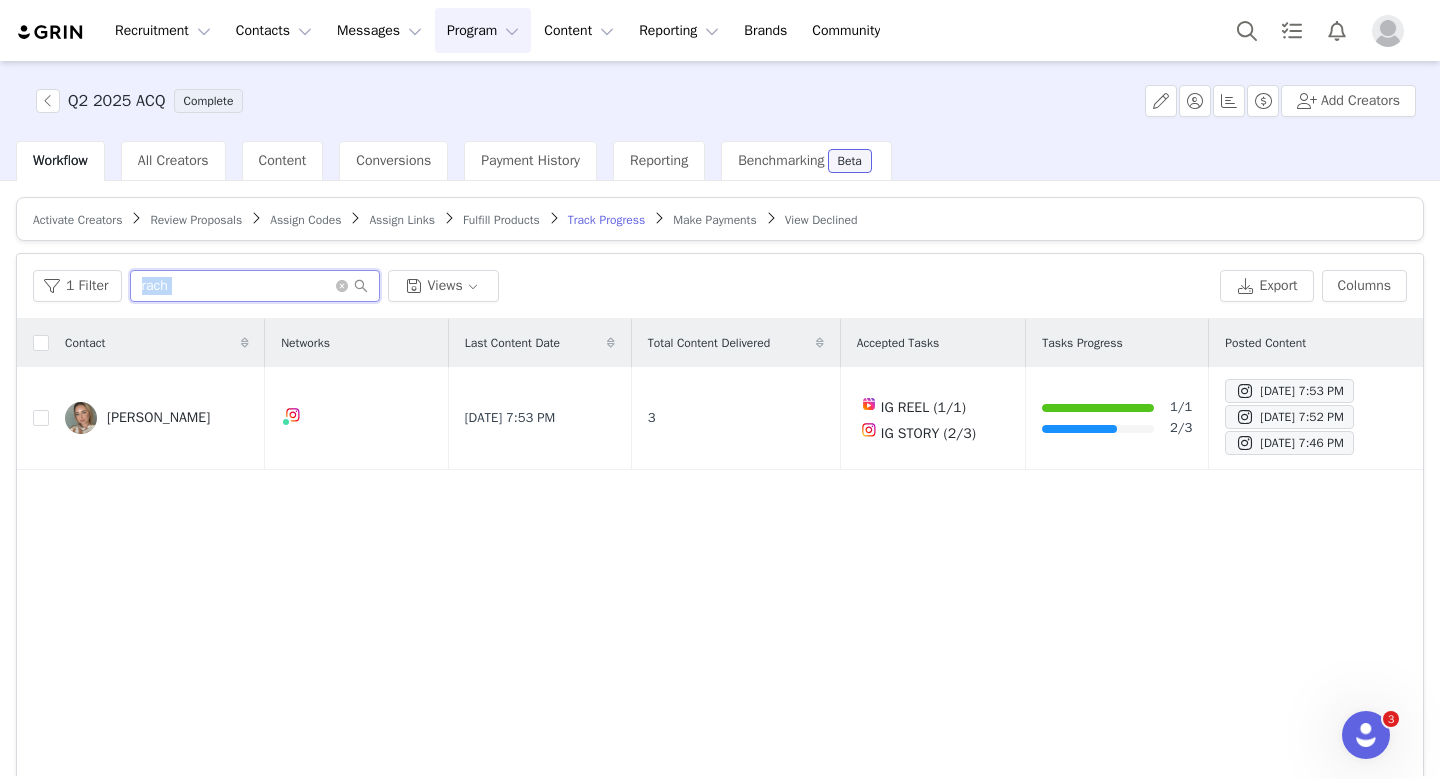 click on "rach" at bounding box center [255, 286] 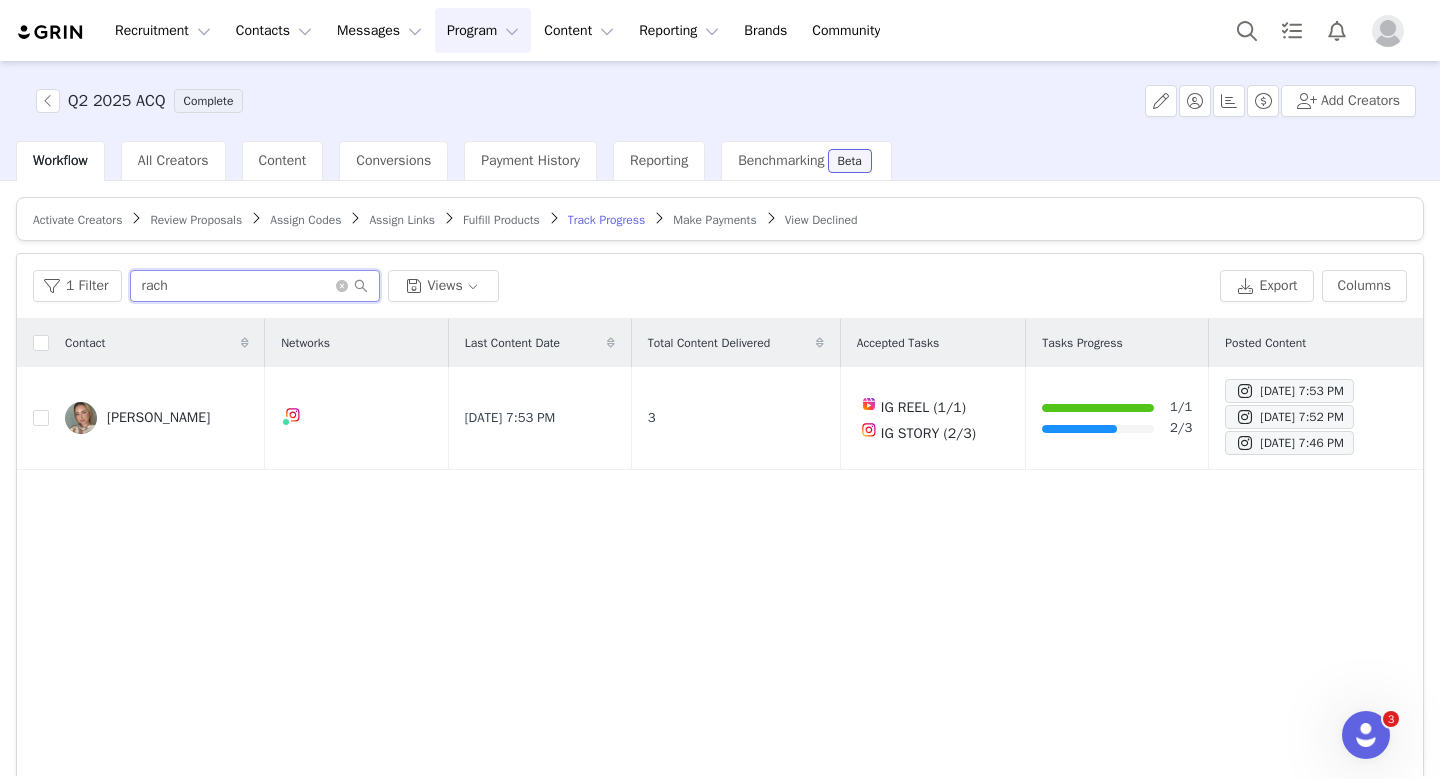 click on "rach" at bounding box center (255, 286) 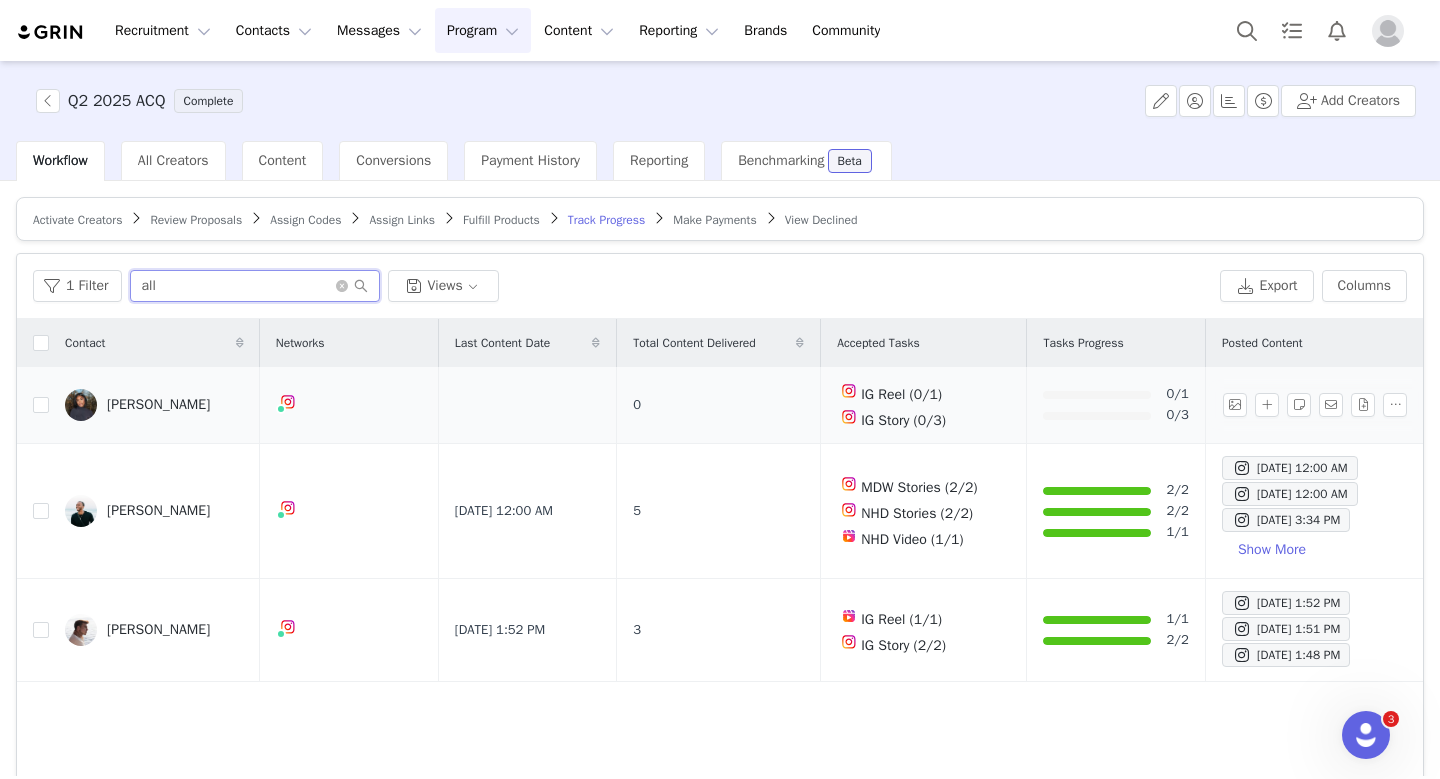 type on "all" 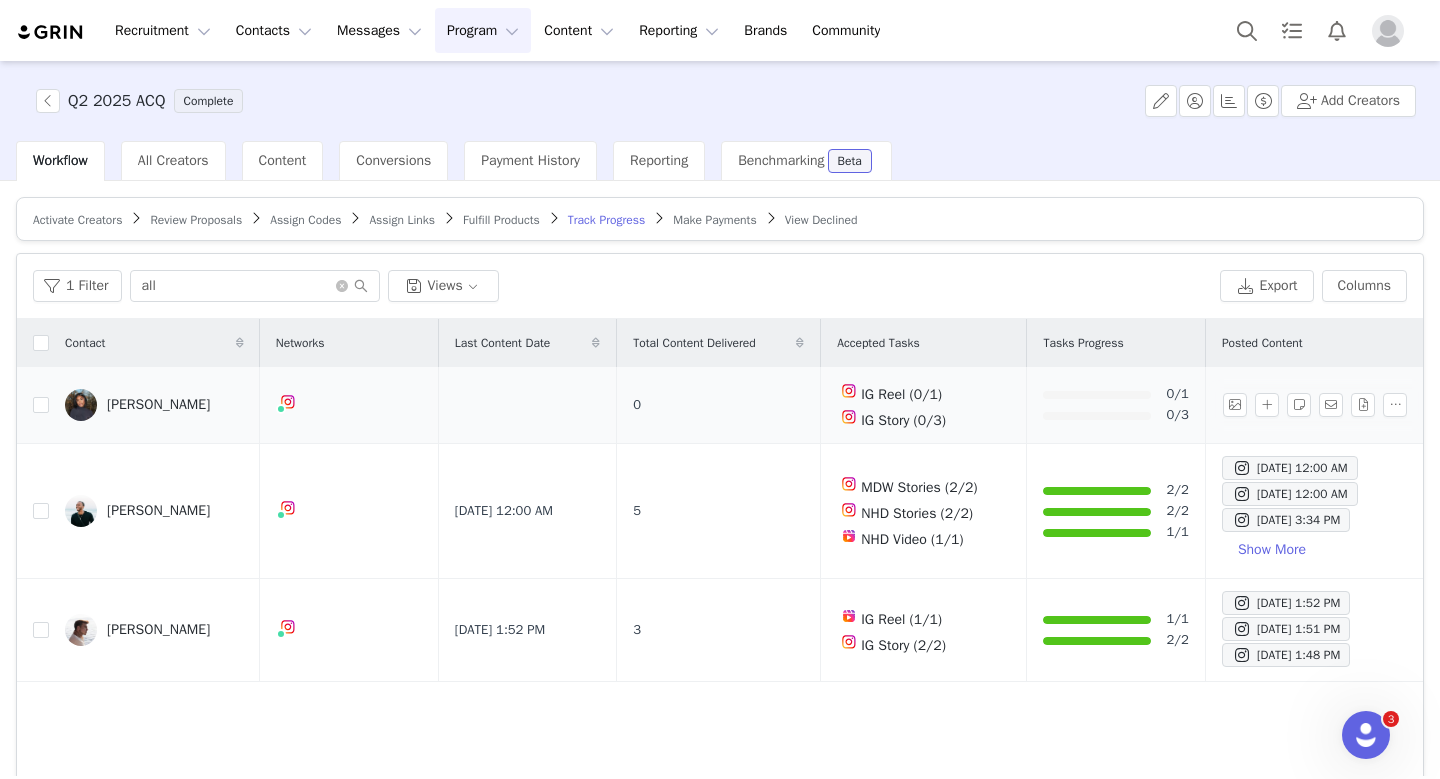 click on "[PERSON_NAME]" at bounding box center (158, 405) 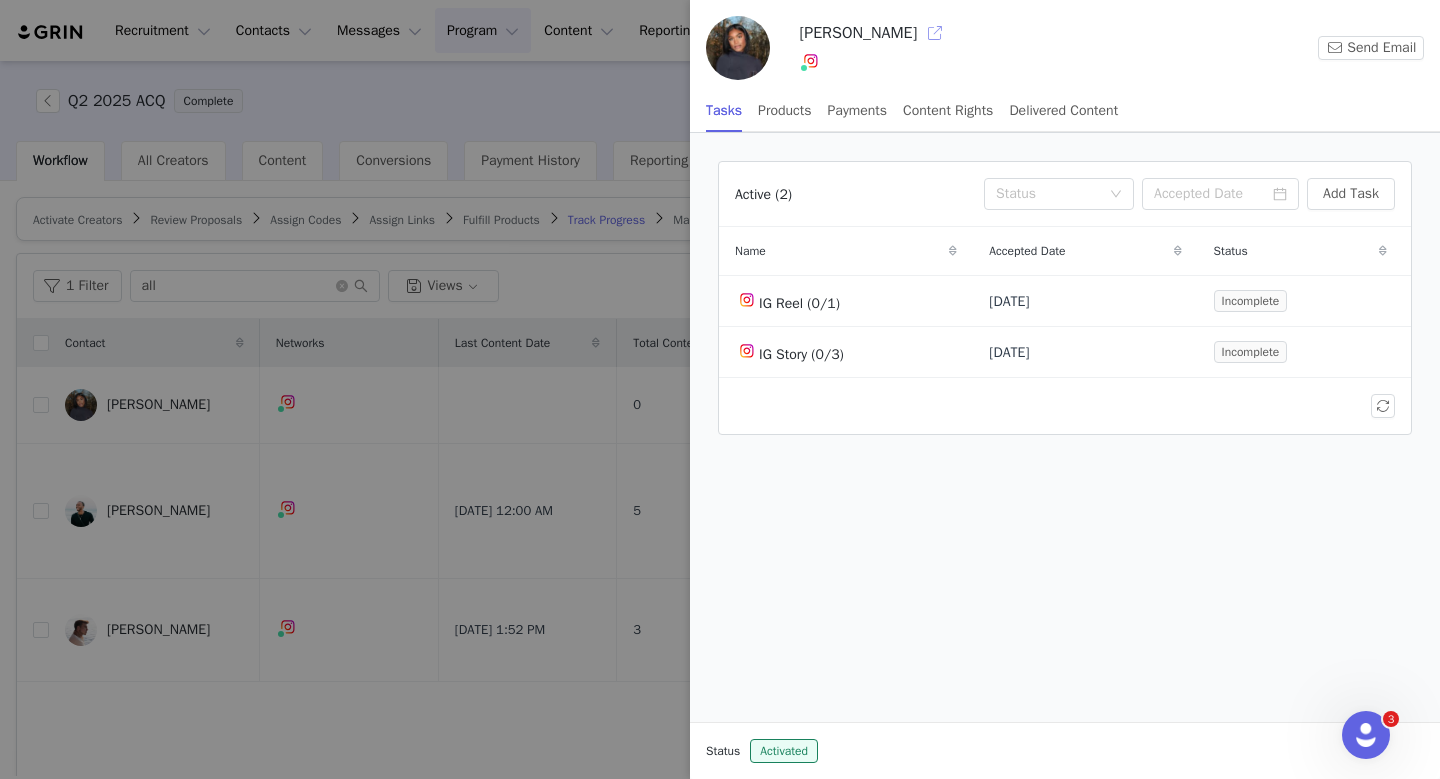 click at bounding box center [935, 33] 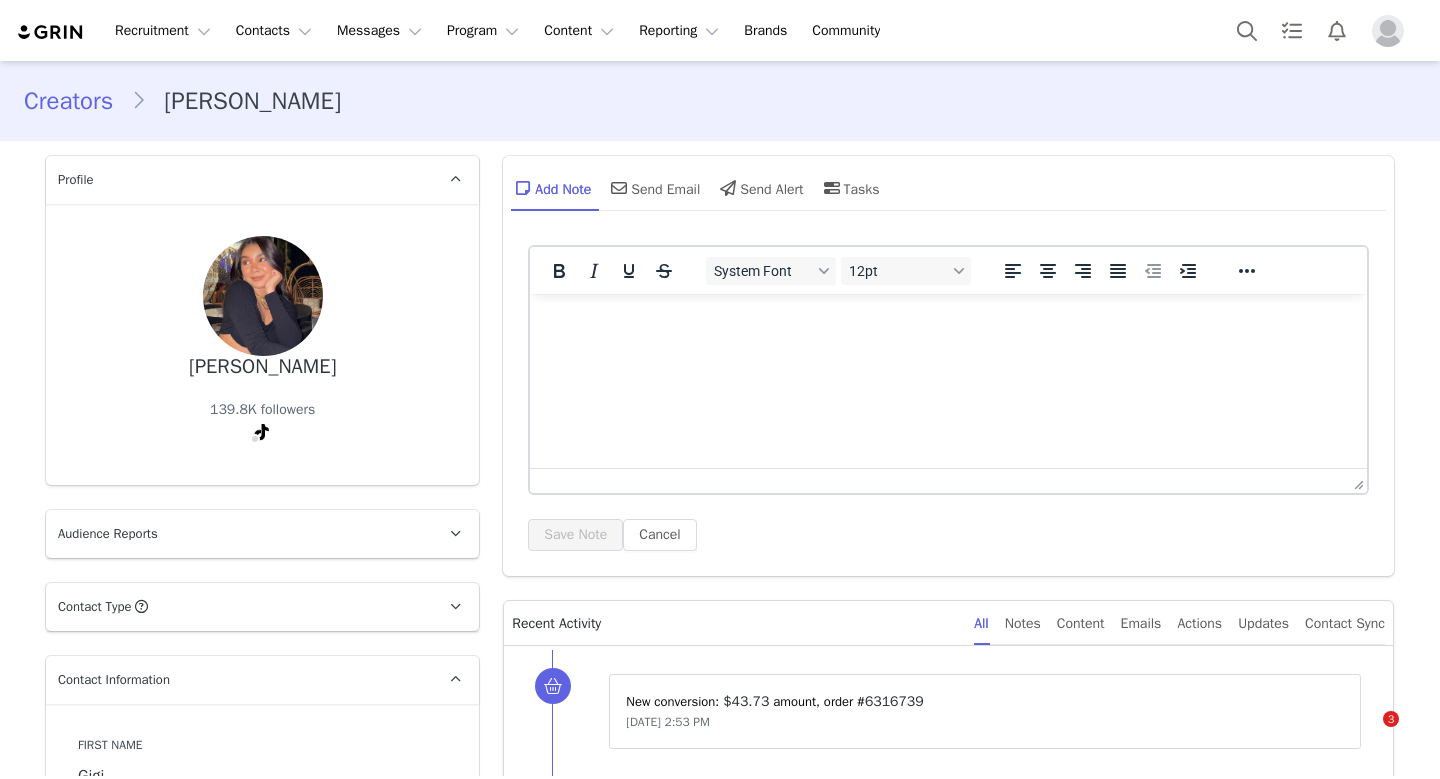 scroll, scrollTop: 0, scrollLeft: 0, axis: both 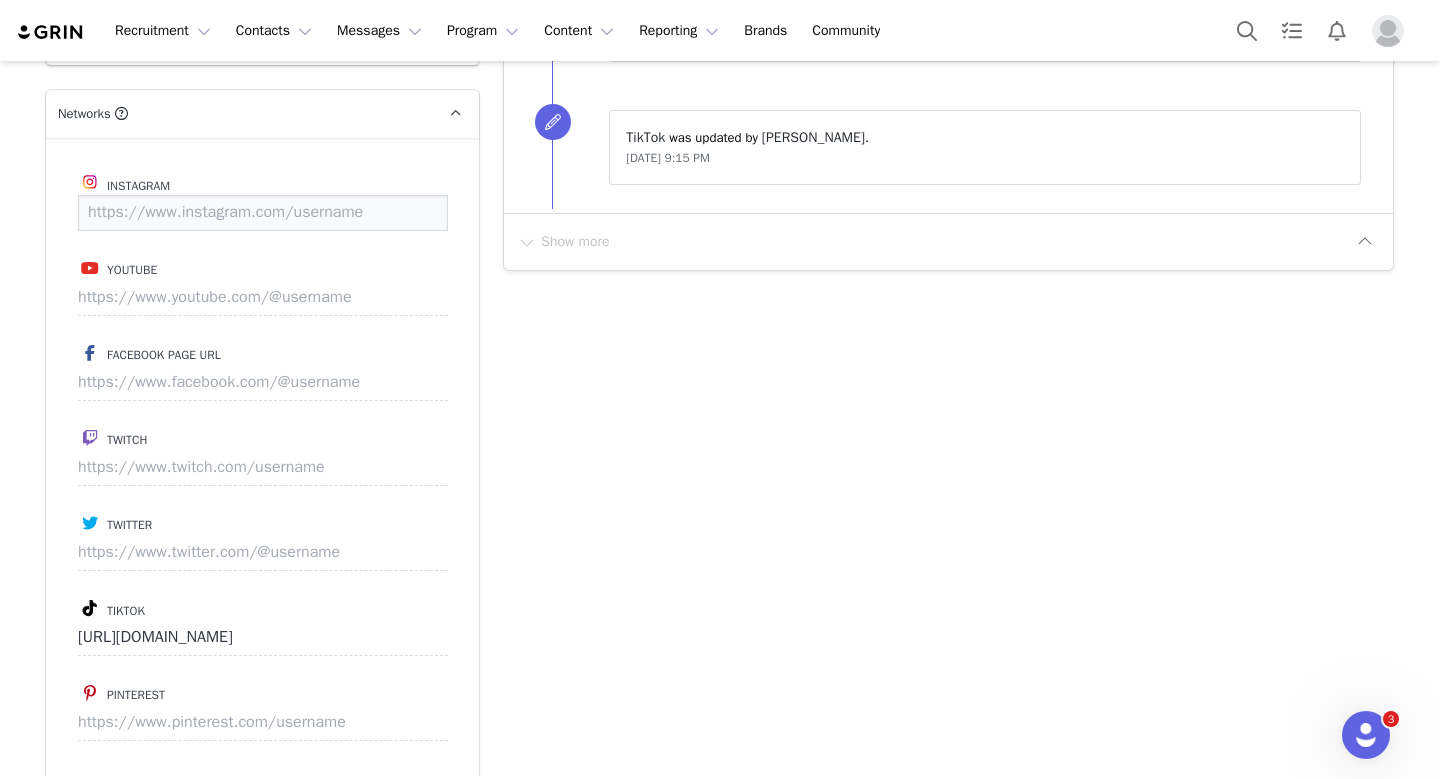 click at bounding box center (263, 213) 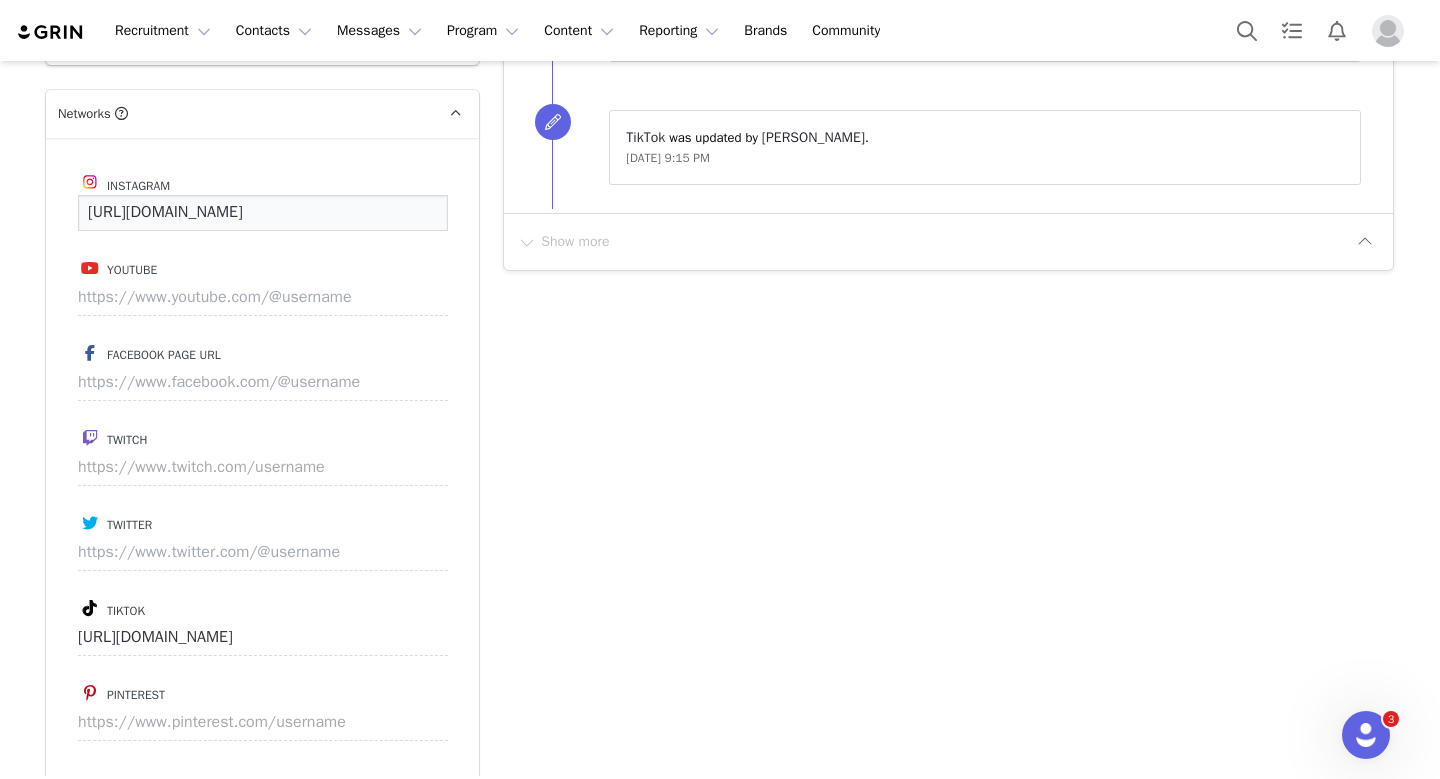 scroll, scrollTop: 0, scrollLeft: 21, axis: horizontal 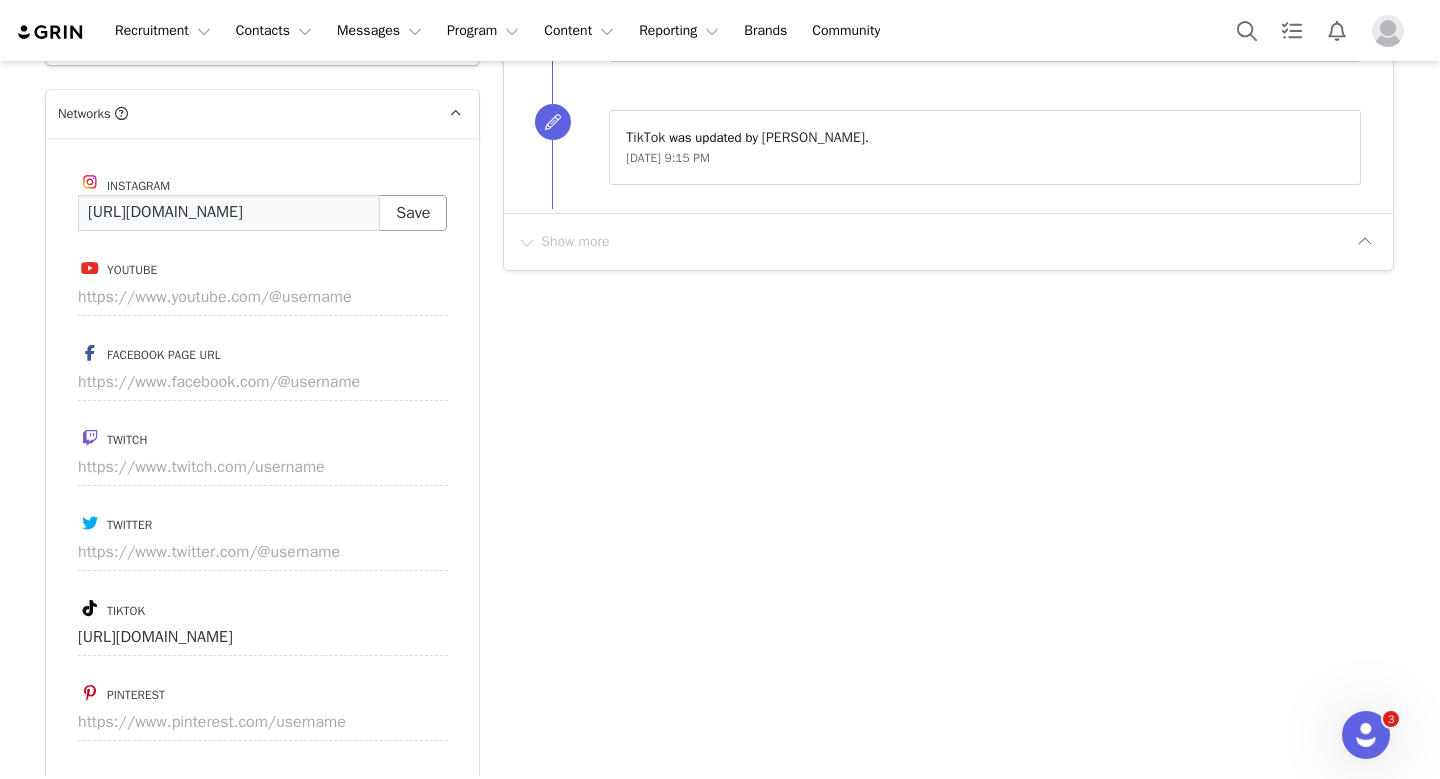 type on "[URL][DOMAIN_NAME]" 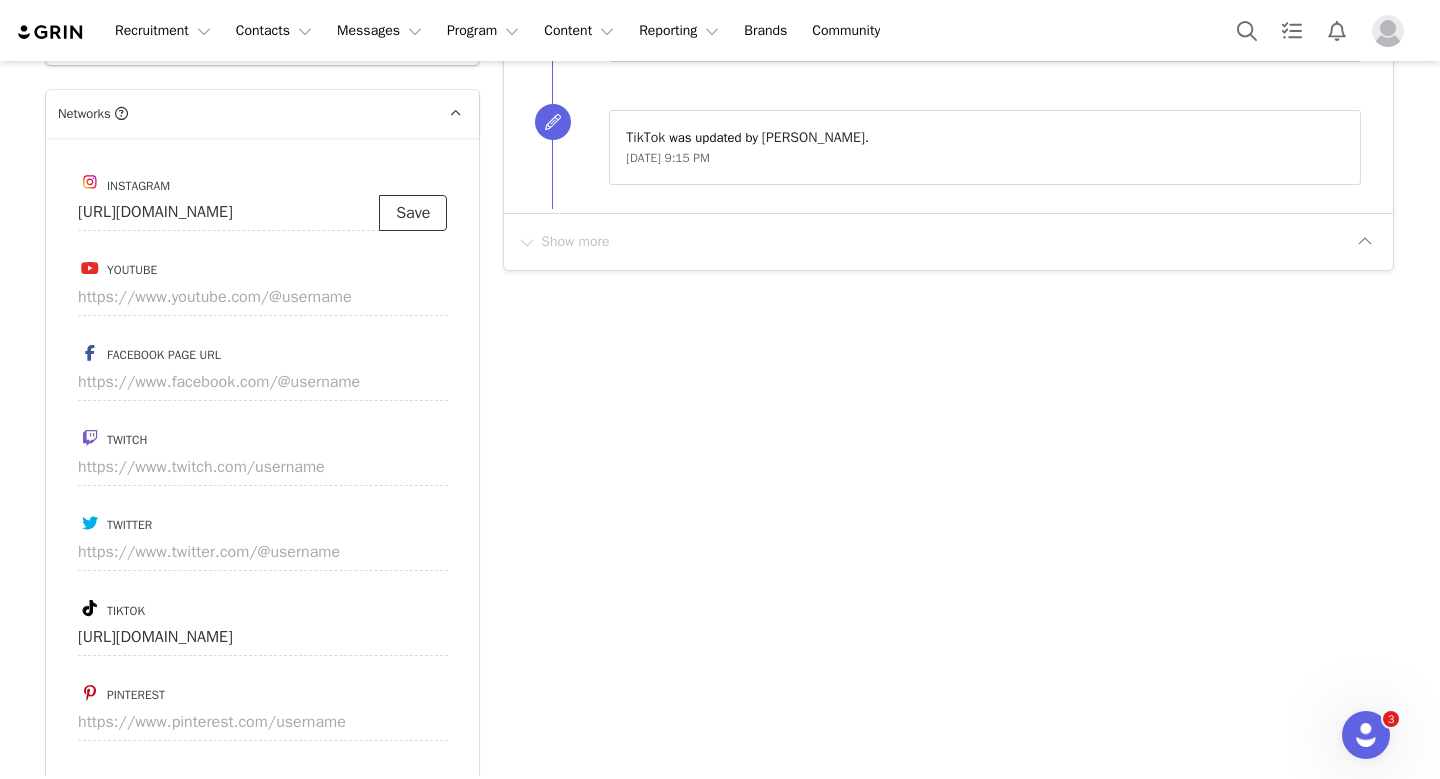 click on "Save" at bounding box center [413, 213] 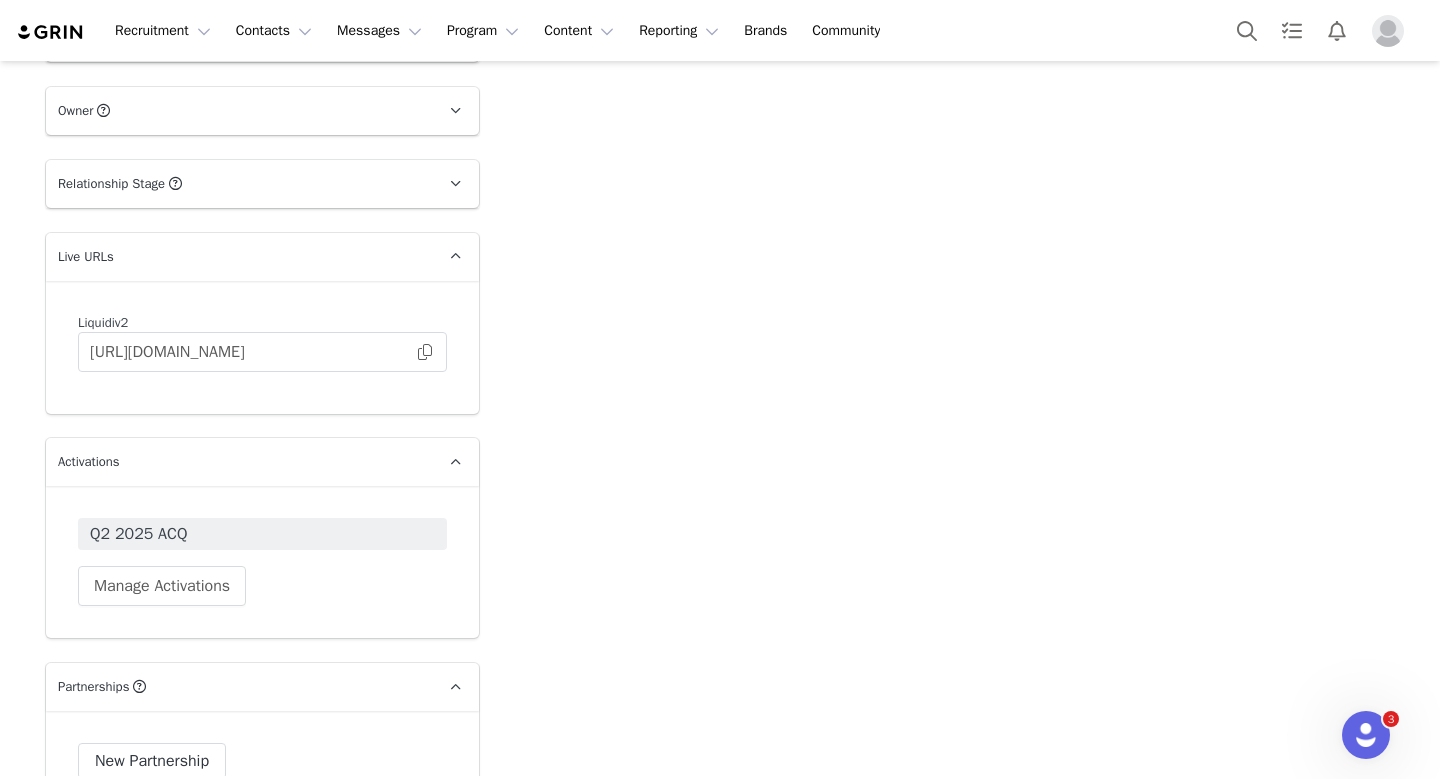 scroll, scrollTop: 2669, scrollLeft: 0, axis: vertical 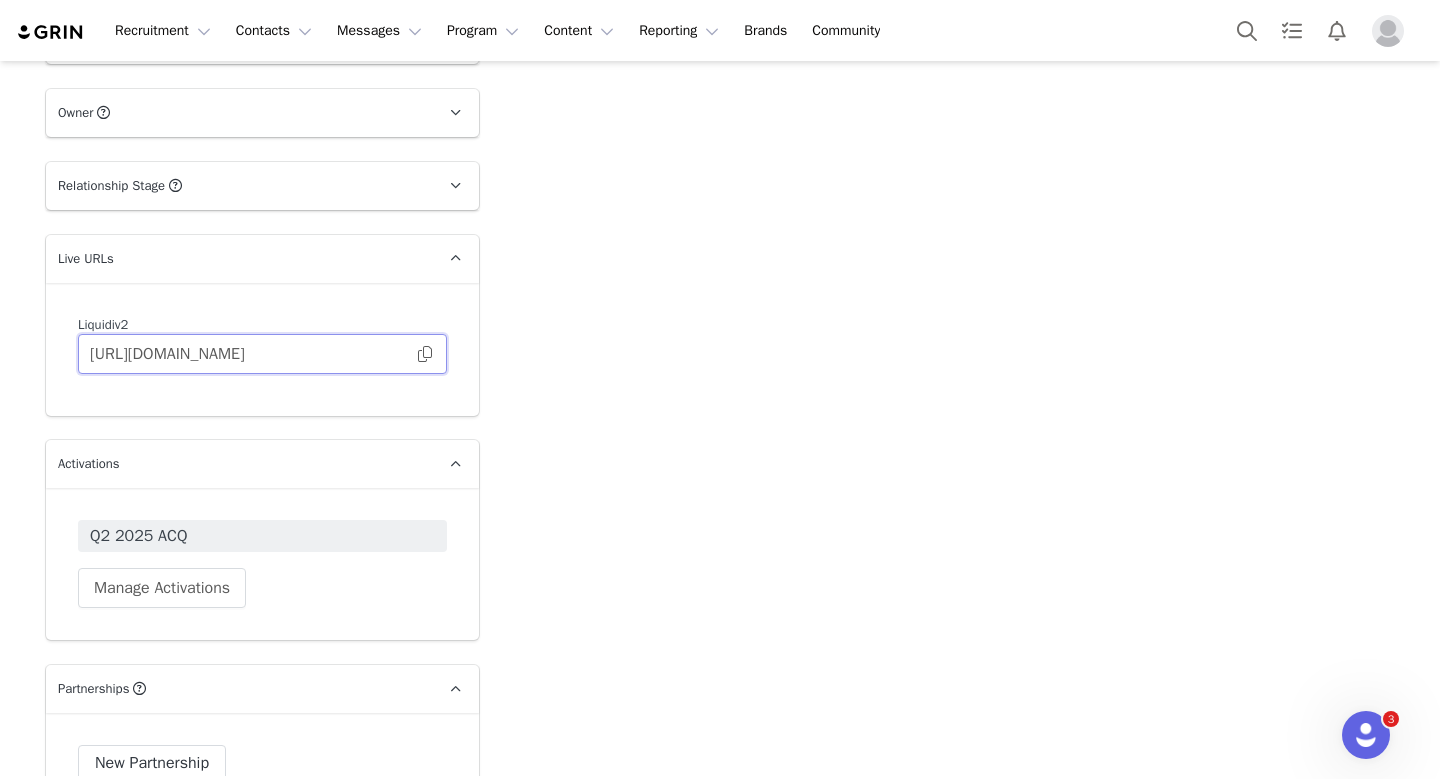 click on "https://liquidiv2.grin.live/acdd9843-a4b9-499a-85ec-29f00af0d507" at bounding box center (262, 354) 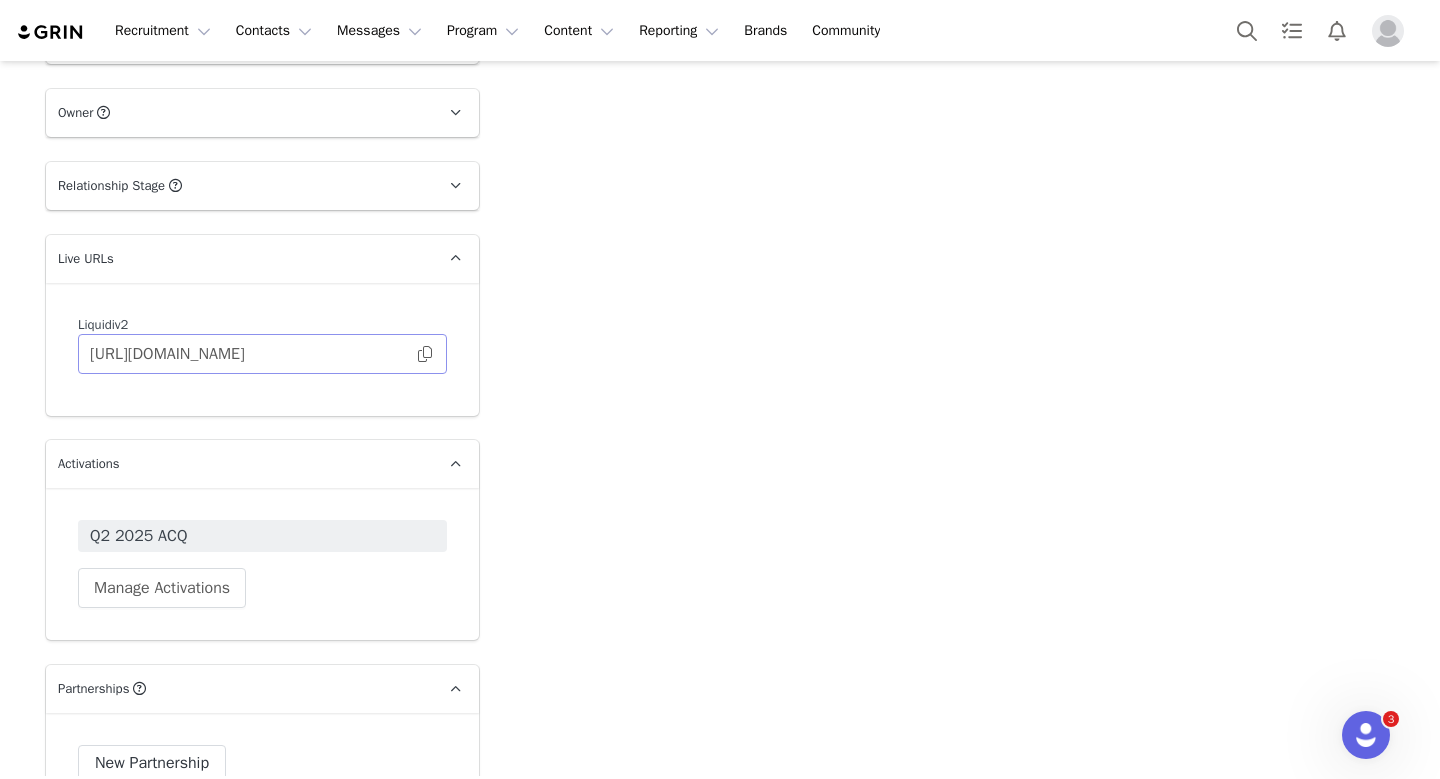click at bounding box center (425, 354) 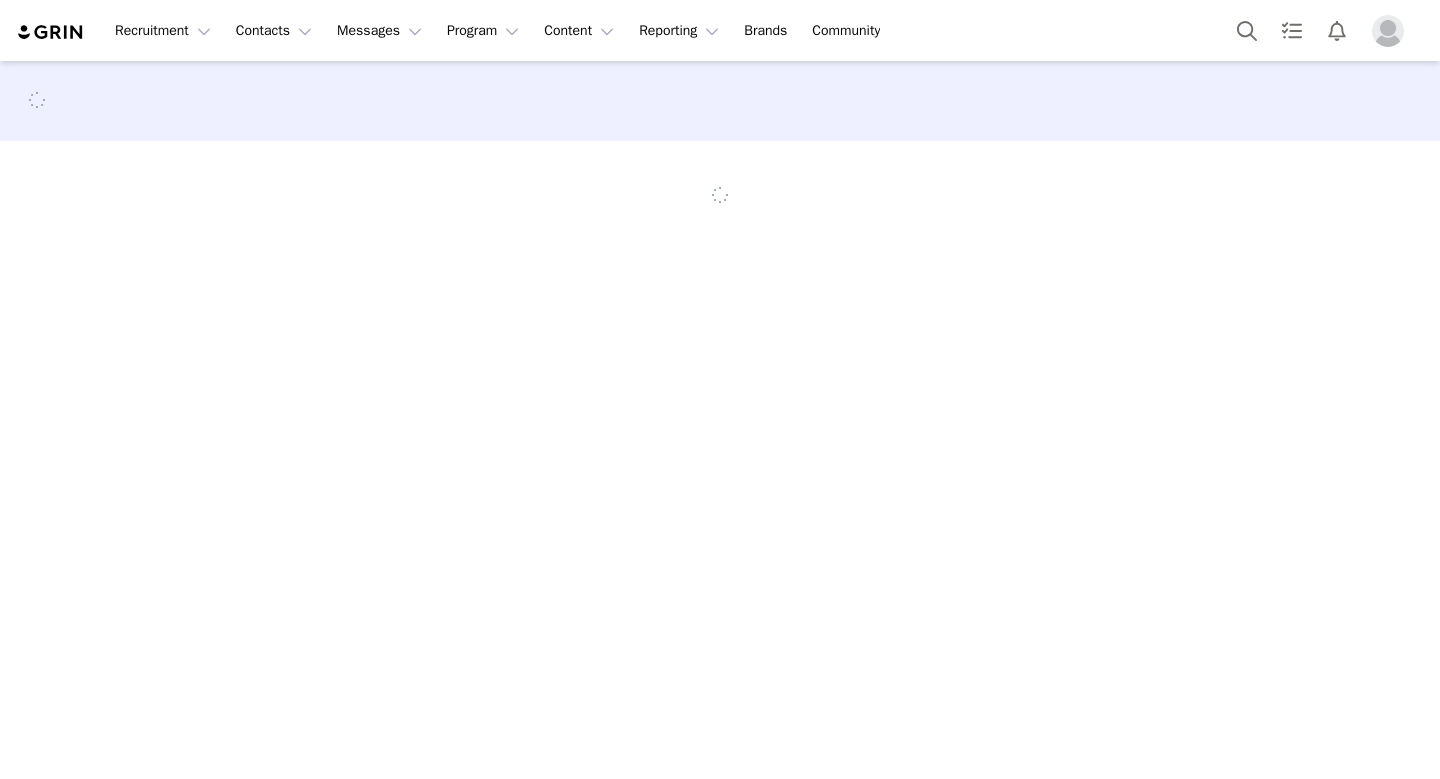 scroll, scrollTop: 0, scrollLeft: 0, axis: both 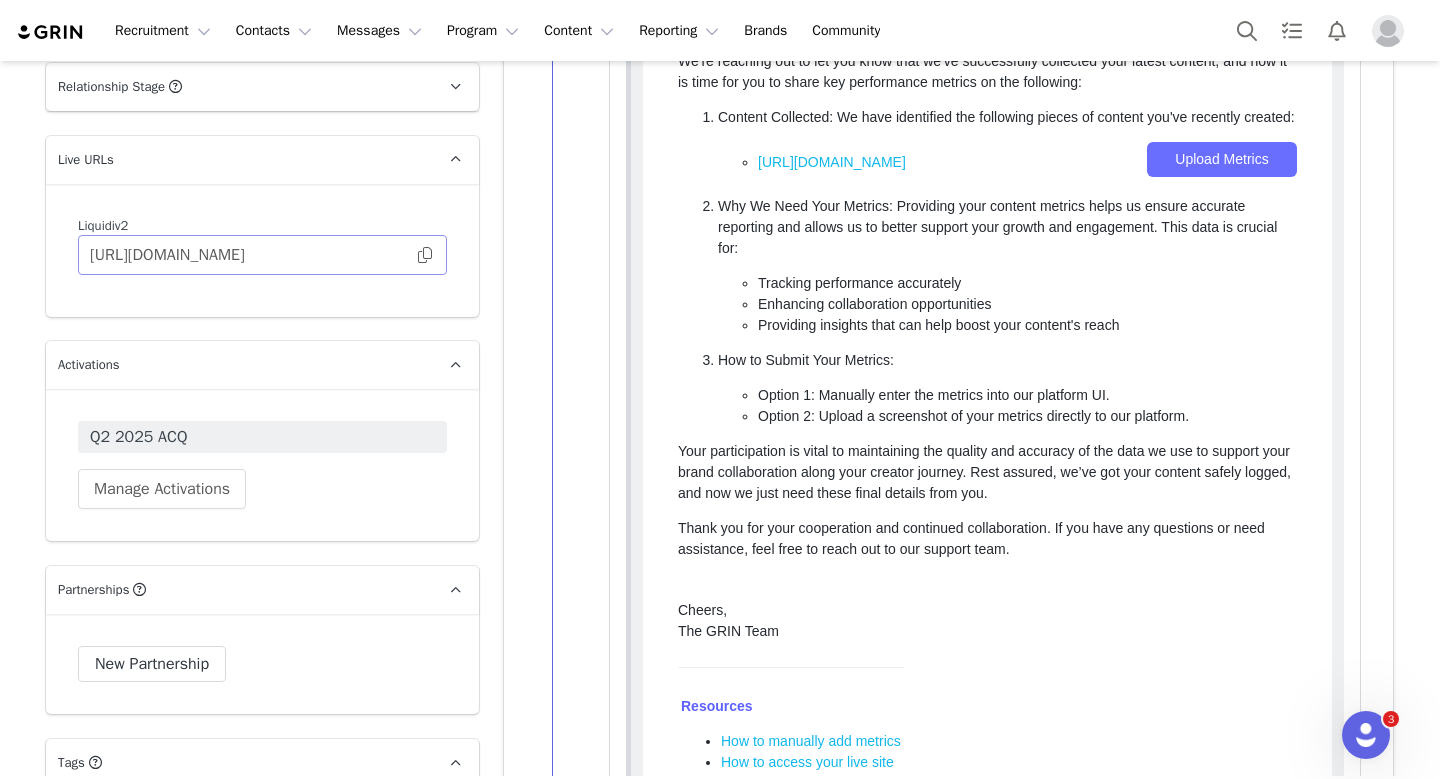 click at bounding box center [425, 255] 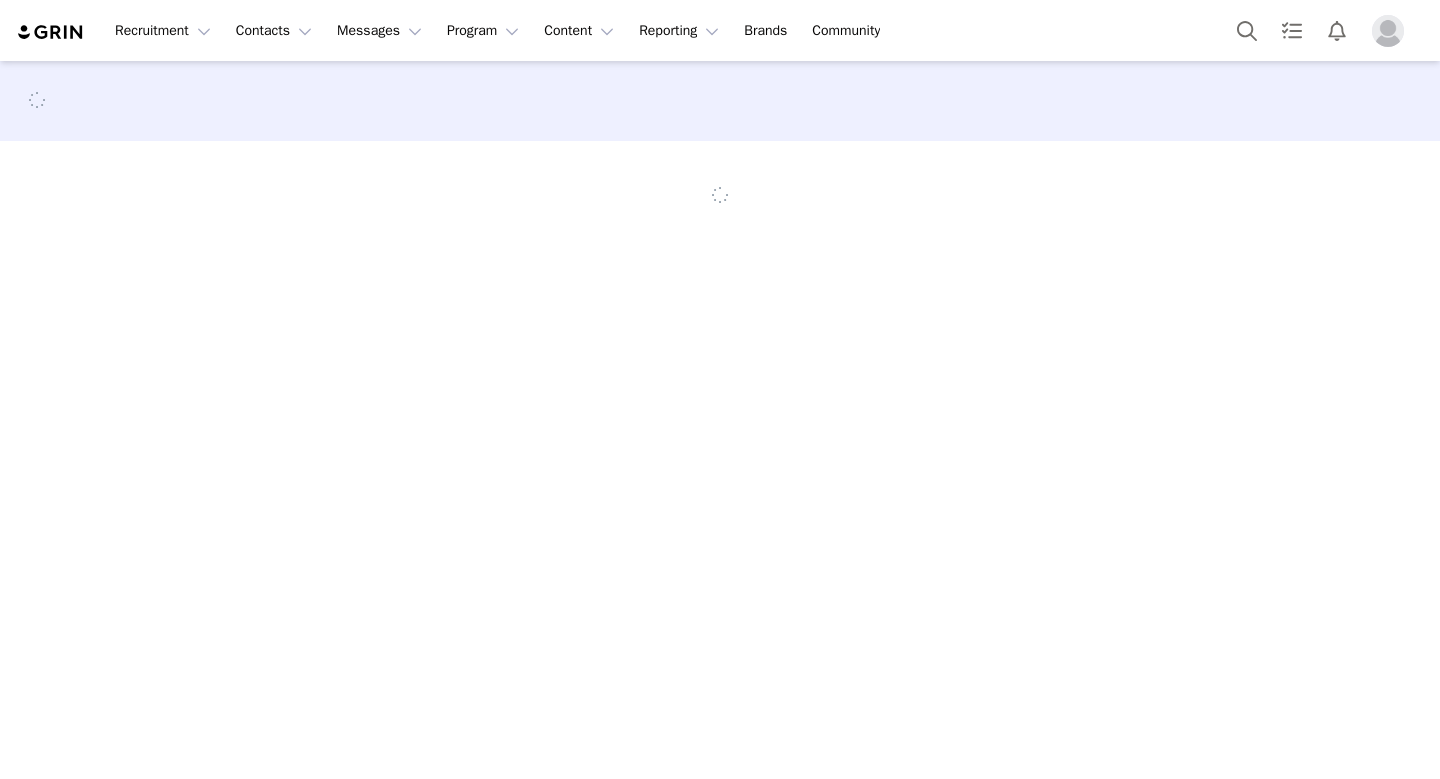 scroll, scrollTop: 0, scrollLeft: 0, axis: both 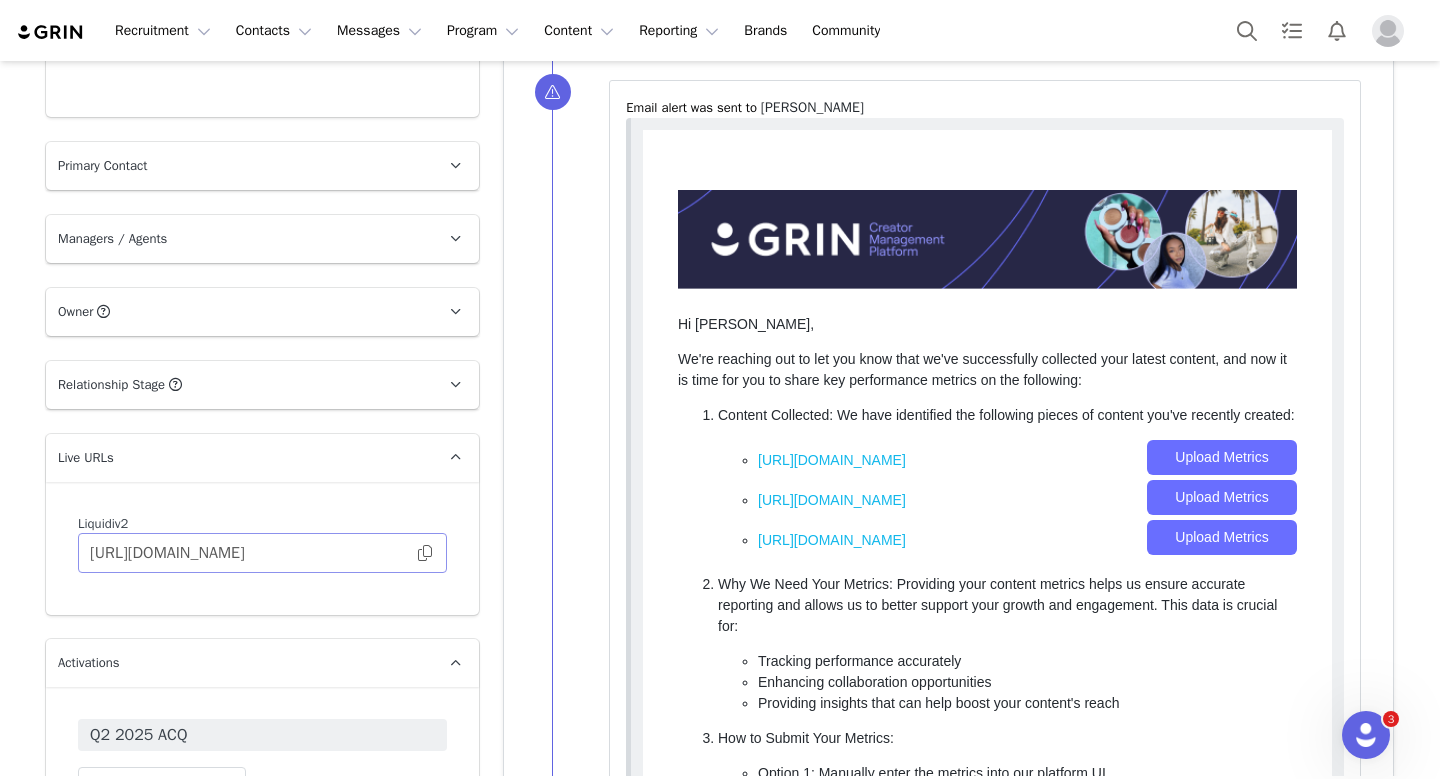 click at bounding box center [425, 553] 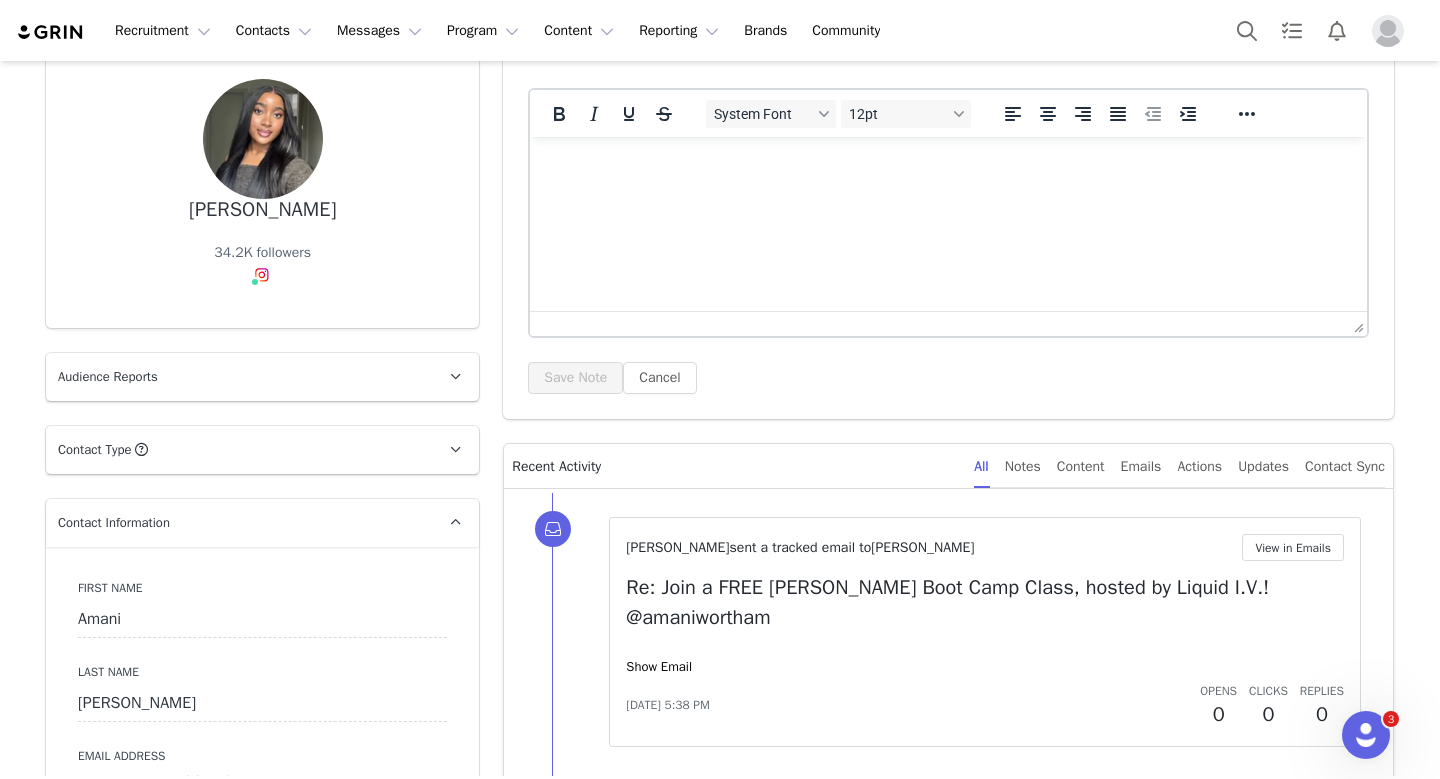 scroll, scrollTop: 0, scrollLeft: 0, axis: both 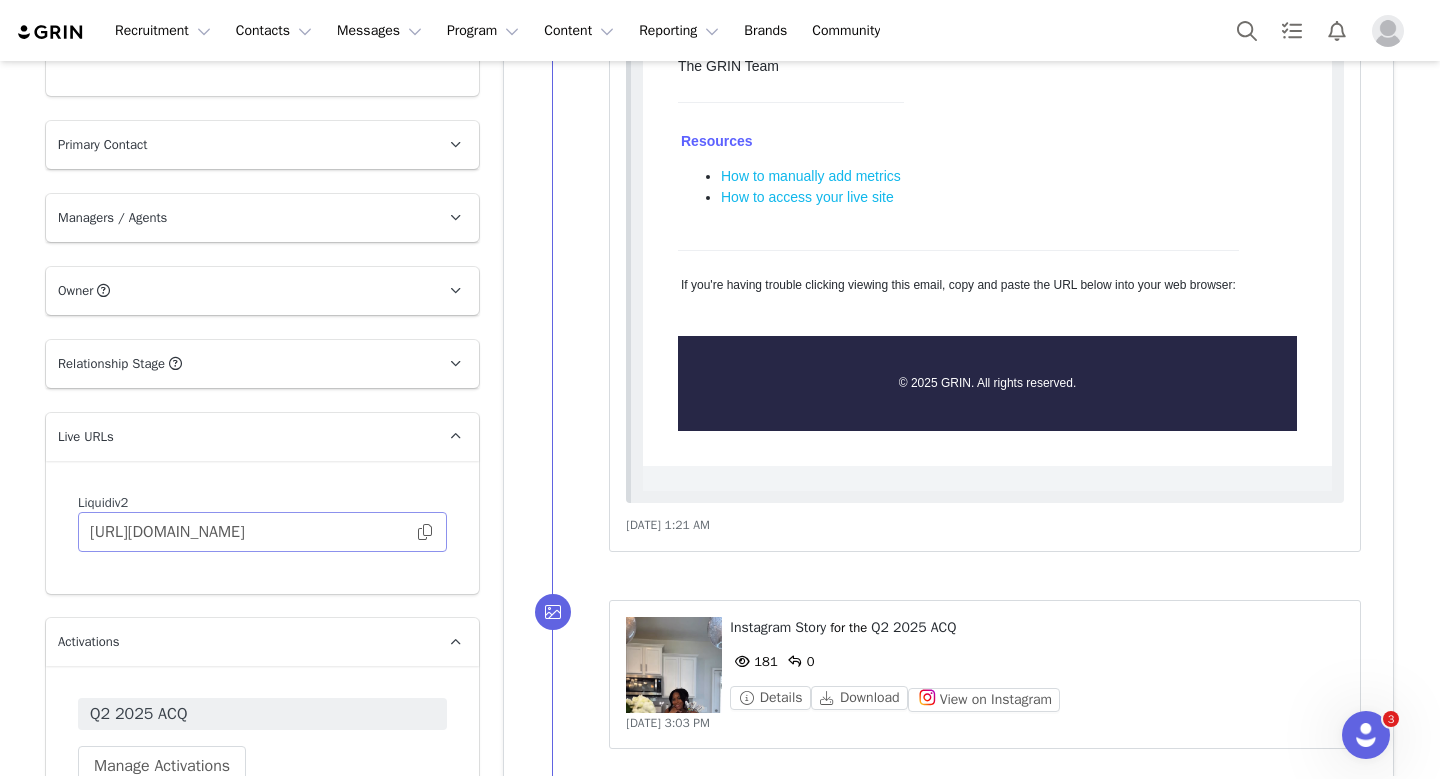 click at bounding box center [425, 532] 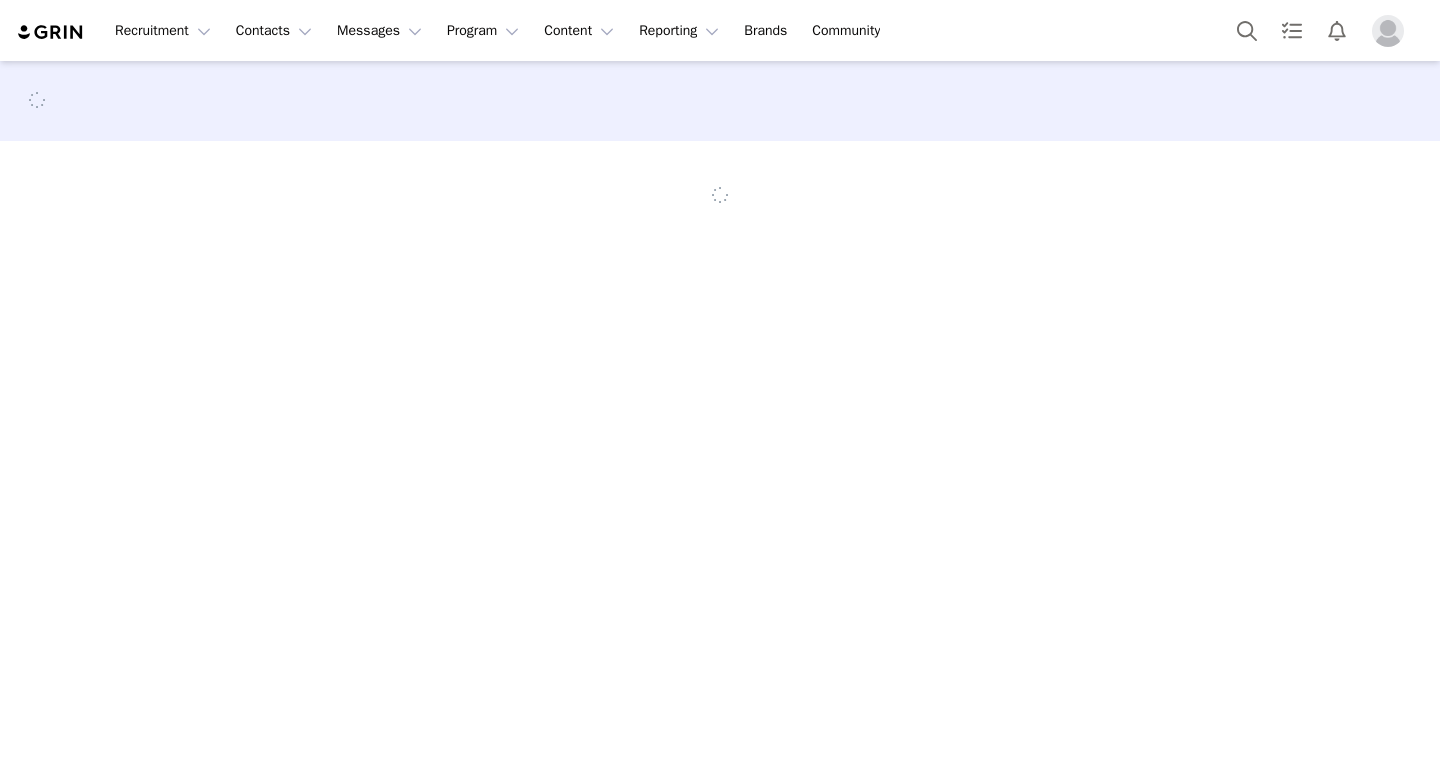 scroll, scrollTop: 0, scrollLeft: 0, axis: both 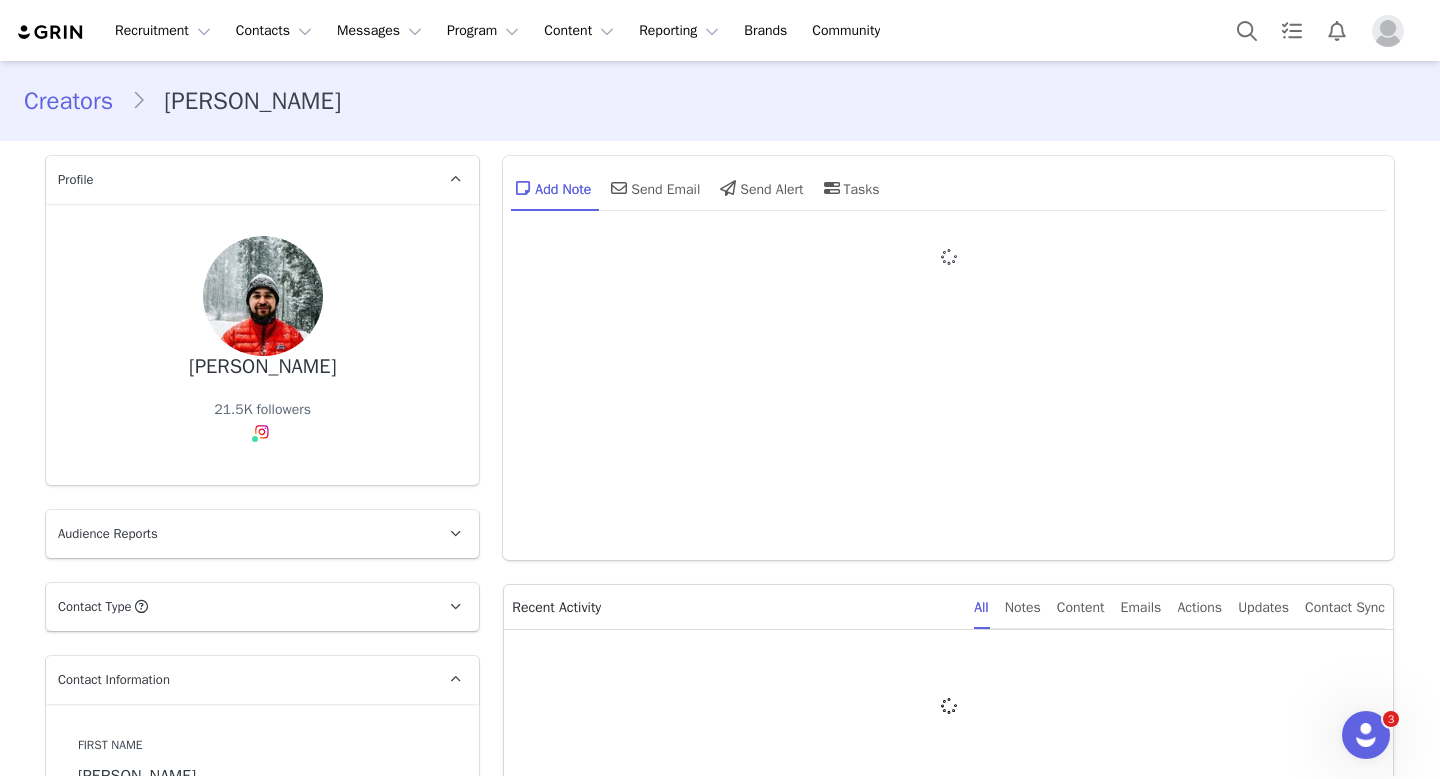 type on "+1 ([GEOGRAPHIC_DATA])" 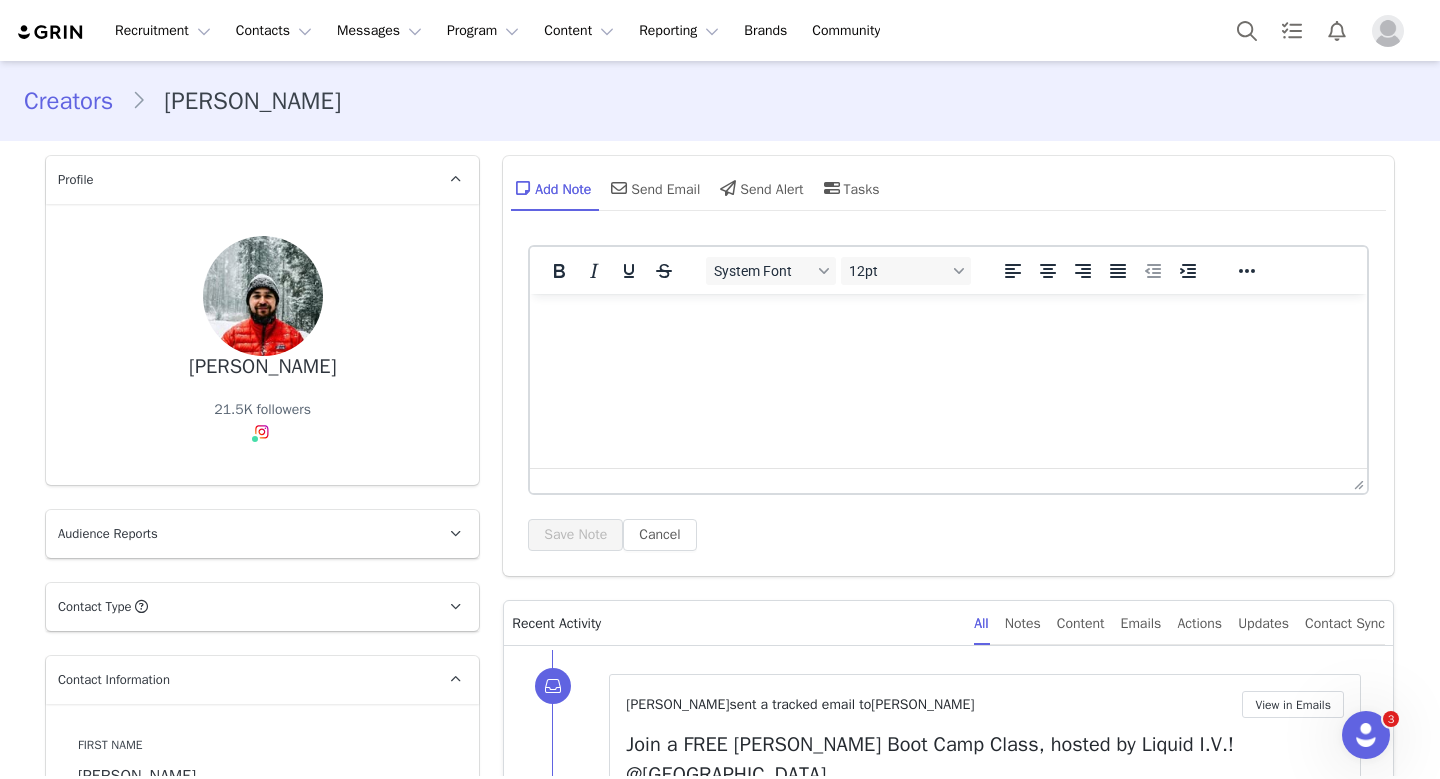 scroll, scrollTop: 1589, scrollLeft: 0, axis: vertical 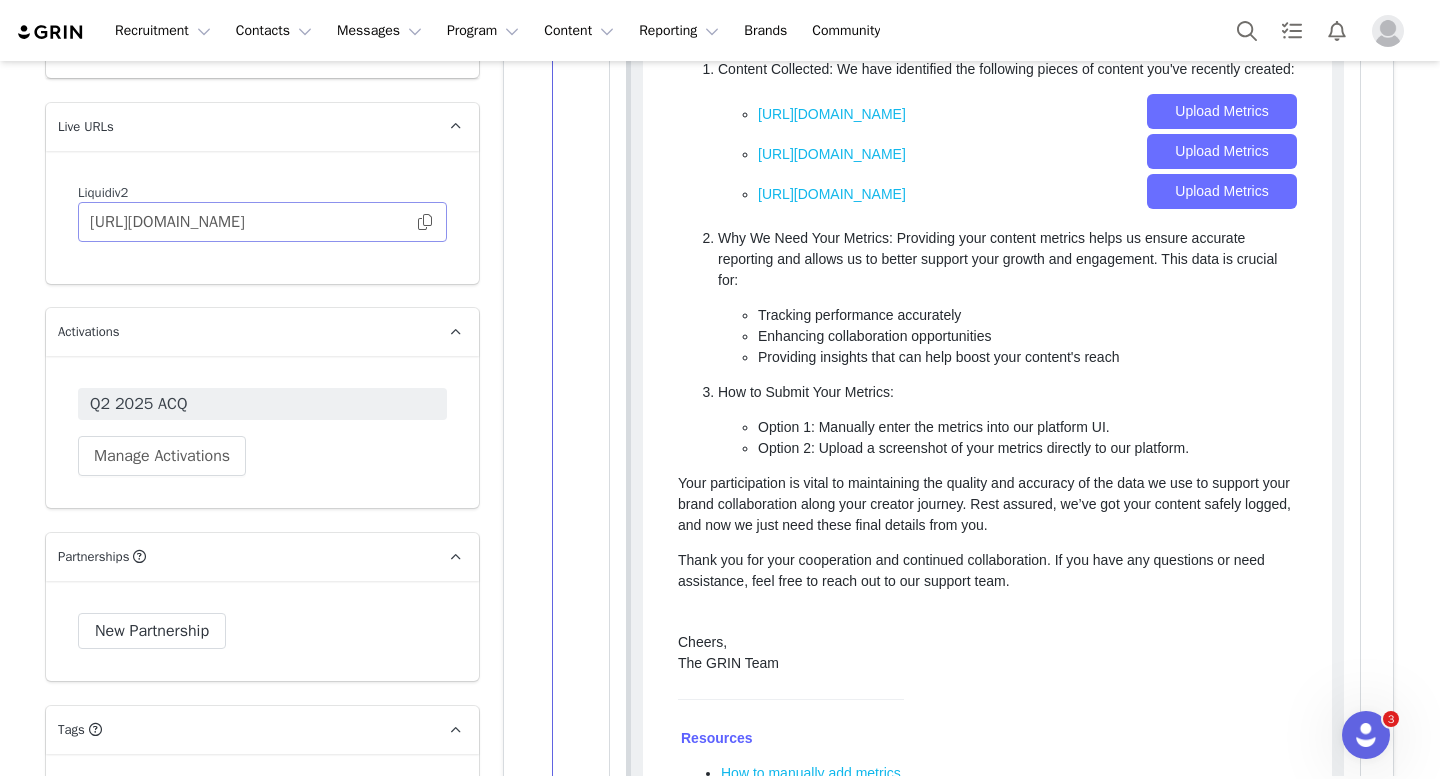 click at bounding box center [425, 222] 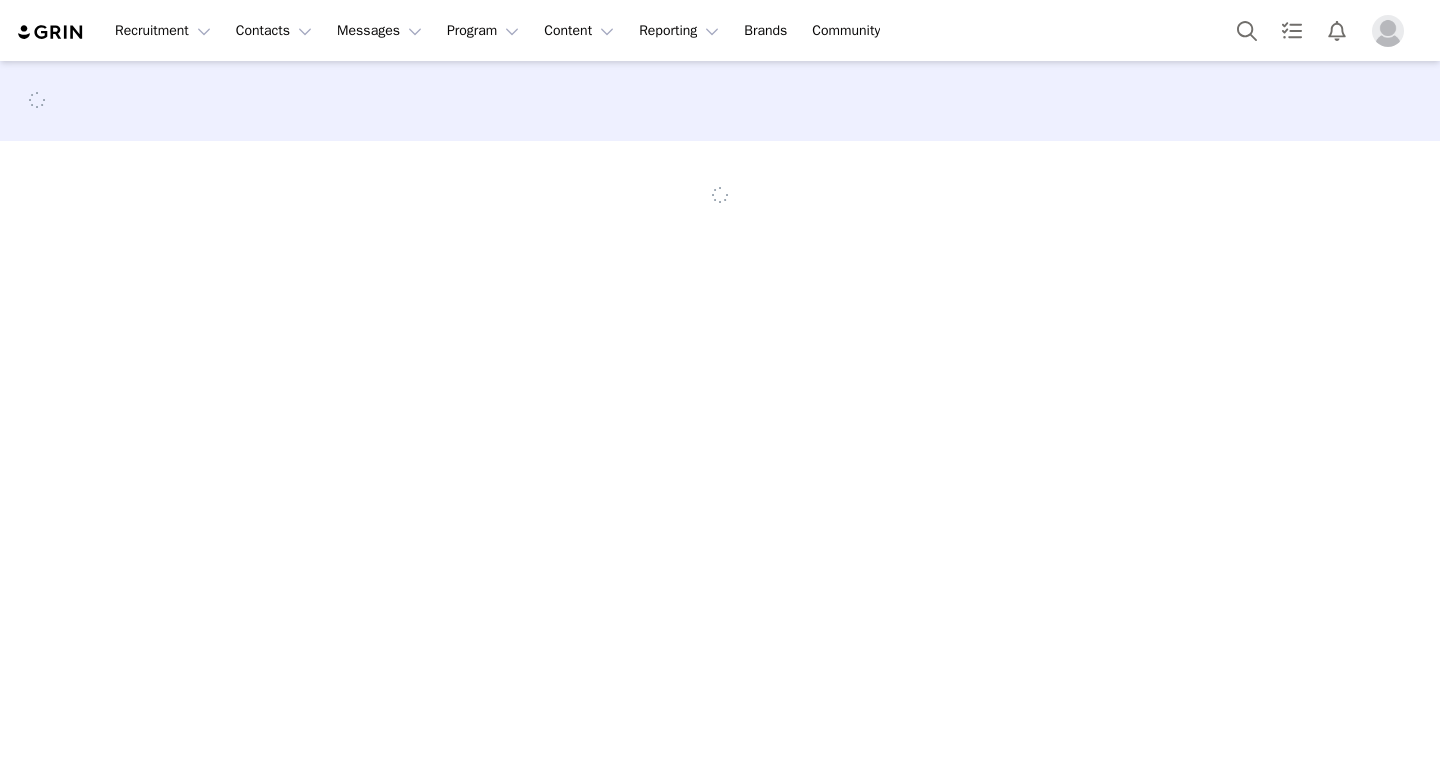 scroll, scrollTop: 0, scrollLeft: 0, axis: both 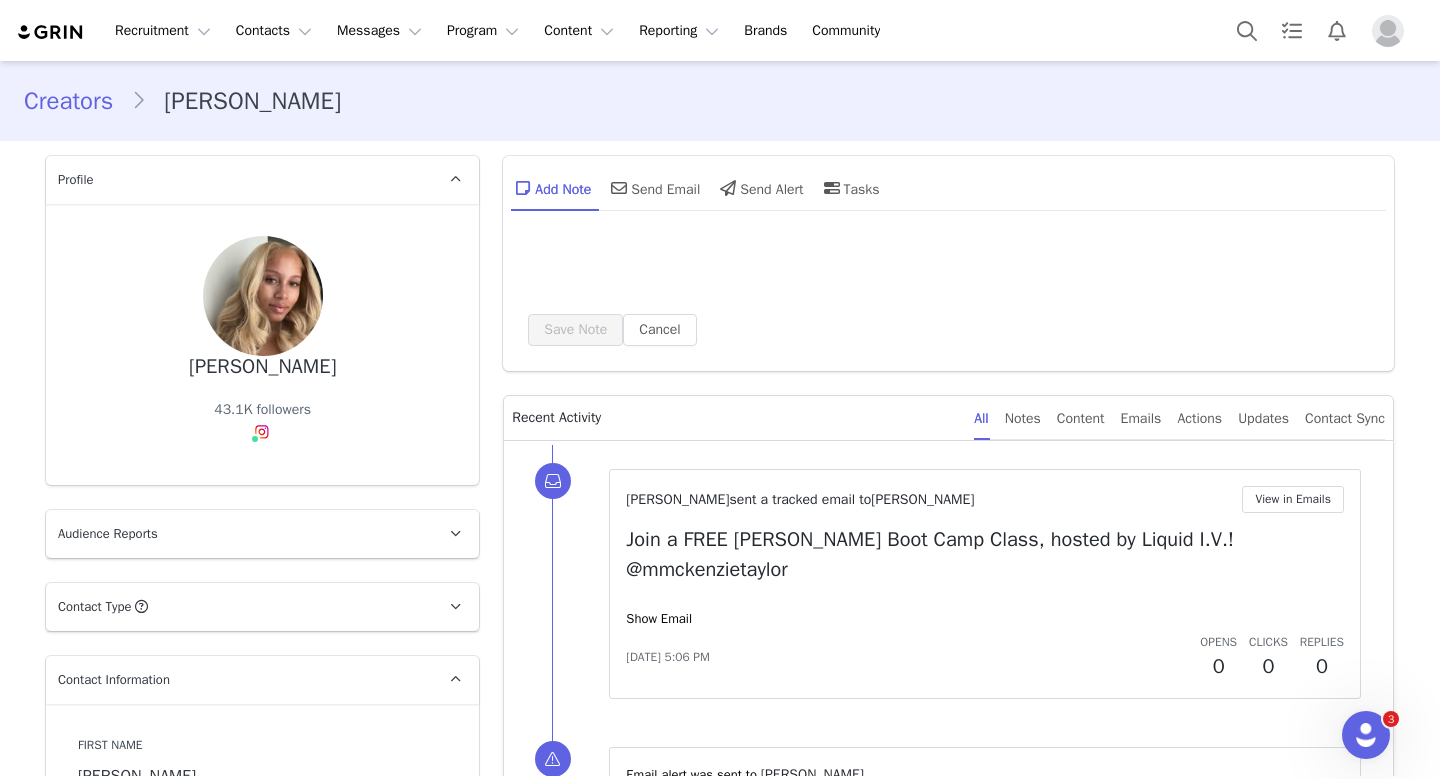 type on "+1 ([GEOGRAPHIC_DATA])" 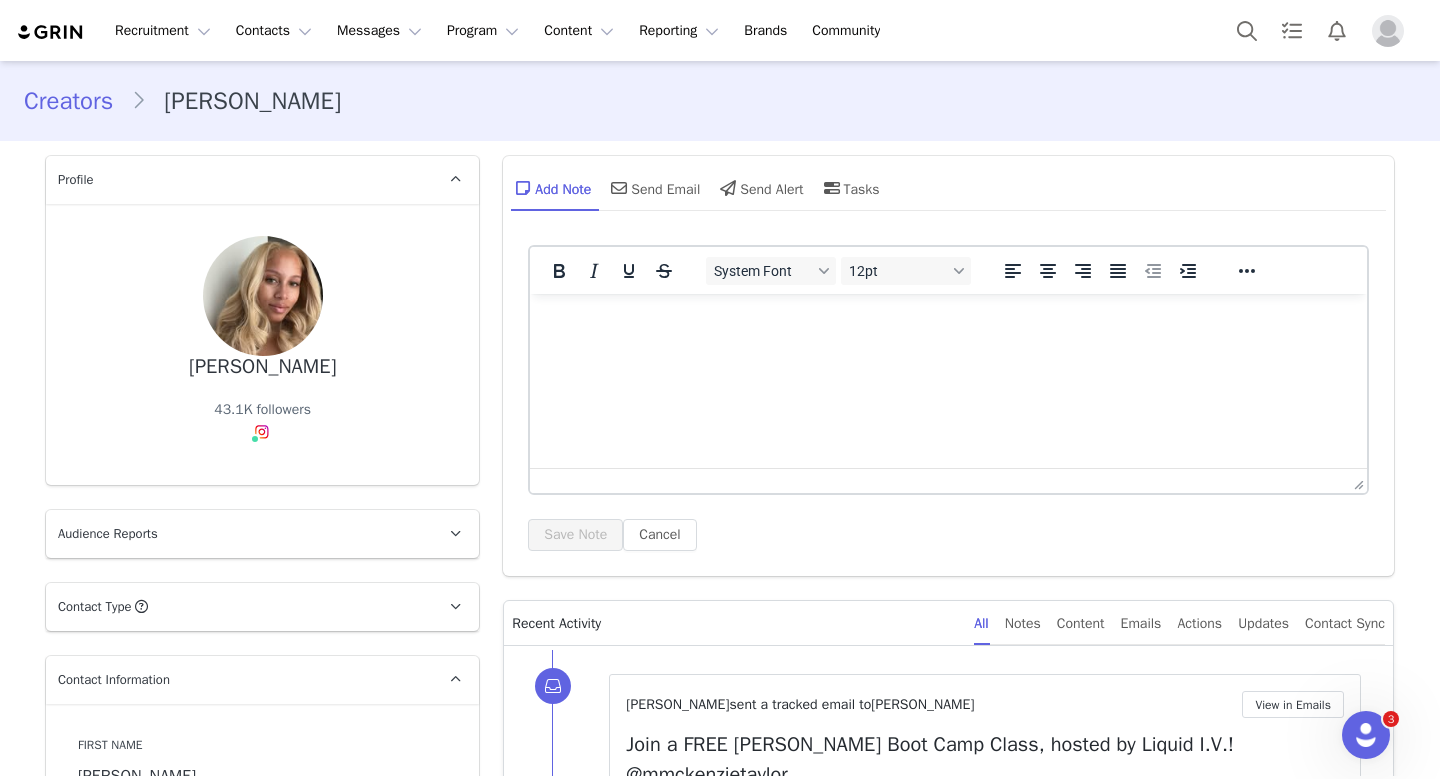 scroll, scrollTop: 1072, scrollLeft: 0, axis: vertical 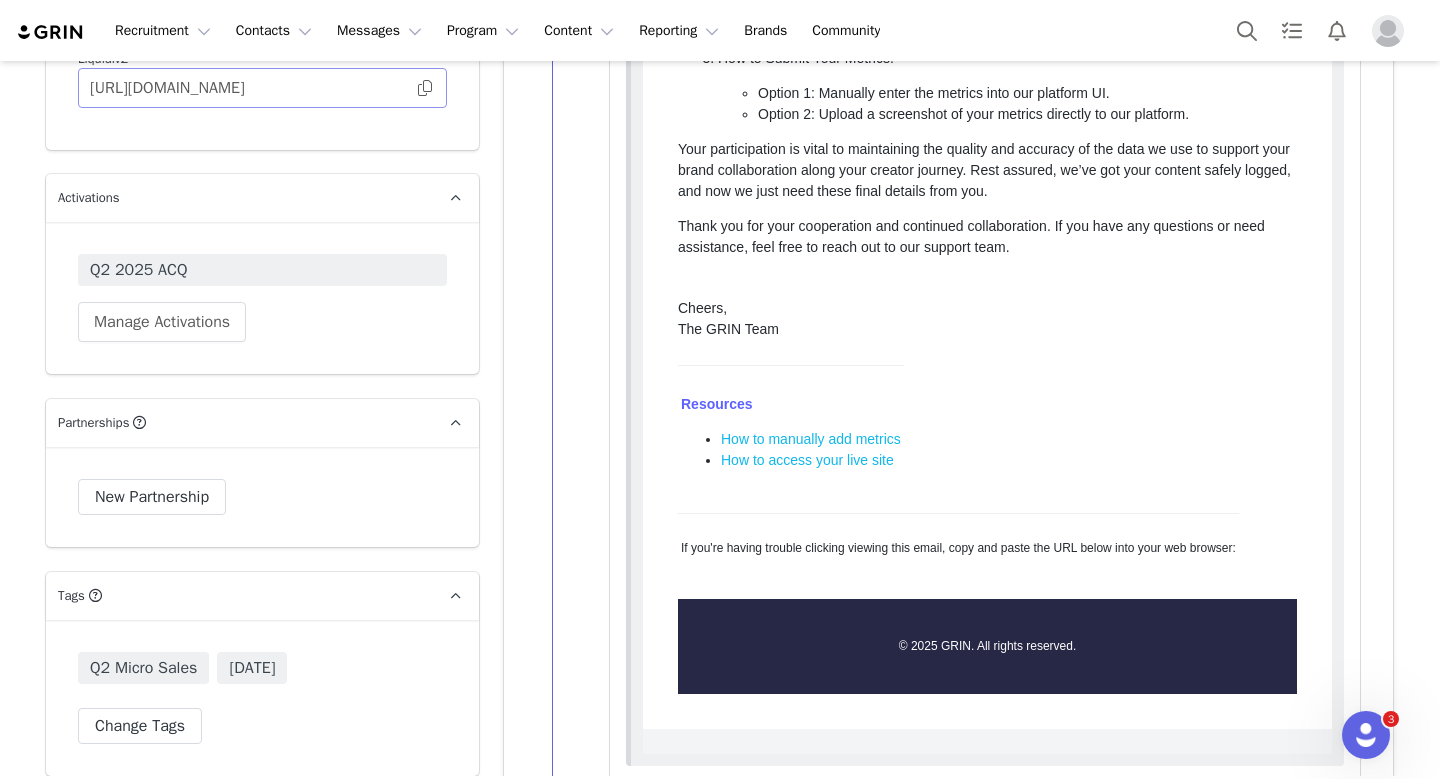 click at bounding box center [425, 88] 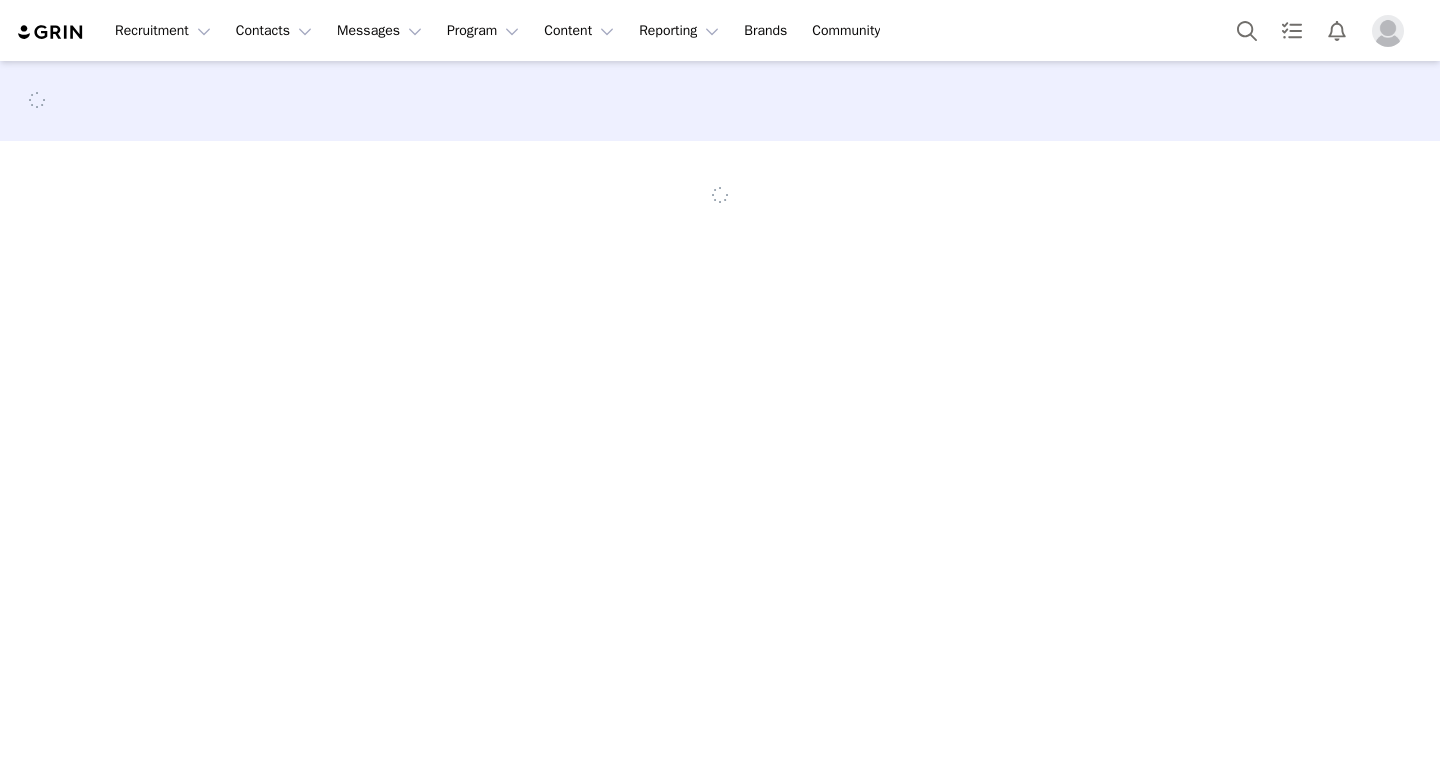 scroll, scrollTop: 0, scrollLeft: 0, axis: both 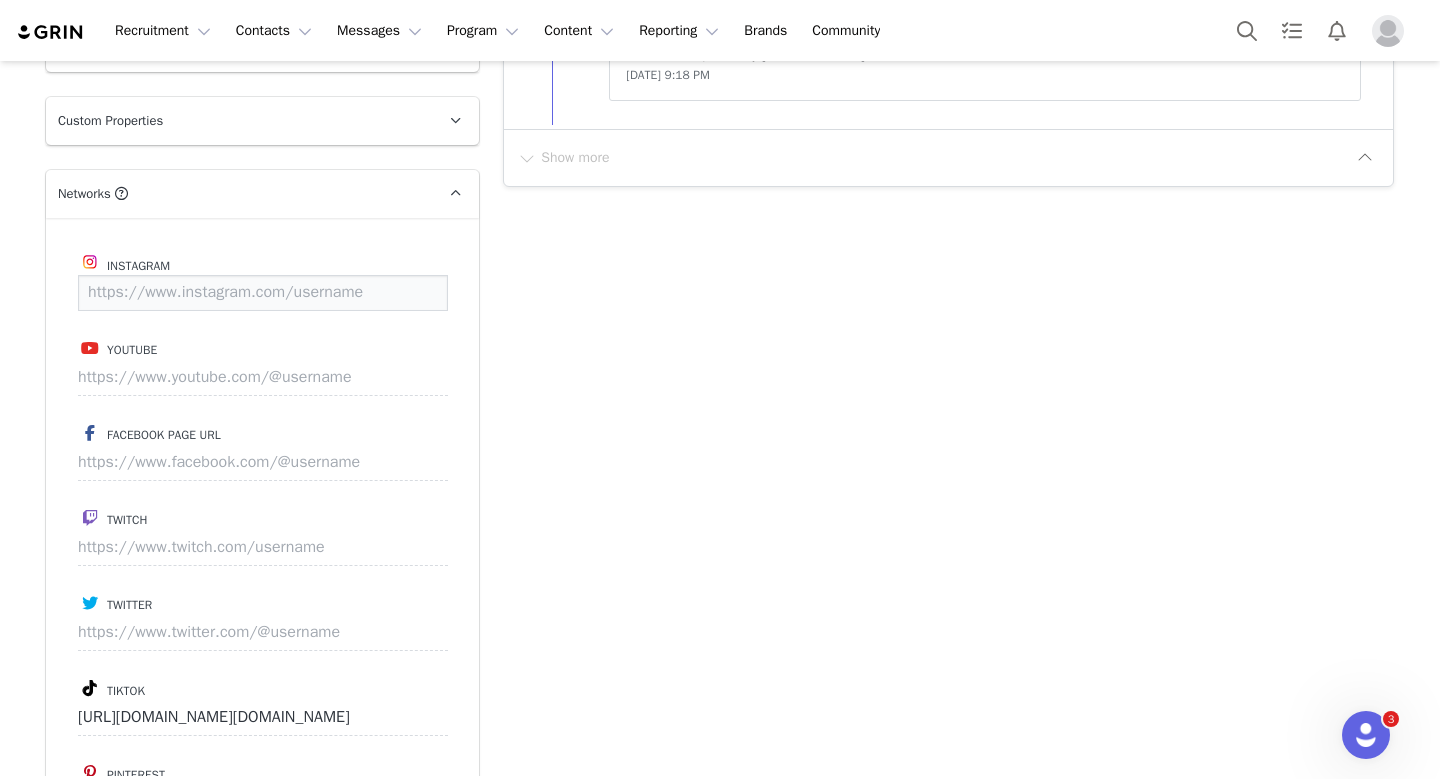 click at bounding box center (263, 293) 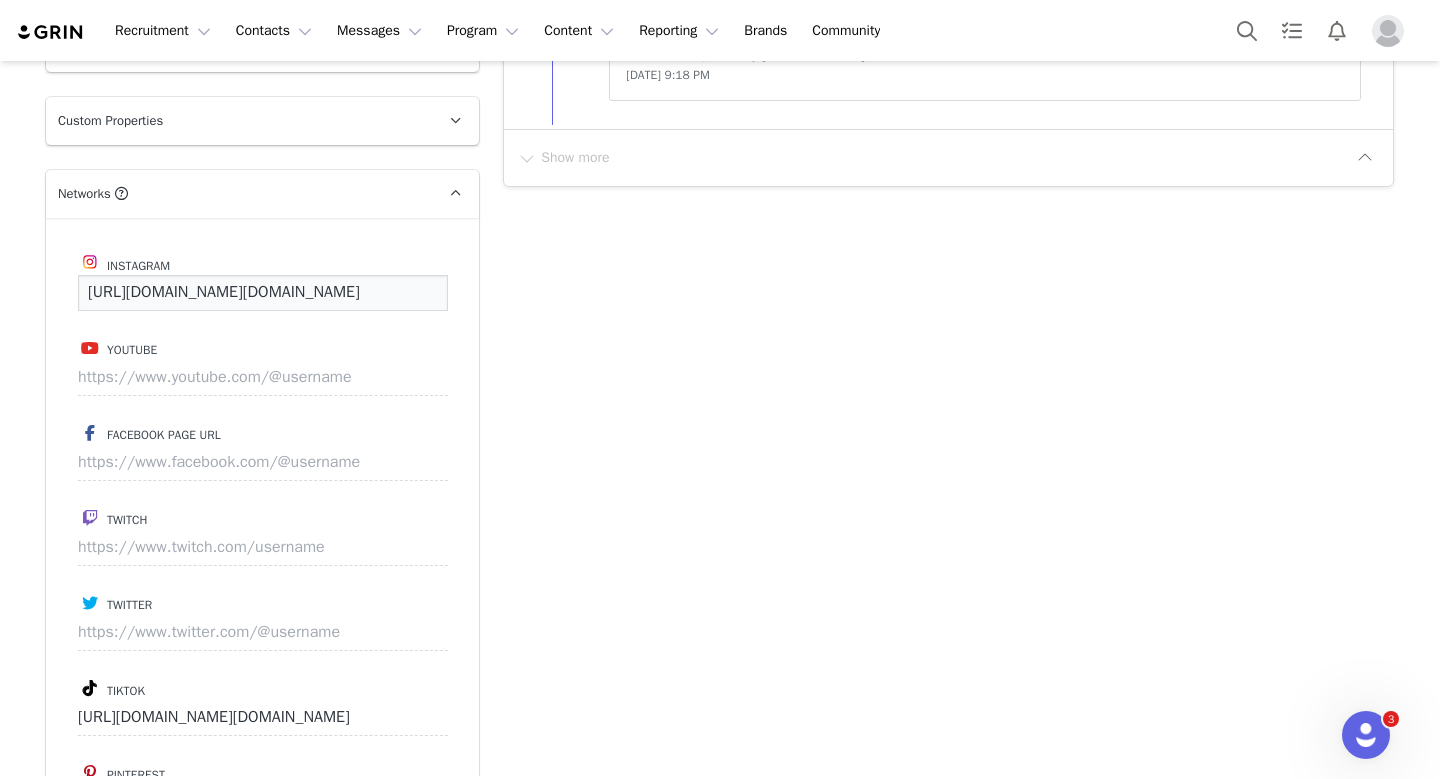 scroll, scrollTop: 0, scrollLeft: 68, axis: horizontal 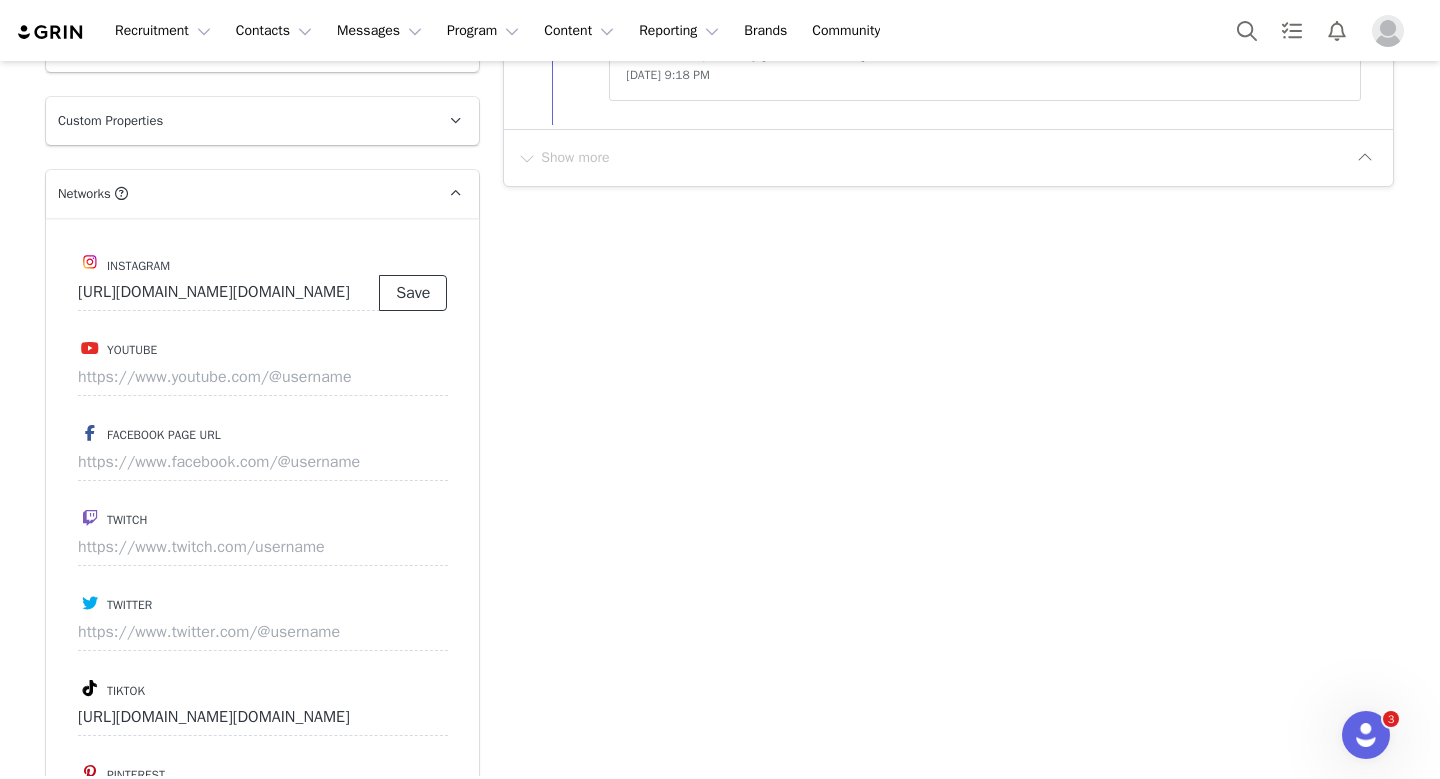 click on "Save" at bounding box center [413, 293] 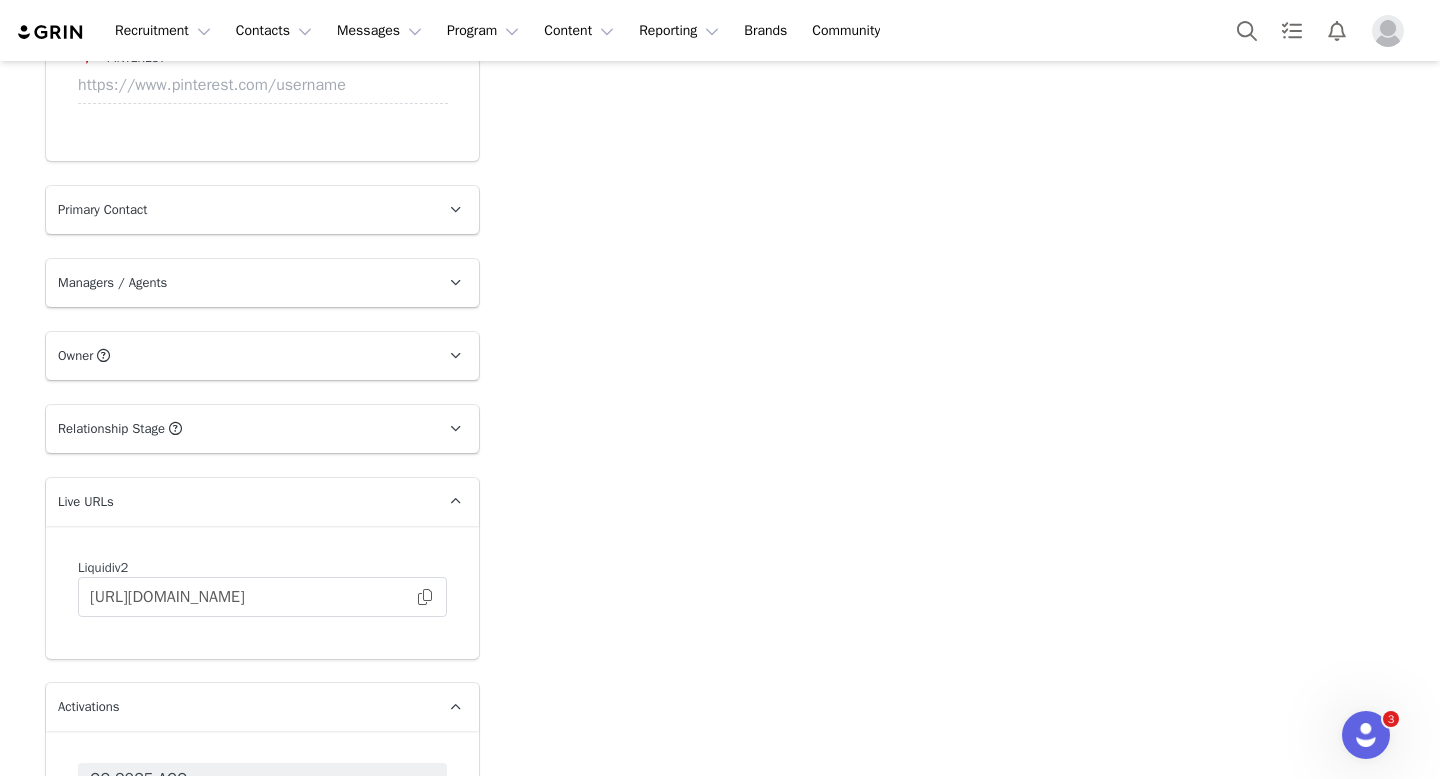 scroll, scrollTop: 2490, scrollLeft: 0, axis: vertical 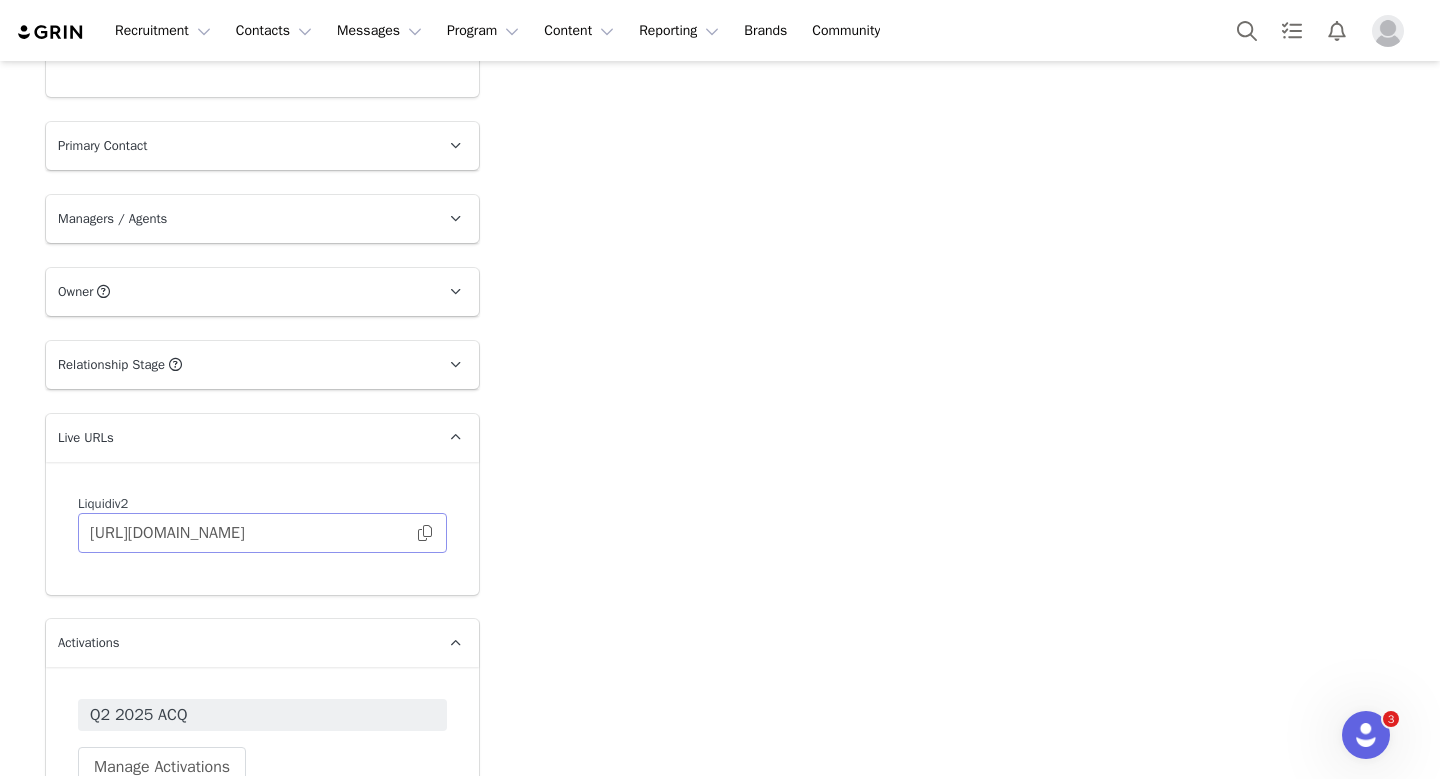 click at bounding box center [425, 533] 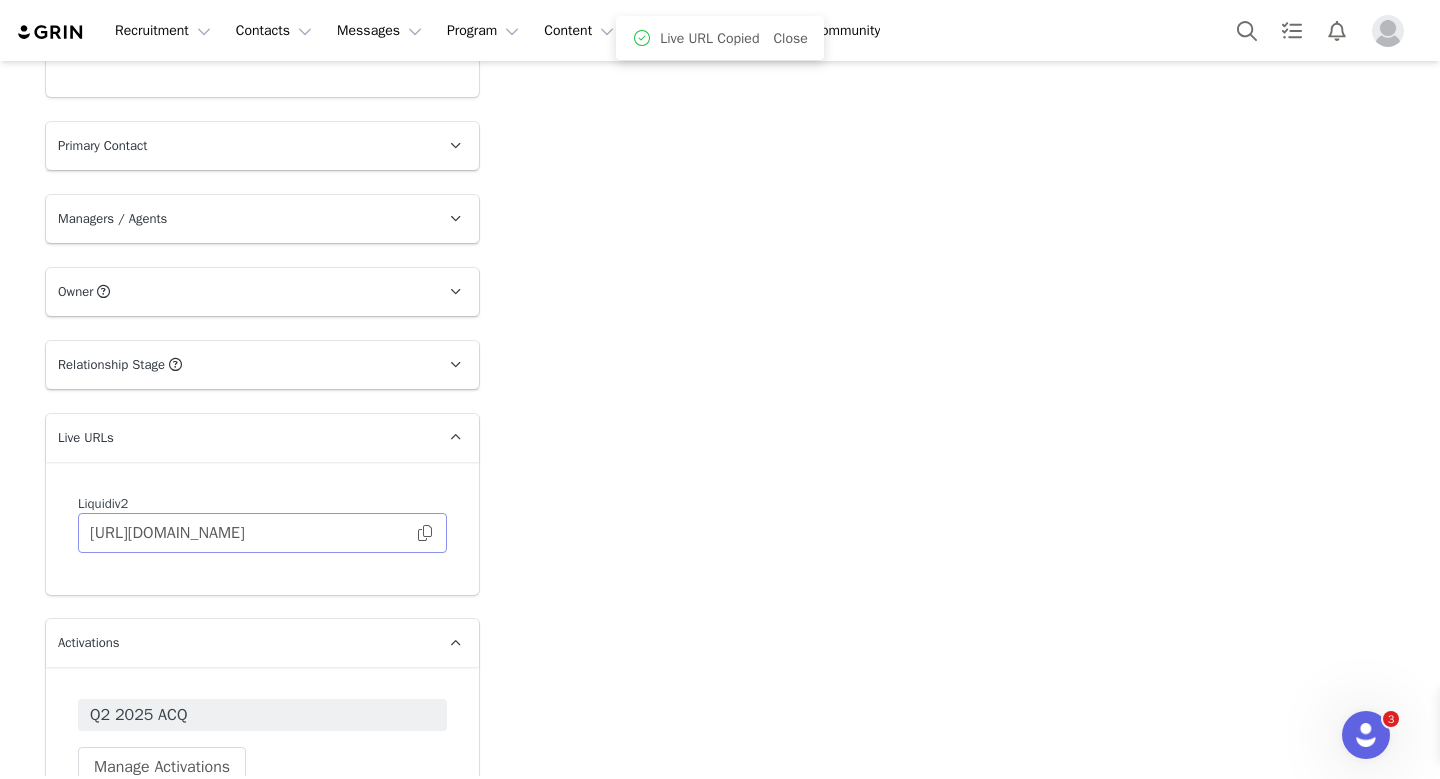 type on "https://www.instagram.com/neha.dharma" 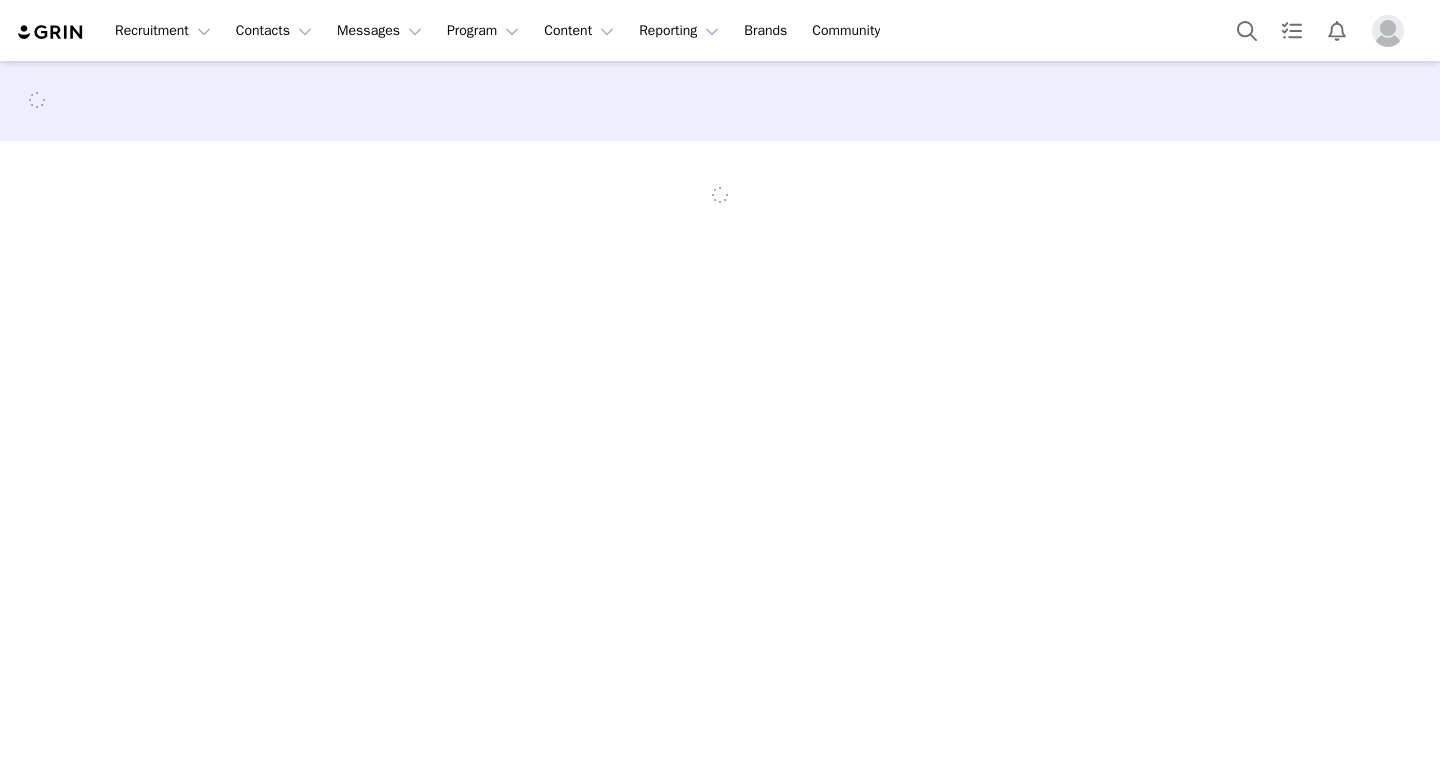 scroll, scrollTop: 0, scrollLeft: 0, axis: both 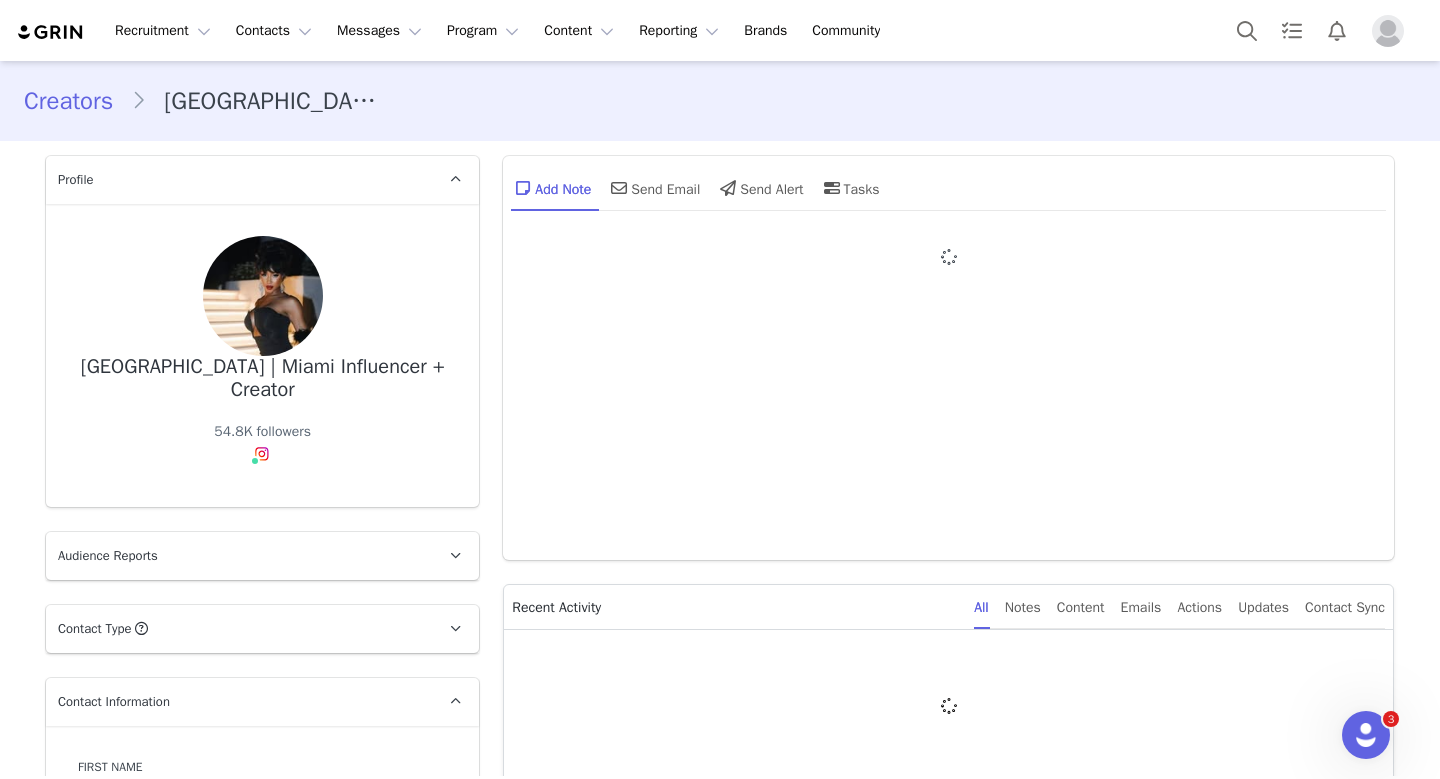type on "+1 ([GEOGRAPHIC_DATA])" 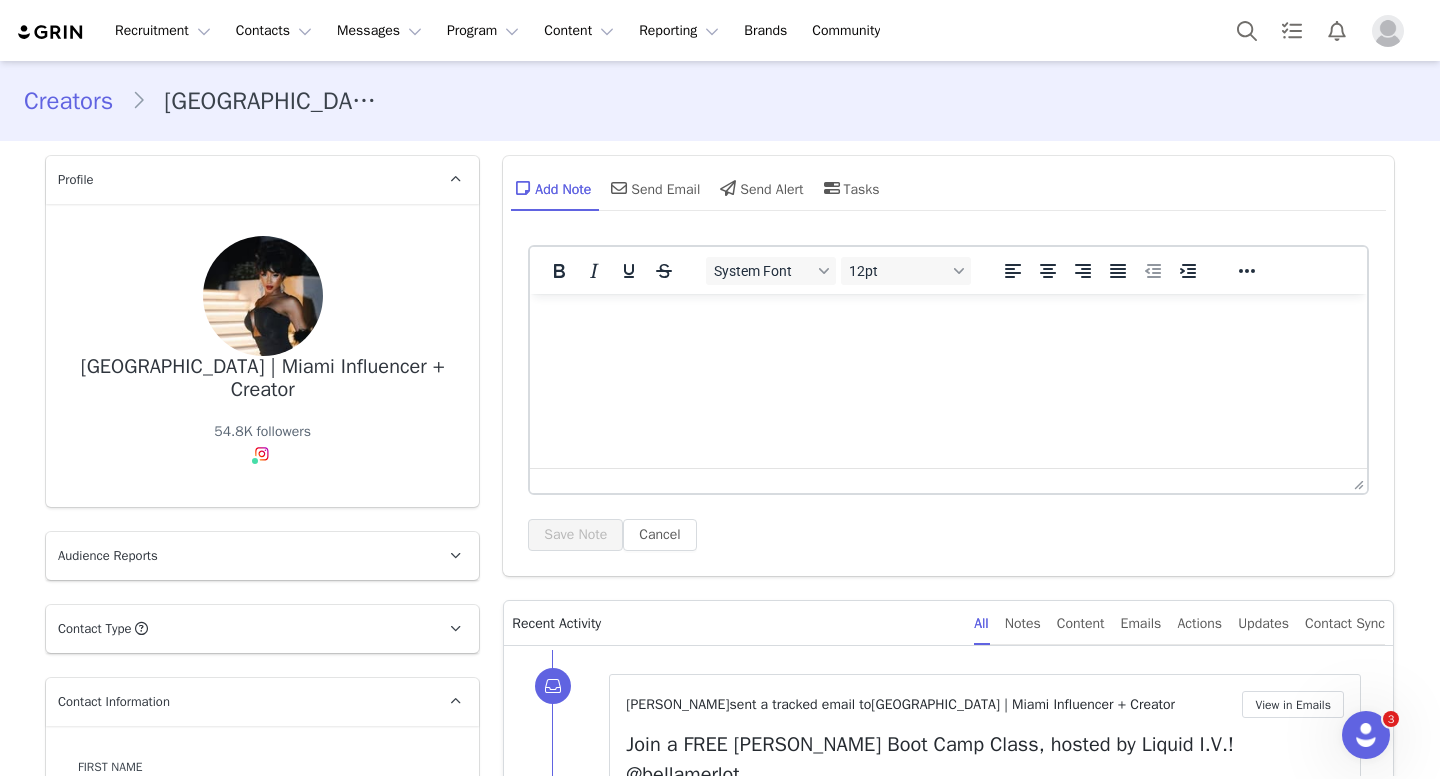 scroll, scrollTop: 804, scrollLeft: 0, axis: vertical 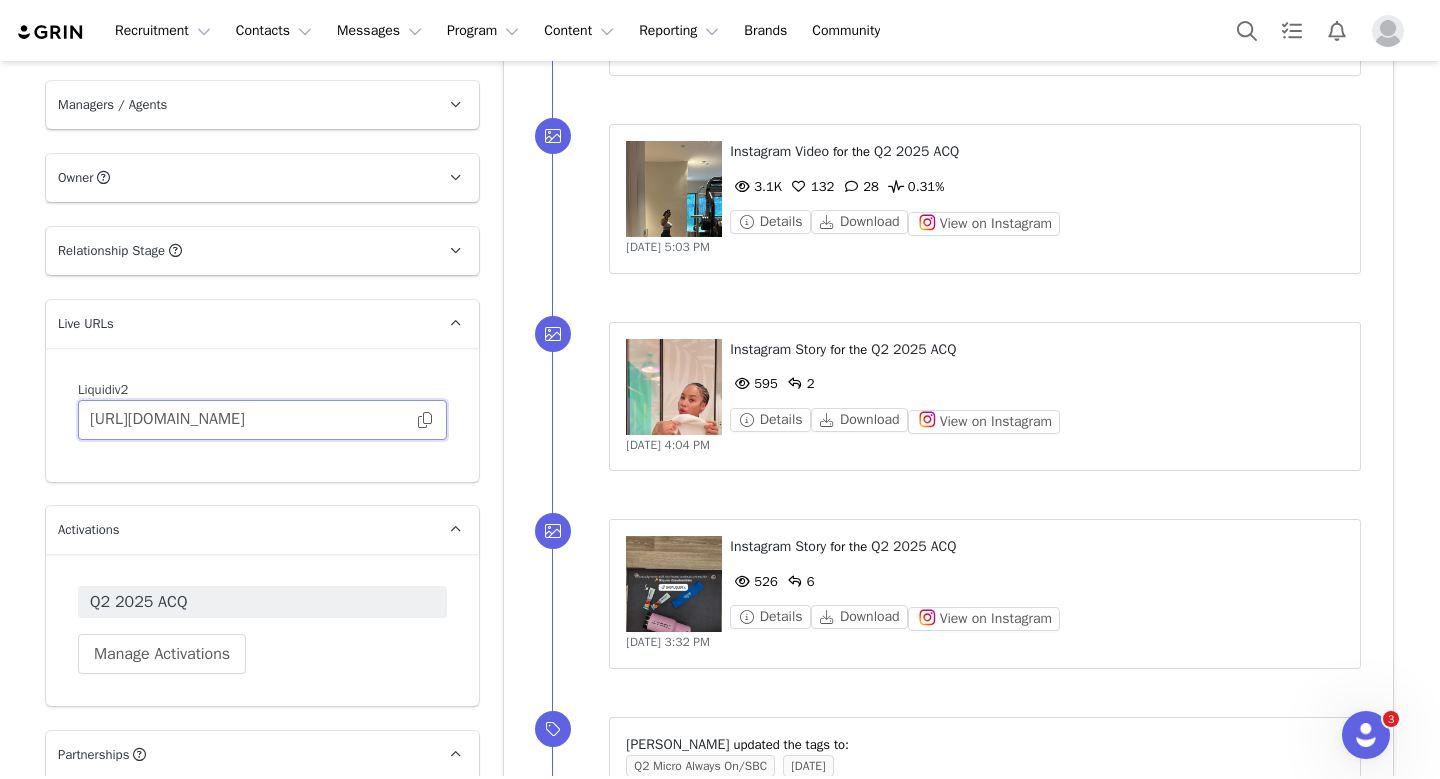 click on "[URL][DOMAIN_NAME]" at bounding box center [262, 420] 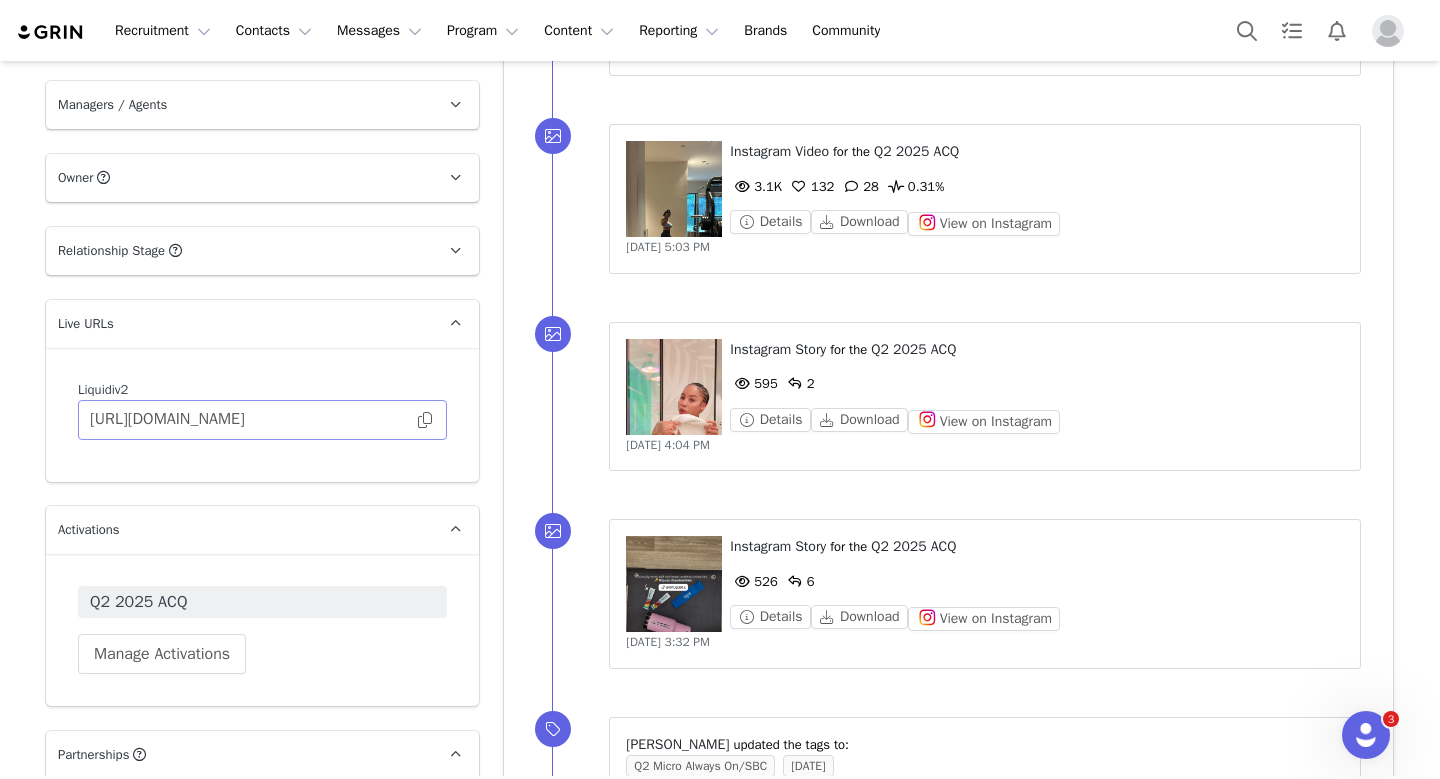 click at bounding box center [425, 420] 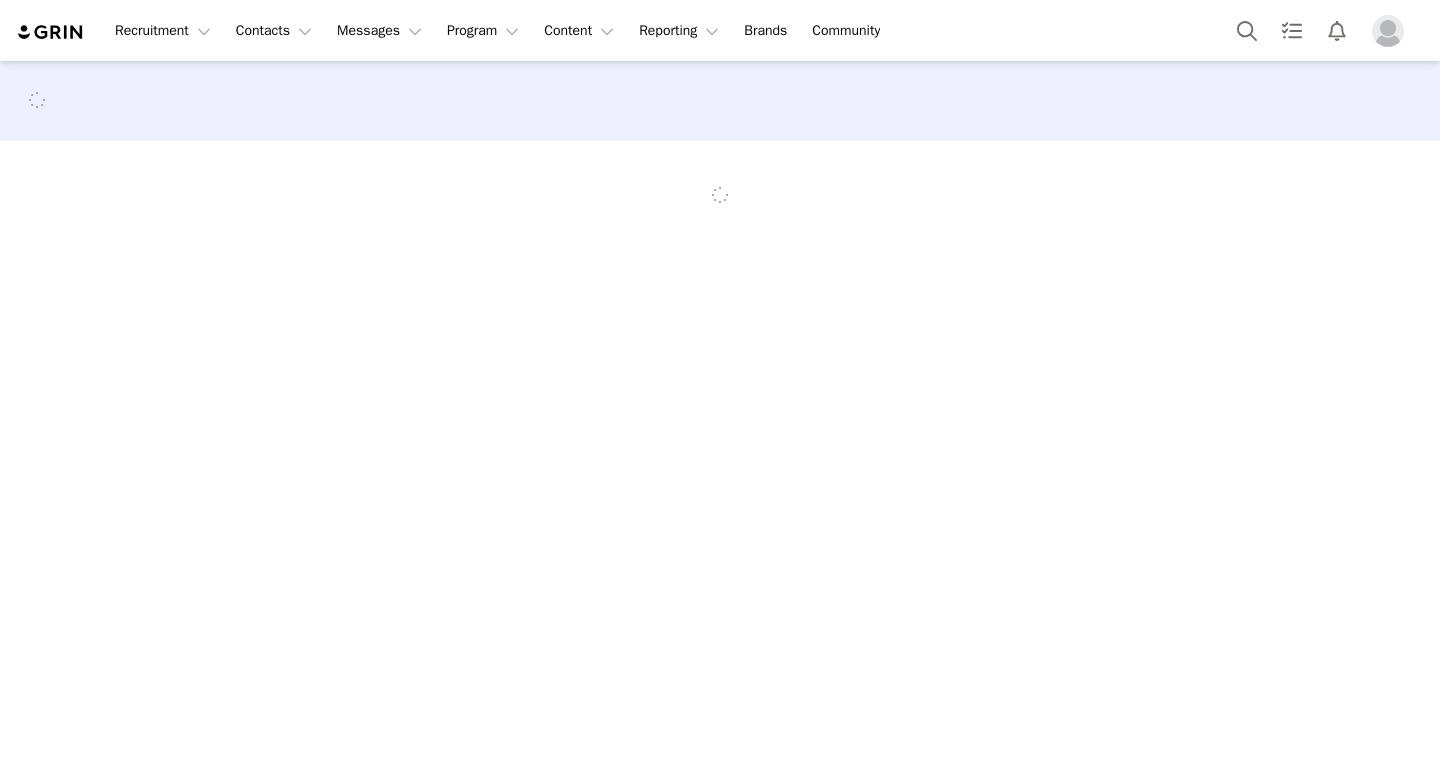 scroll, scrollTop: 0, scrollLeft: 0, axis: both 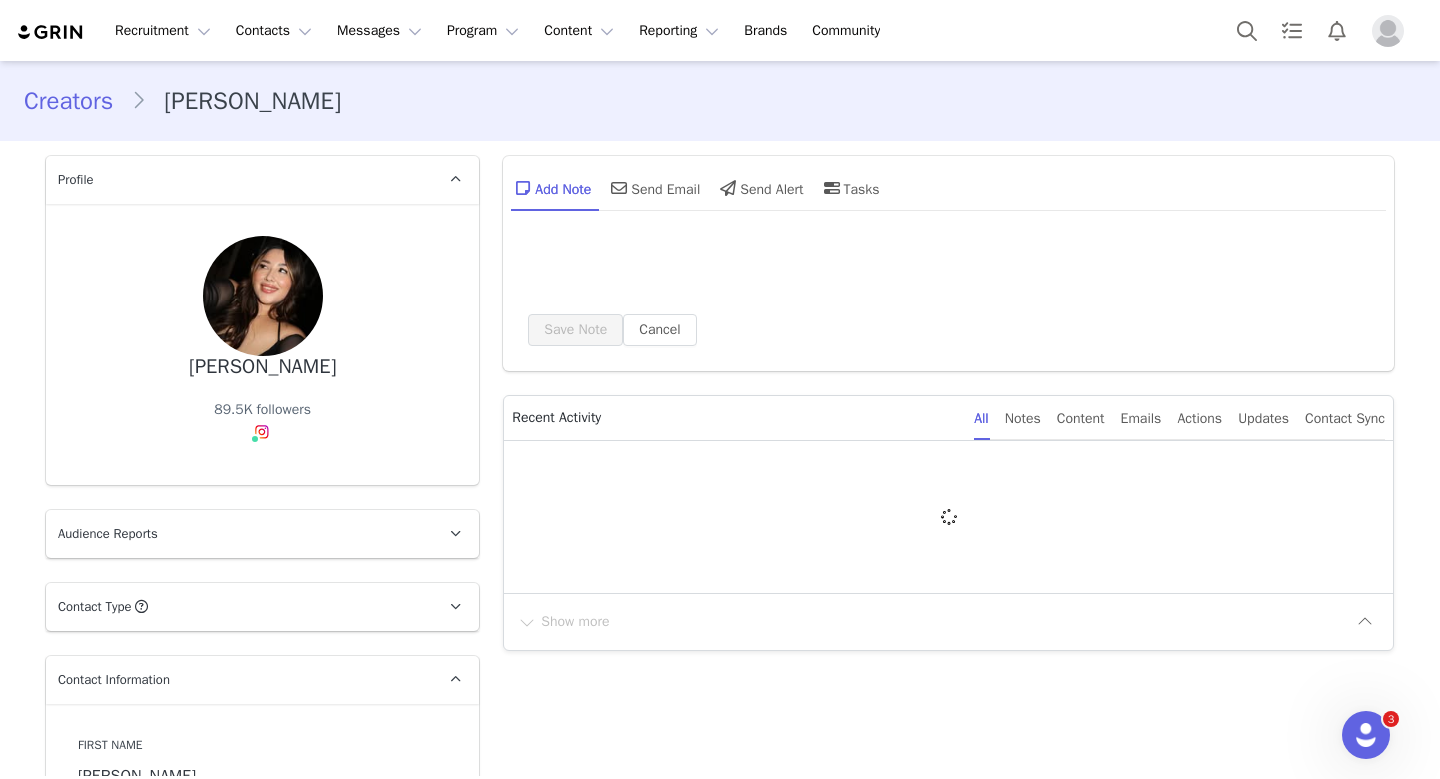 type on "+1 ([GEOGRAPHIC_DATA])" 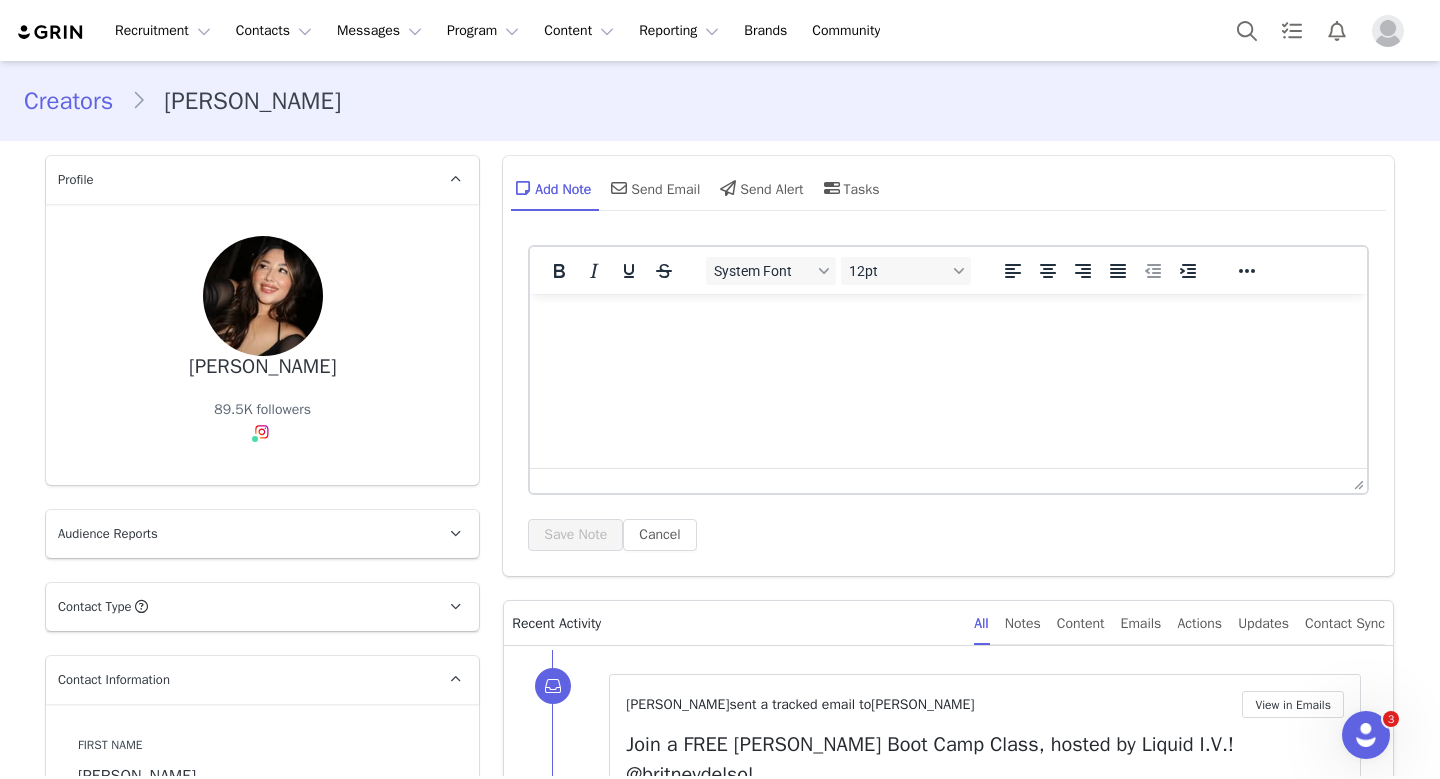 scroll, scrollTop: 989, scrollLeft: 0, axis: vertical 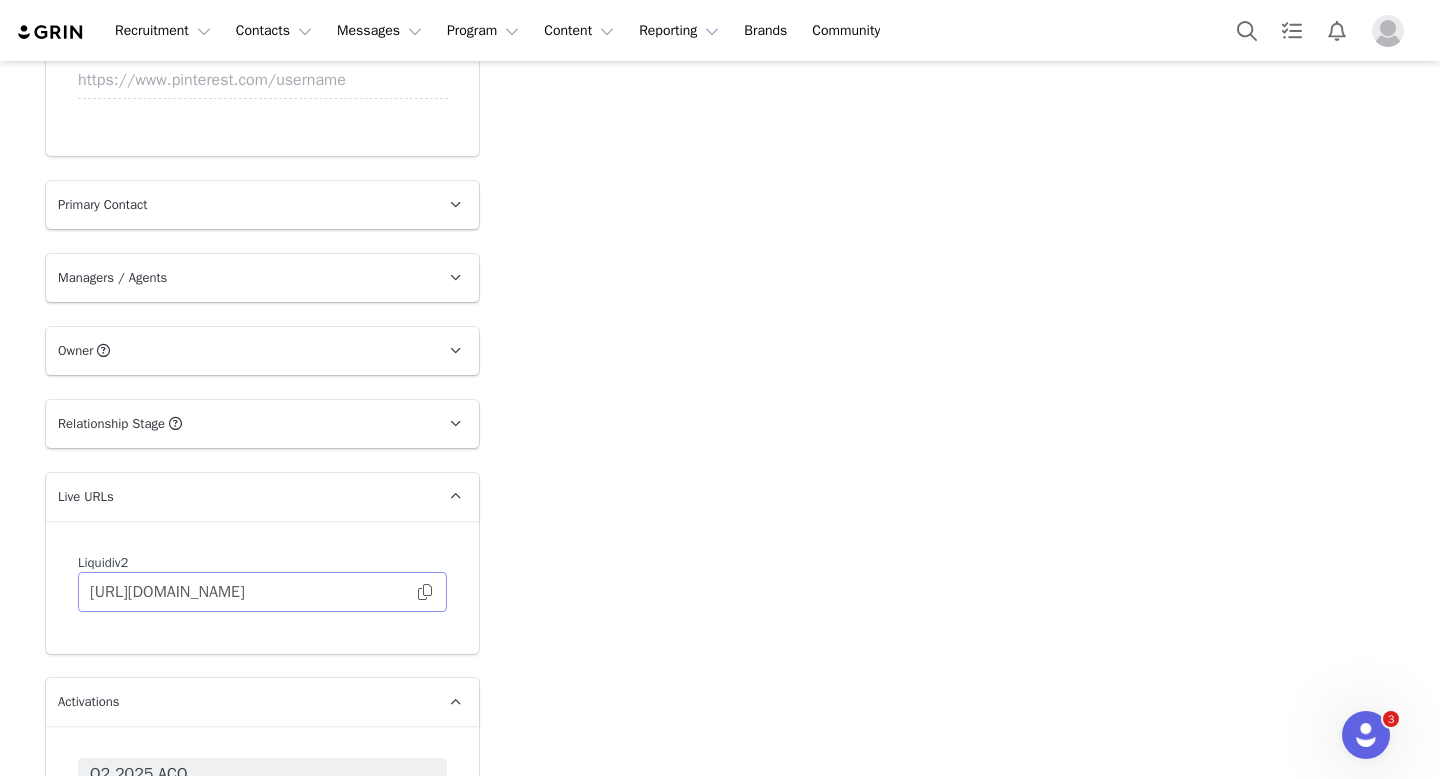 click at bounding box center (425, 592) 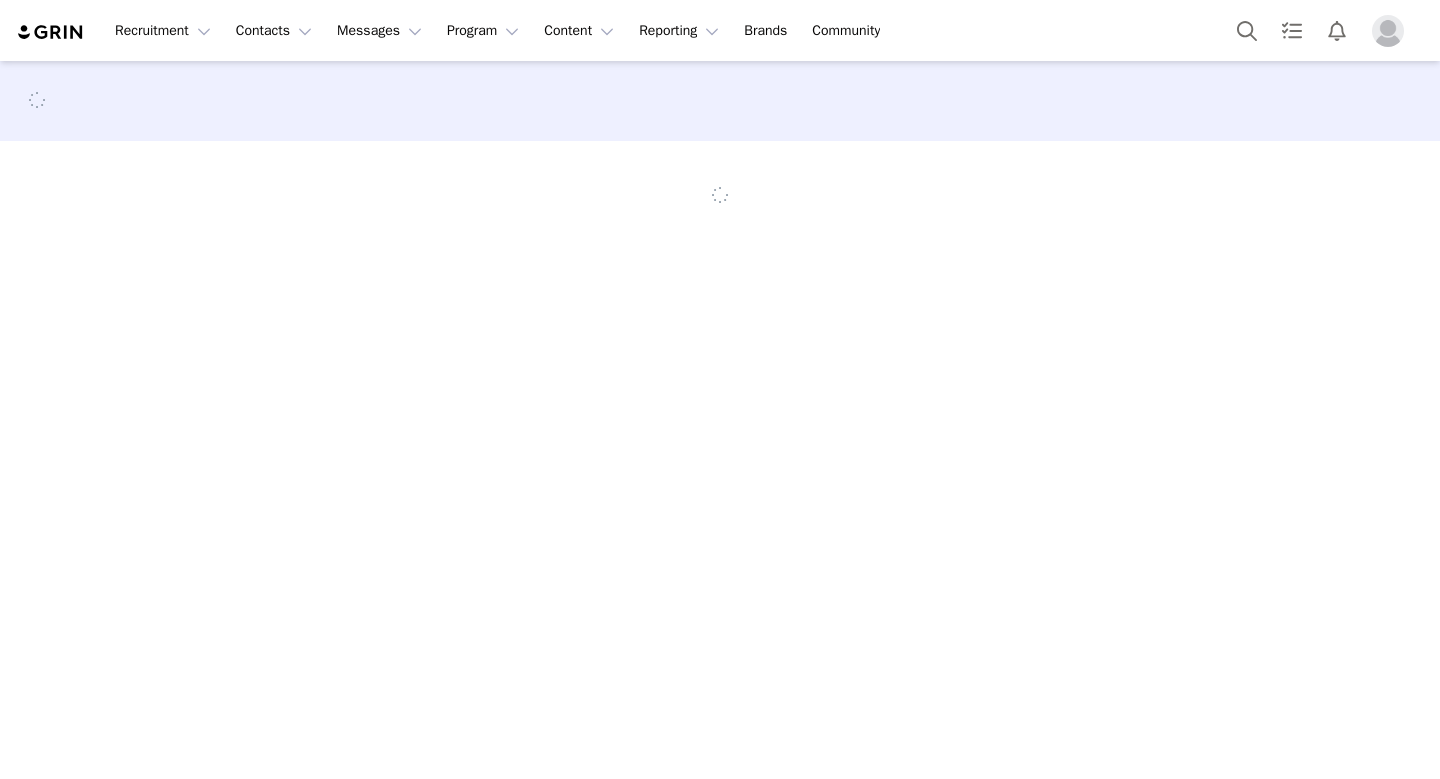 scroll, scrollTop: 0, scrollLeft: 0, axis: both 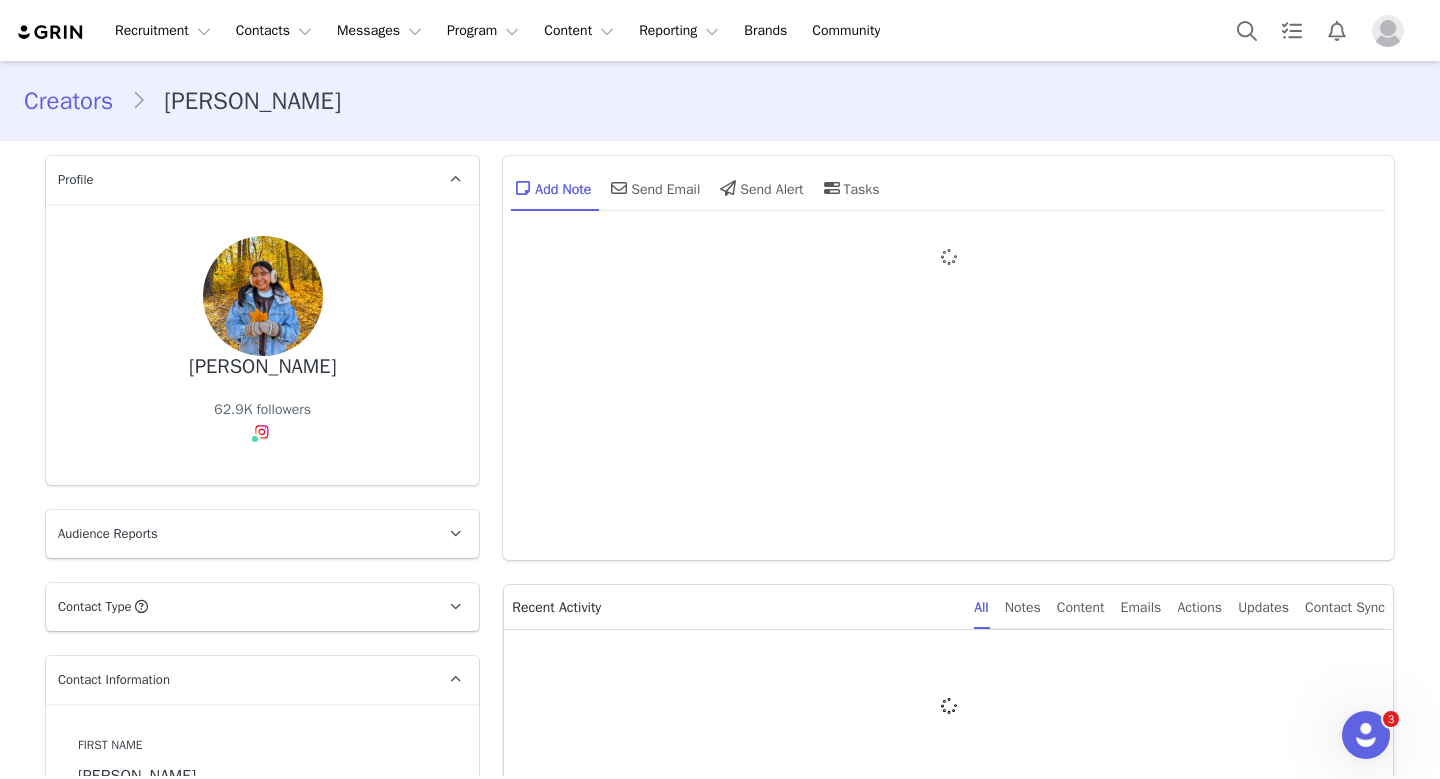 type on "+1 ([GEOGRAPHIC_DATA])" 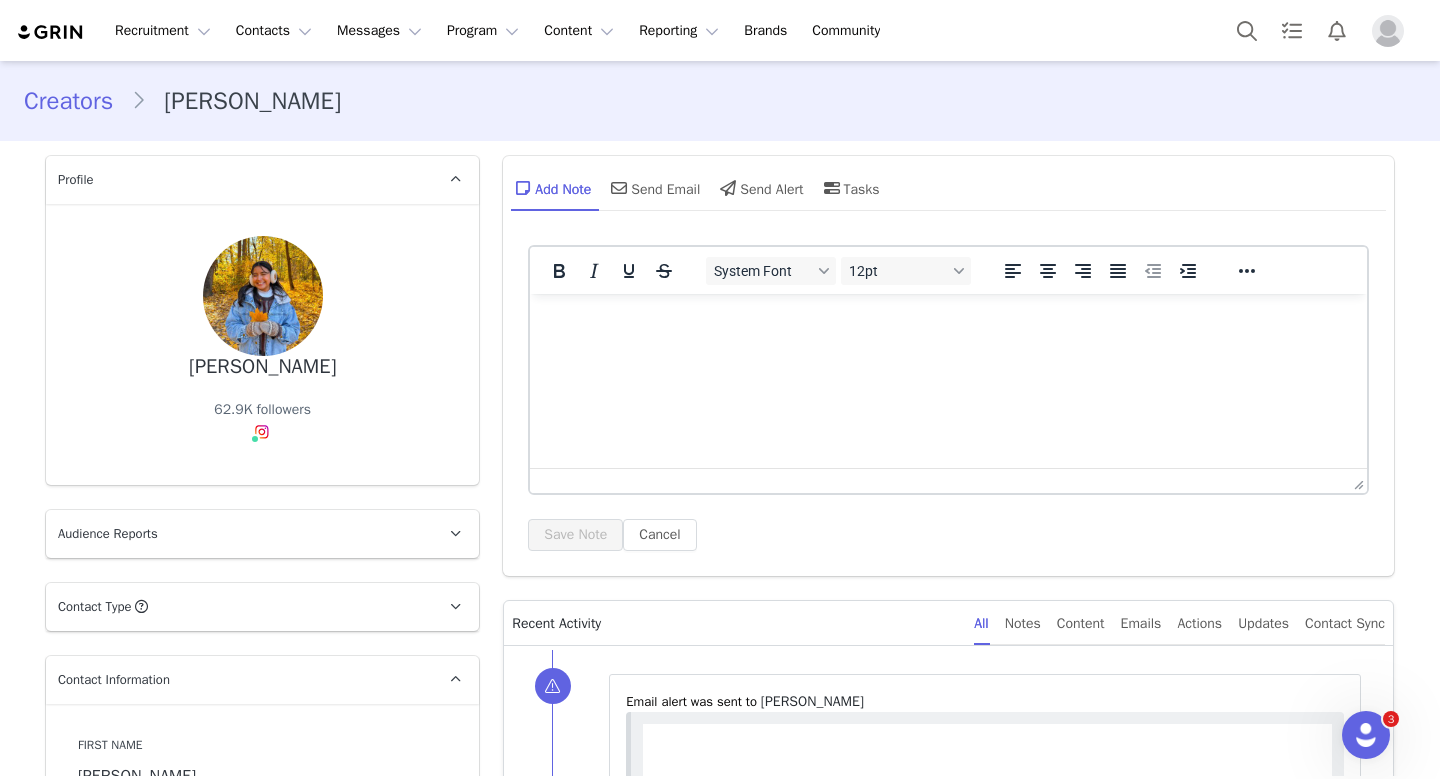 scroll, scrollTop: 0, scrollLeft: 0, axis: both 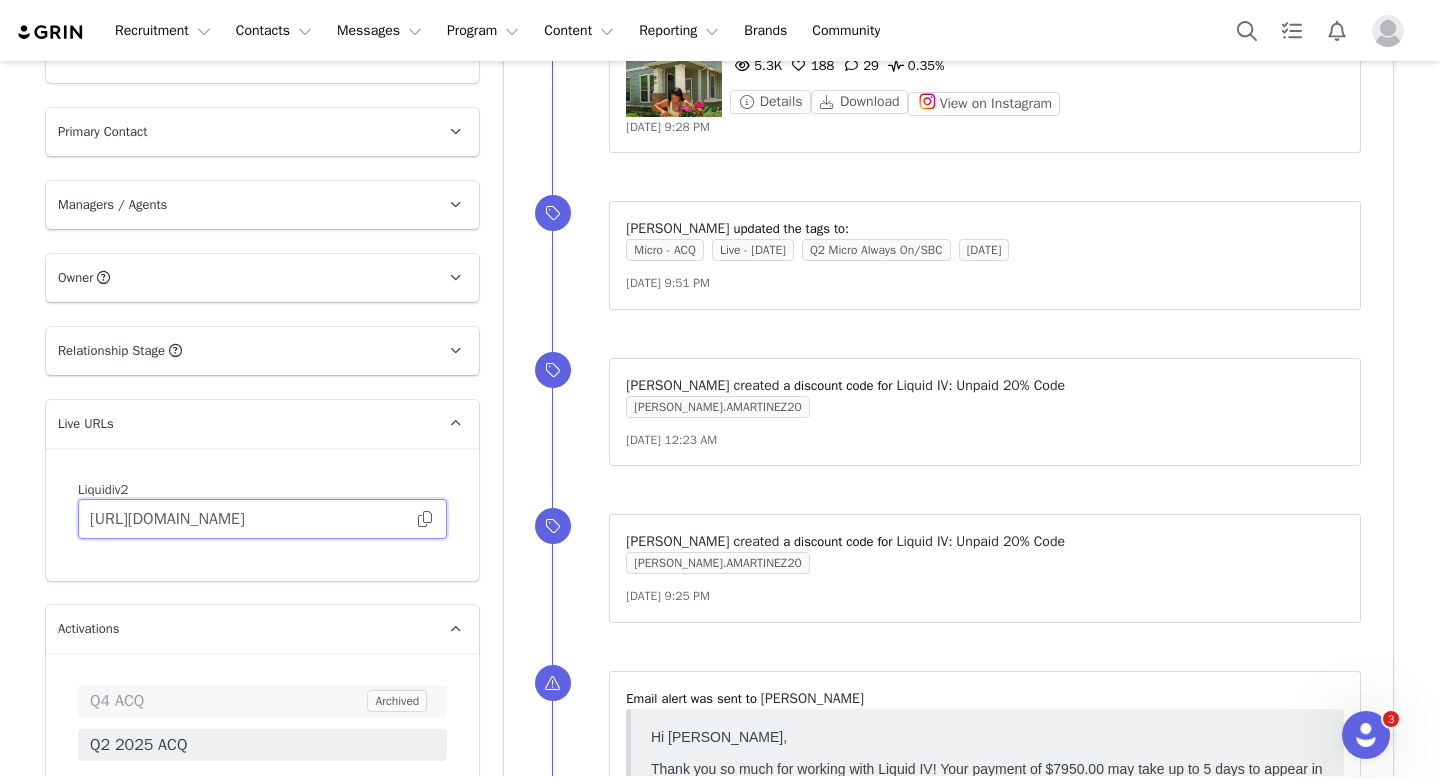 click on "https://liquidiv2.grin.live/9cfdc85d-160a-48b2-a86d-858152115928" at bounding box center (262, 519) 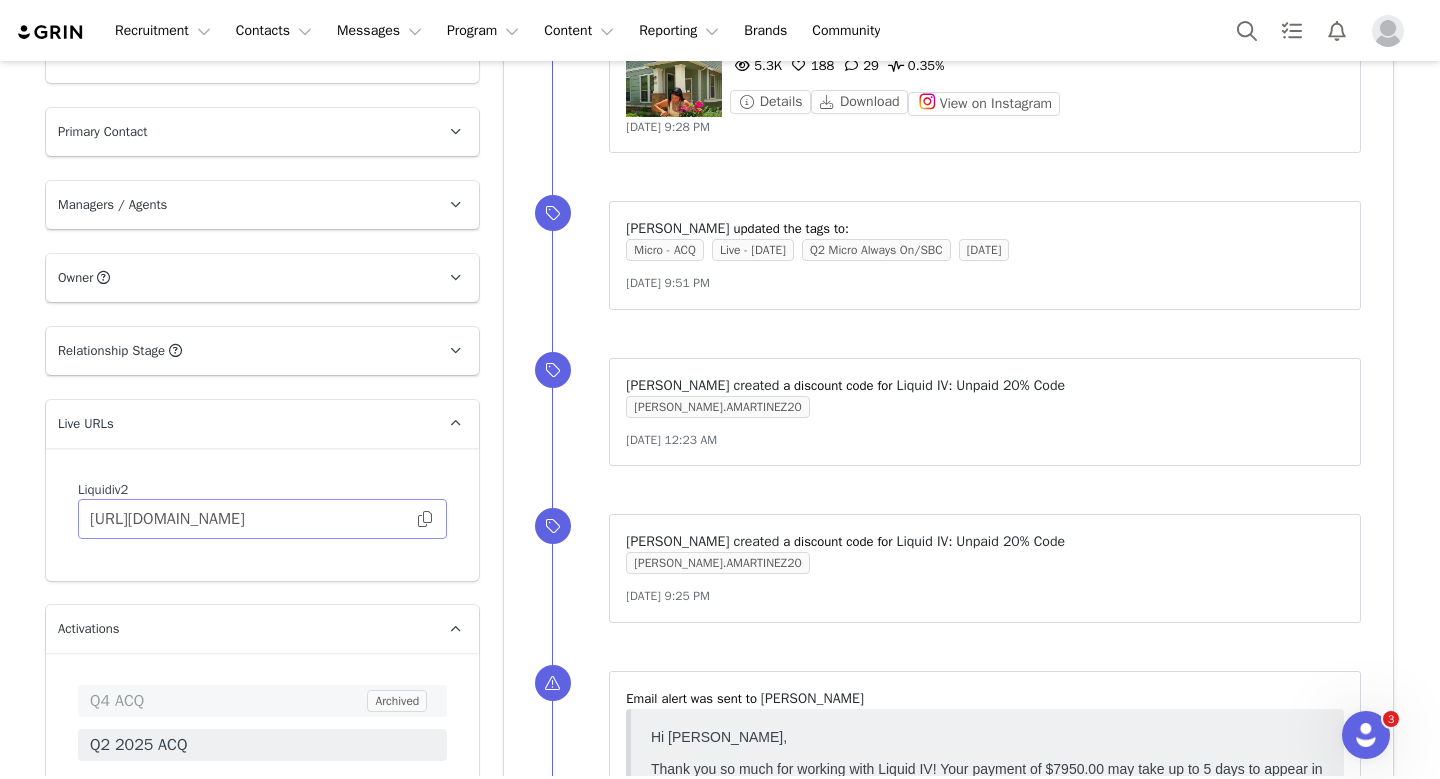 click at bounding box center (425, 519) 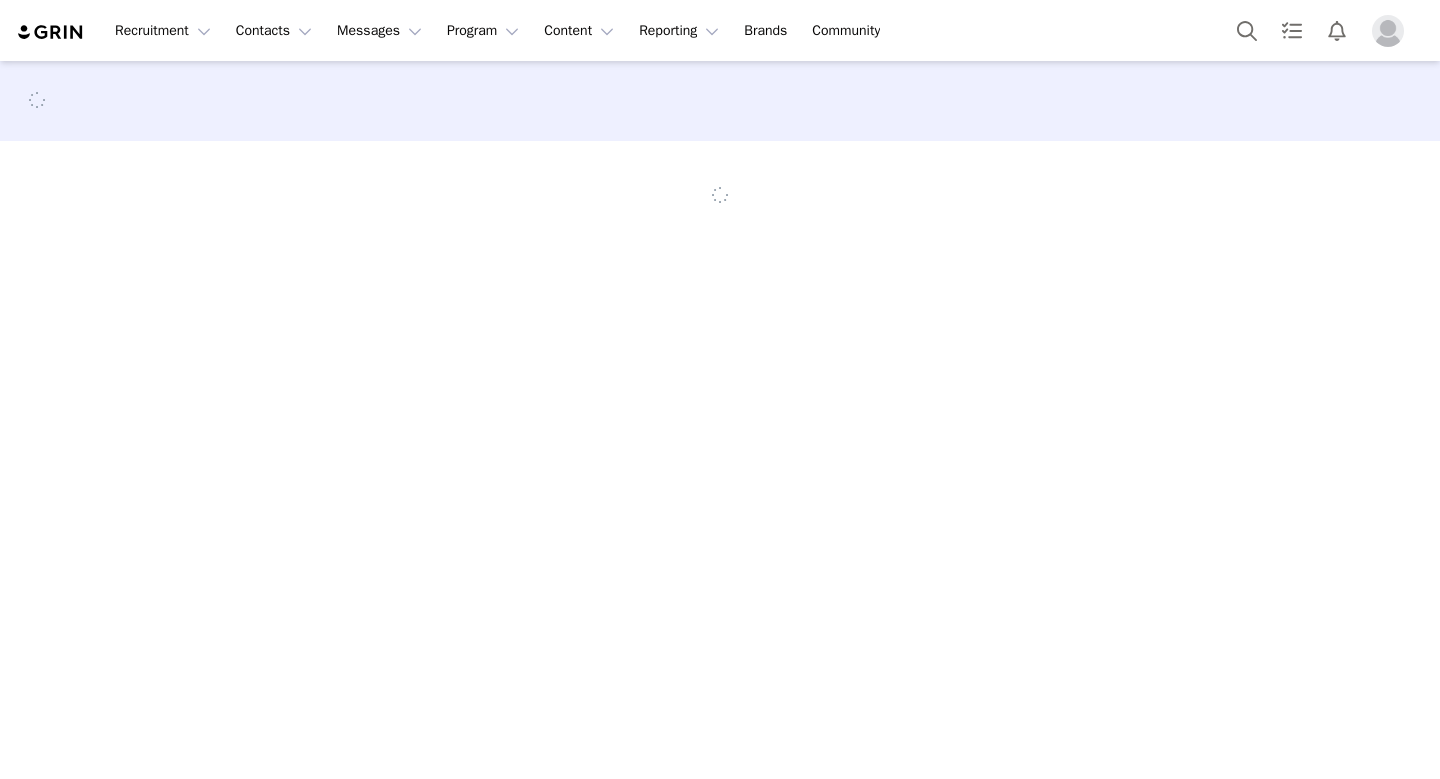 scroll, scrollTop: 0, scrollLeft: 0, axis: both 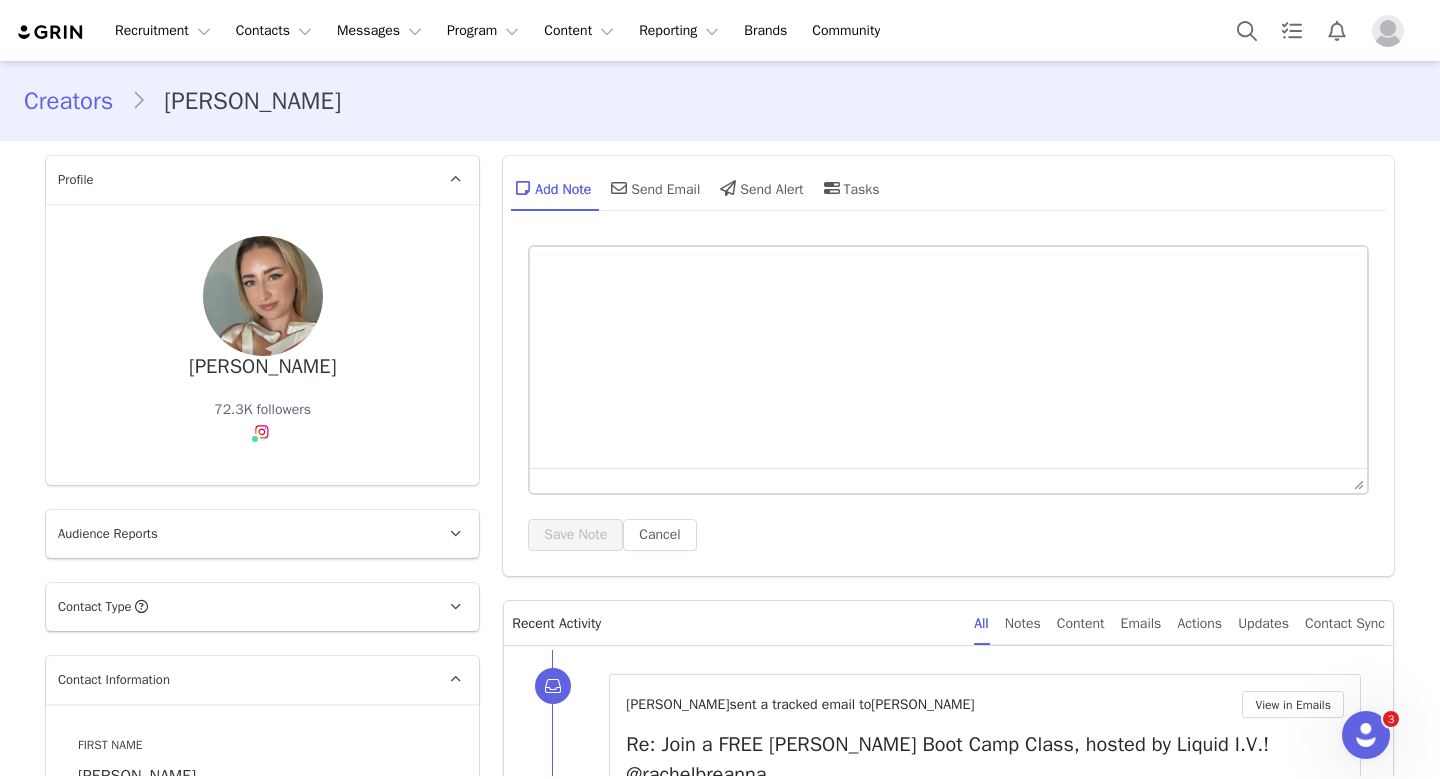 type on "+1 ([GEOGRAPHIC_DATA])" 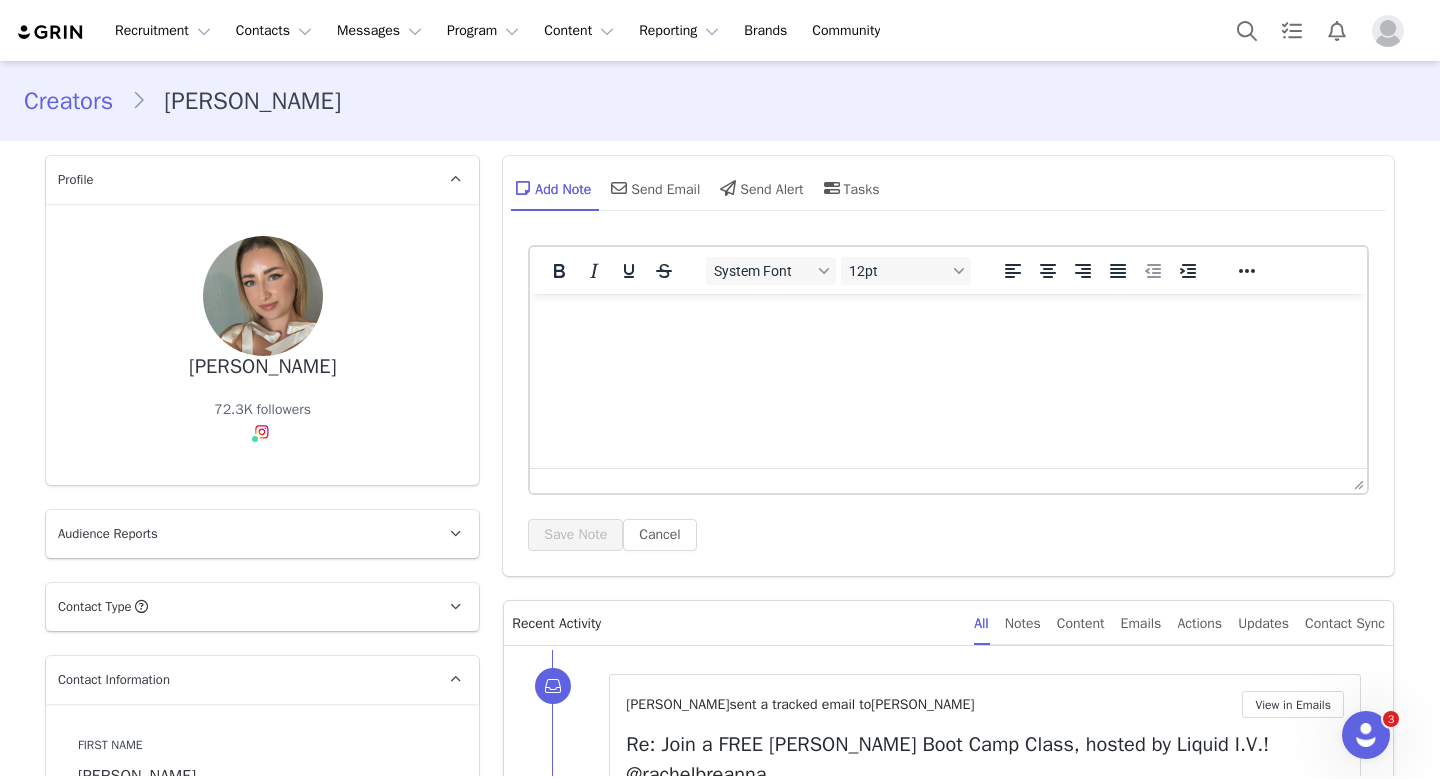 scroll, scrollTop: 0, scrollLeft: 0, axis: both 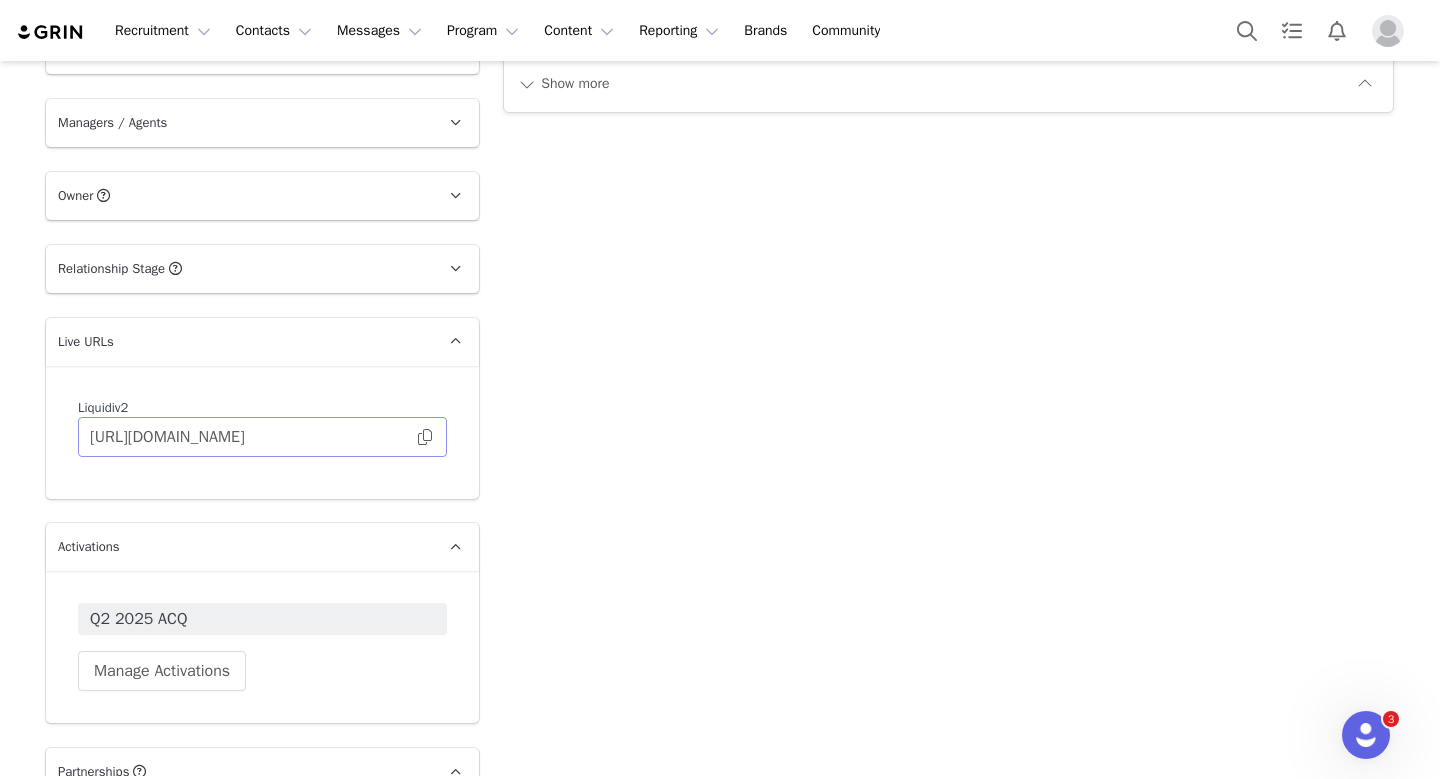 click at bounding box center [425, 437] 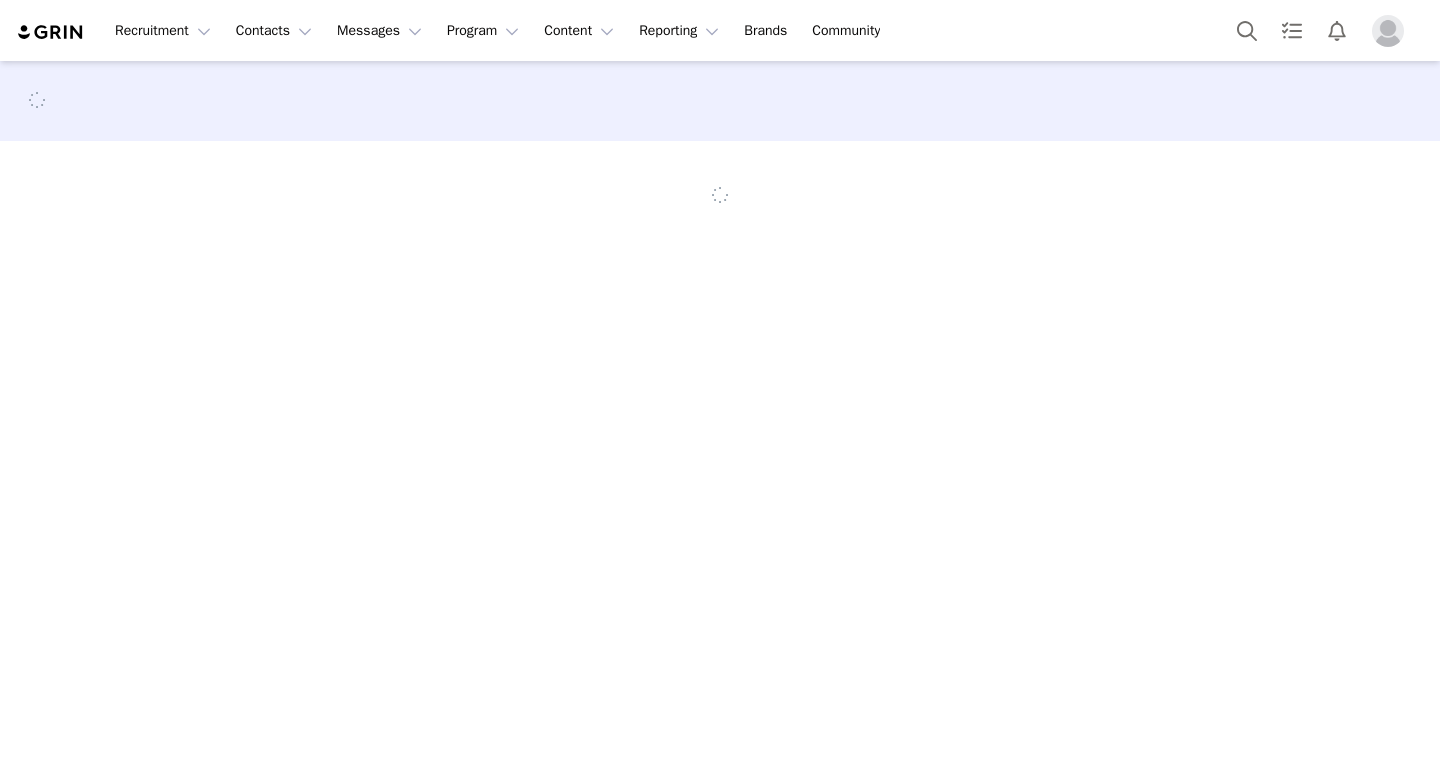 scroll, scrollTop: 0, scrollLeft: 0, axis: both 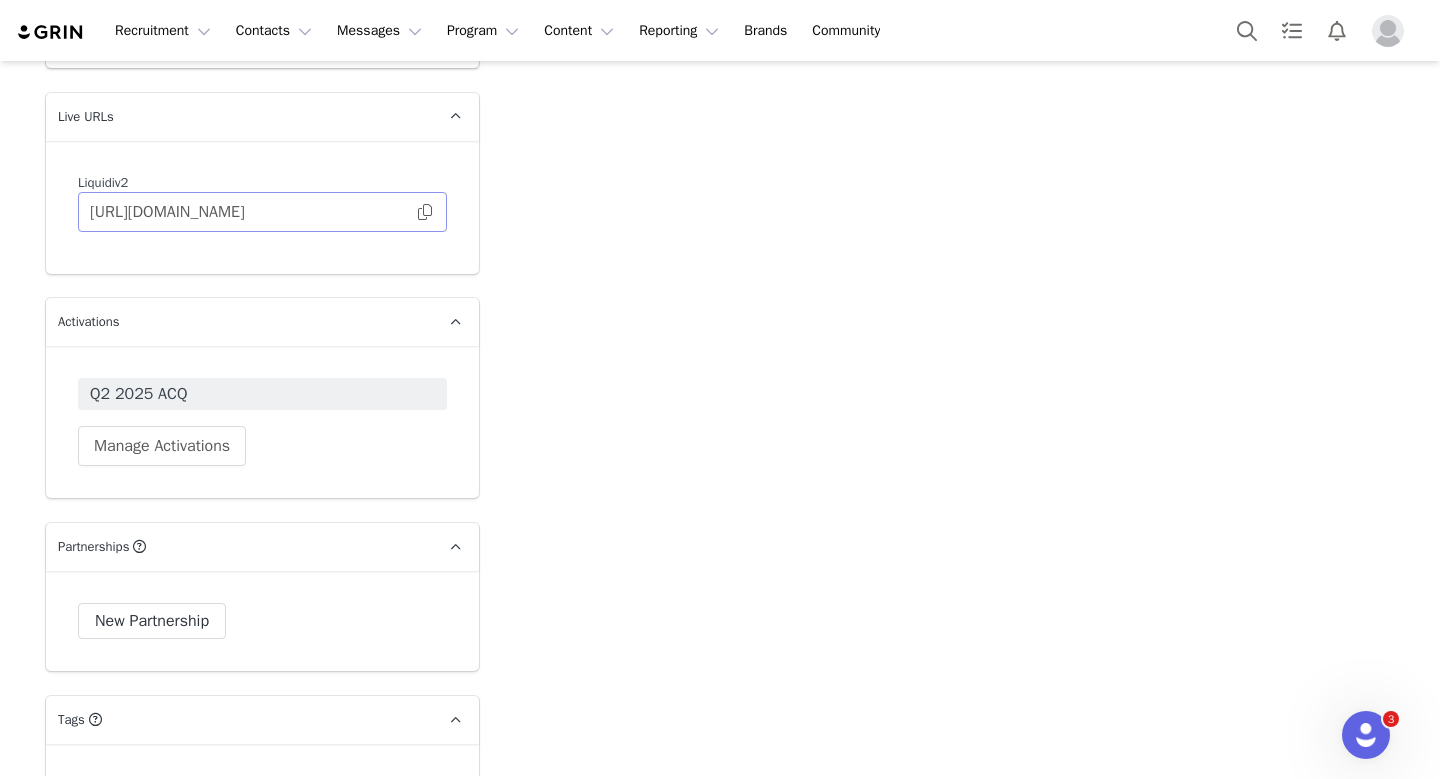 click at bounding box center [425, 212] 